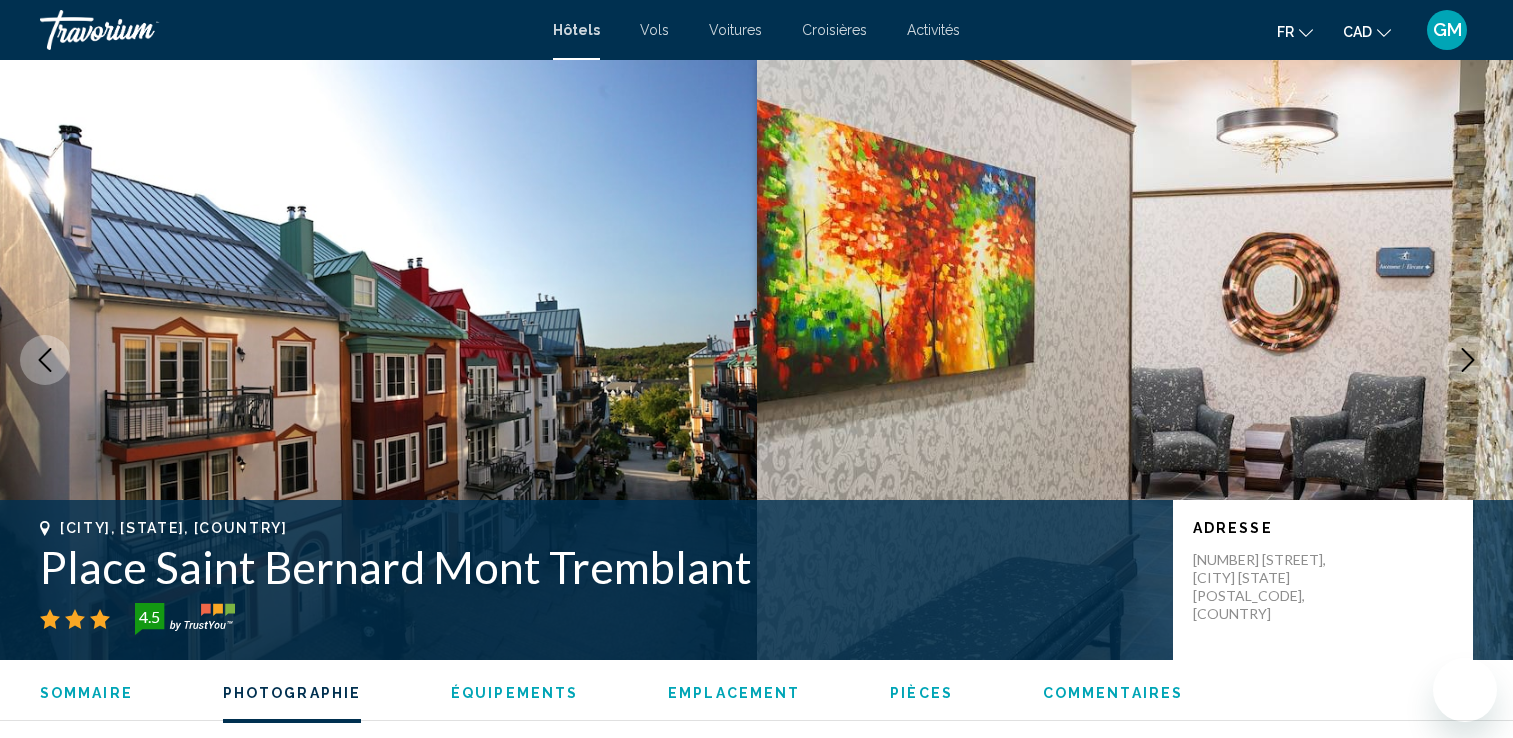 scroll, scrollTop: 1100, scrollLeft: 0, axis: vertical 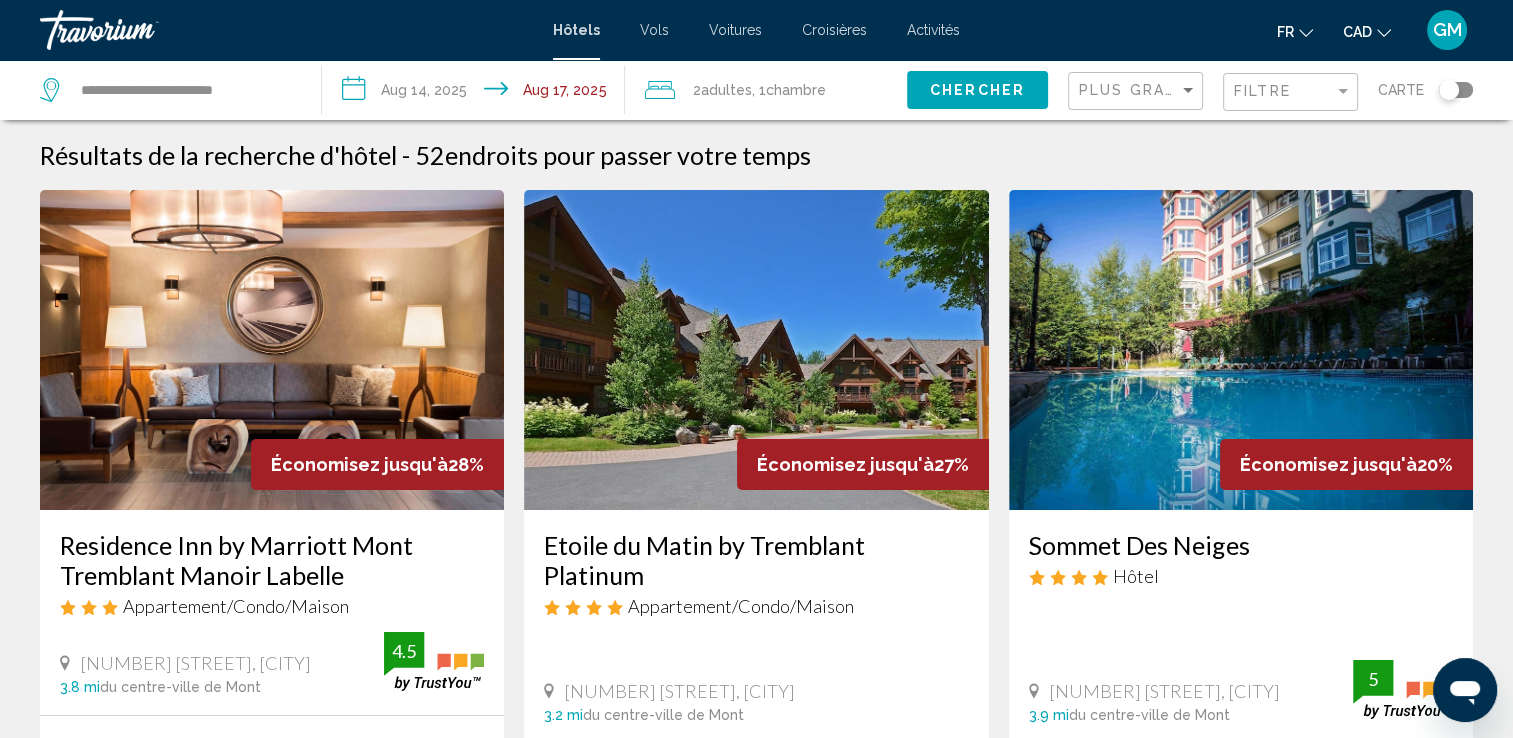 click at bounding box center (140, 30) 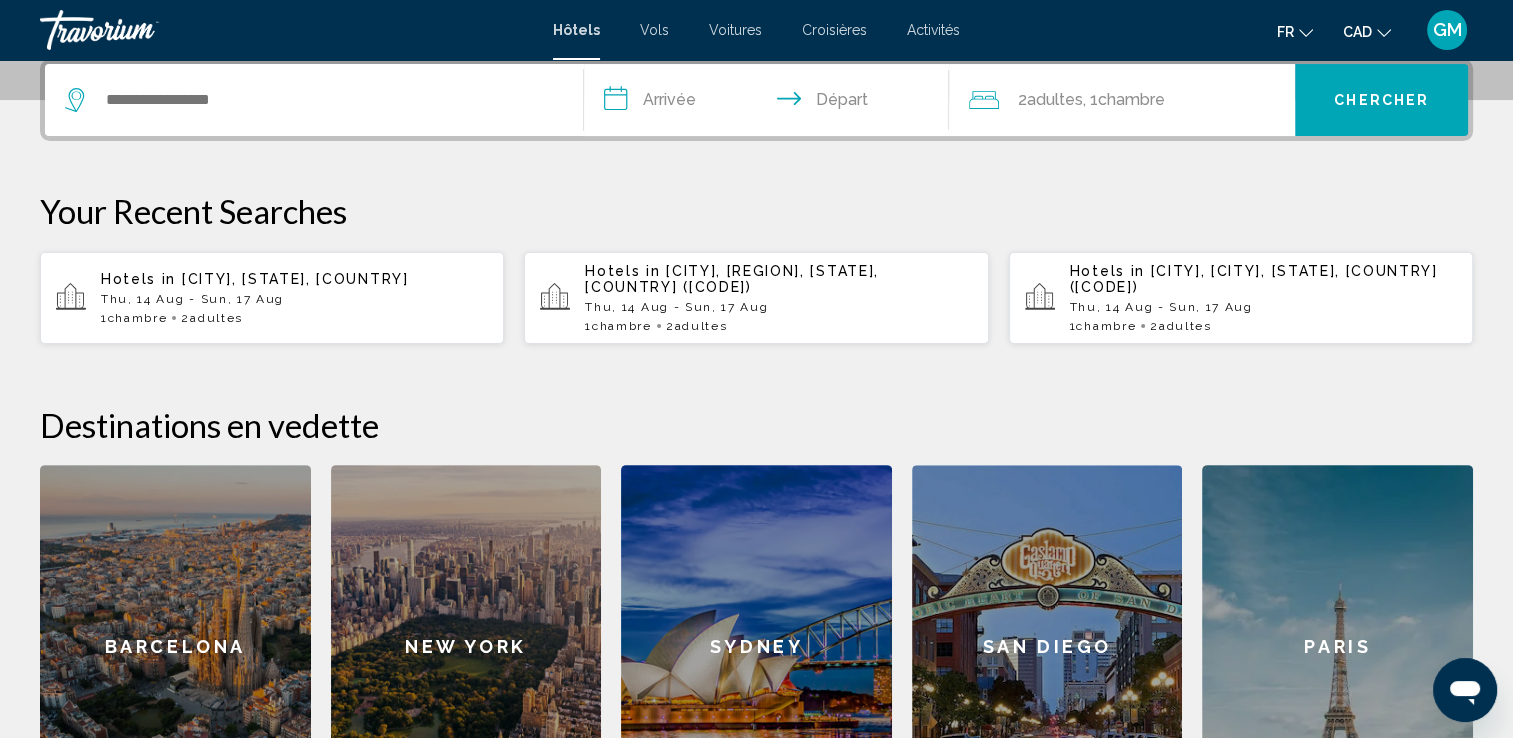 scroll, scrollTop: 0, scrollLeft: 0, axis: both 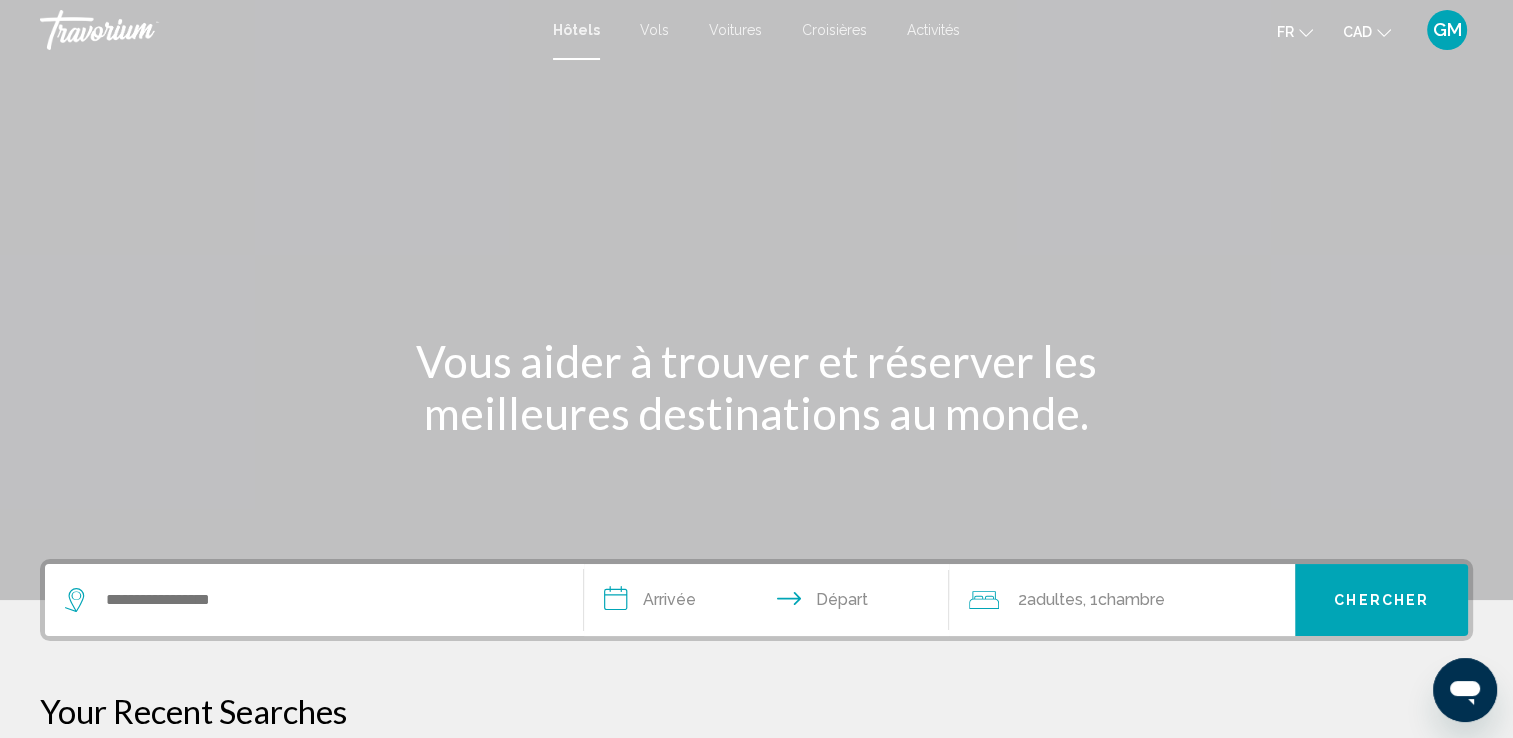 click on "Activités" at bounding box center [933, 30] 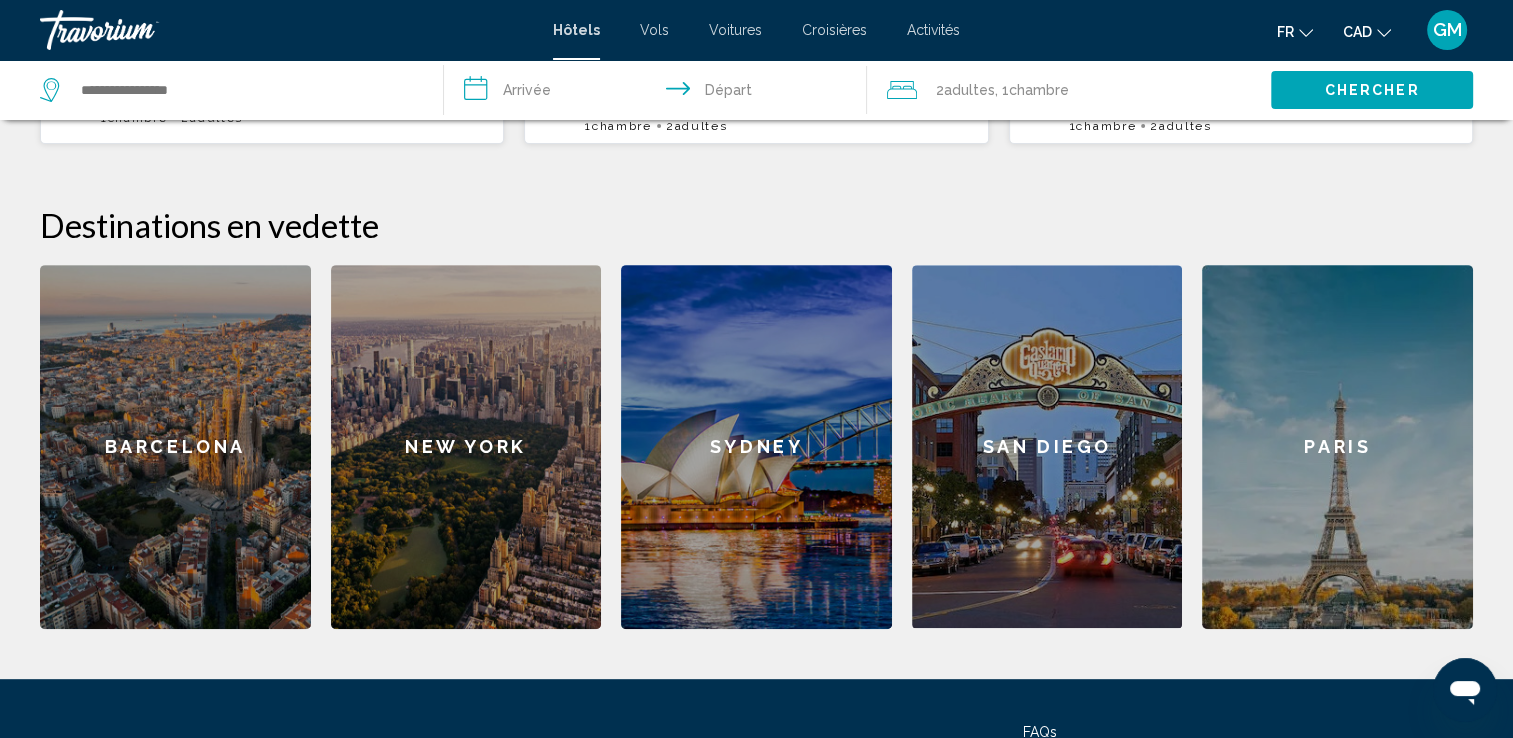 scroll, scrollTop: 884, scrollLeft: 0, axis: vertical 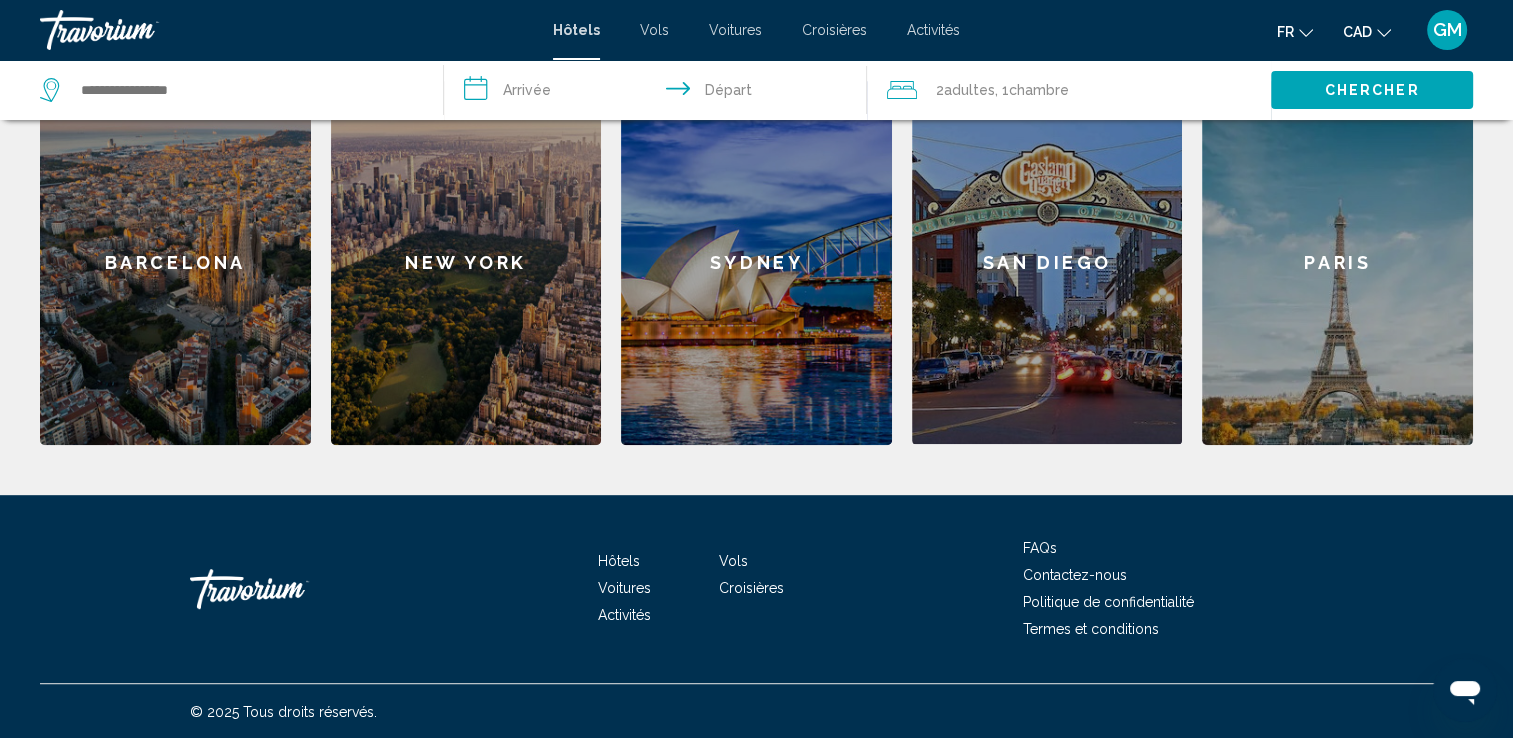 click at bounding box center (140, 30) 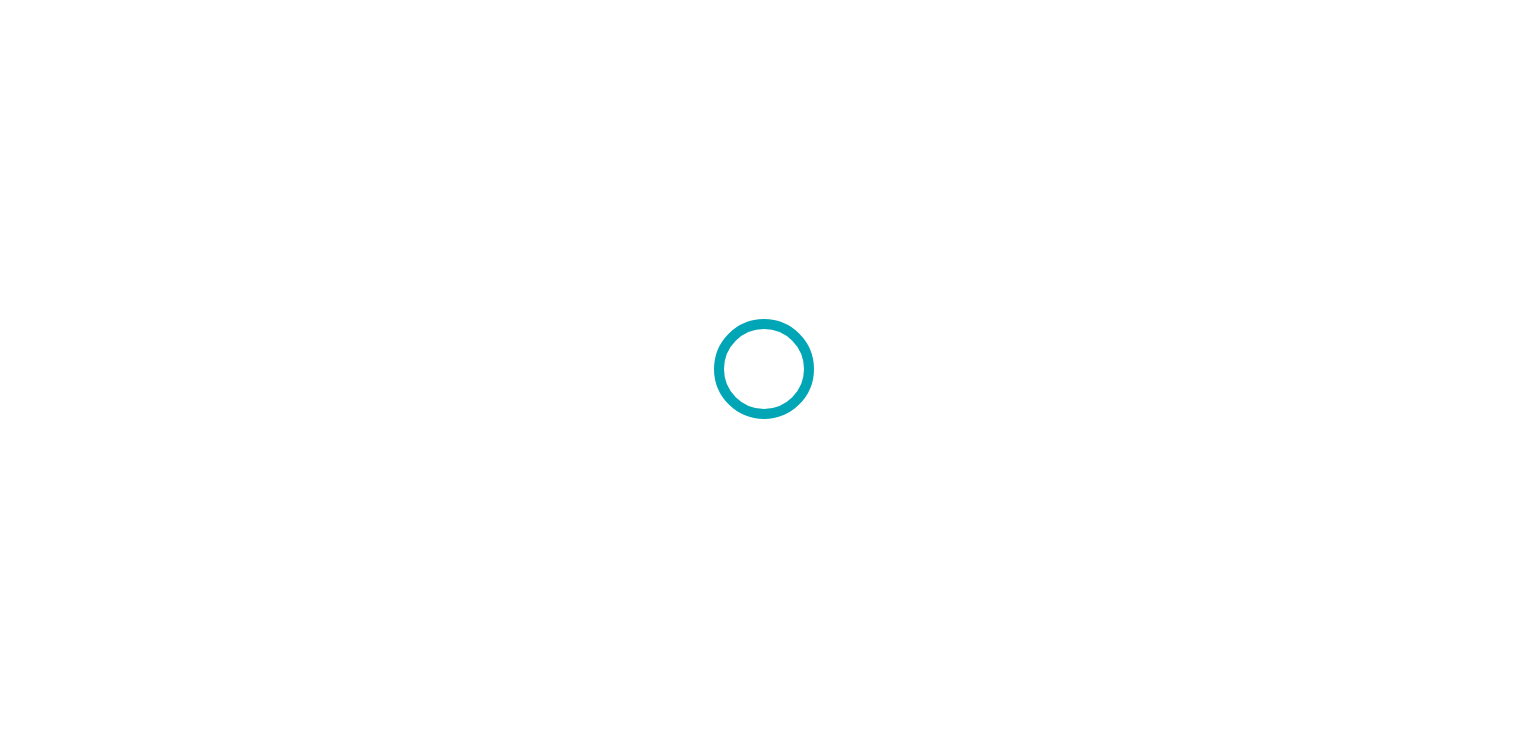 scroll, scrollTop: 0, scrollLeft: 0, axis: both 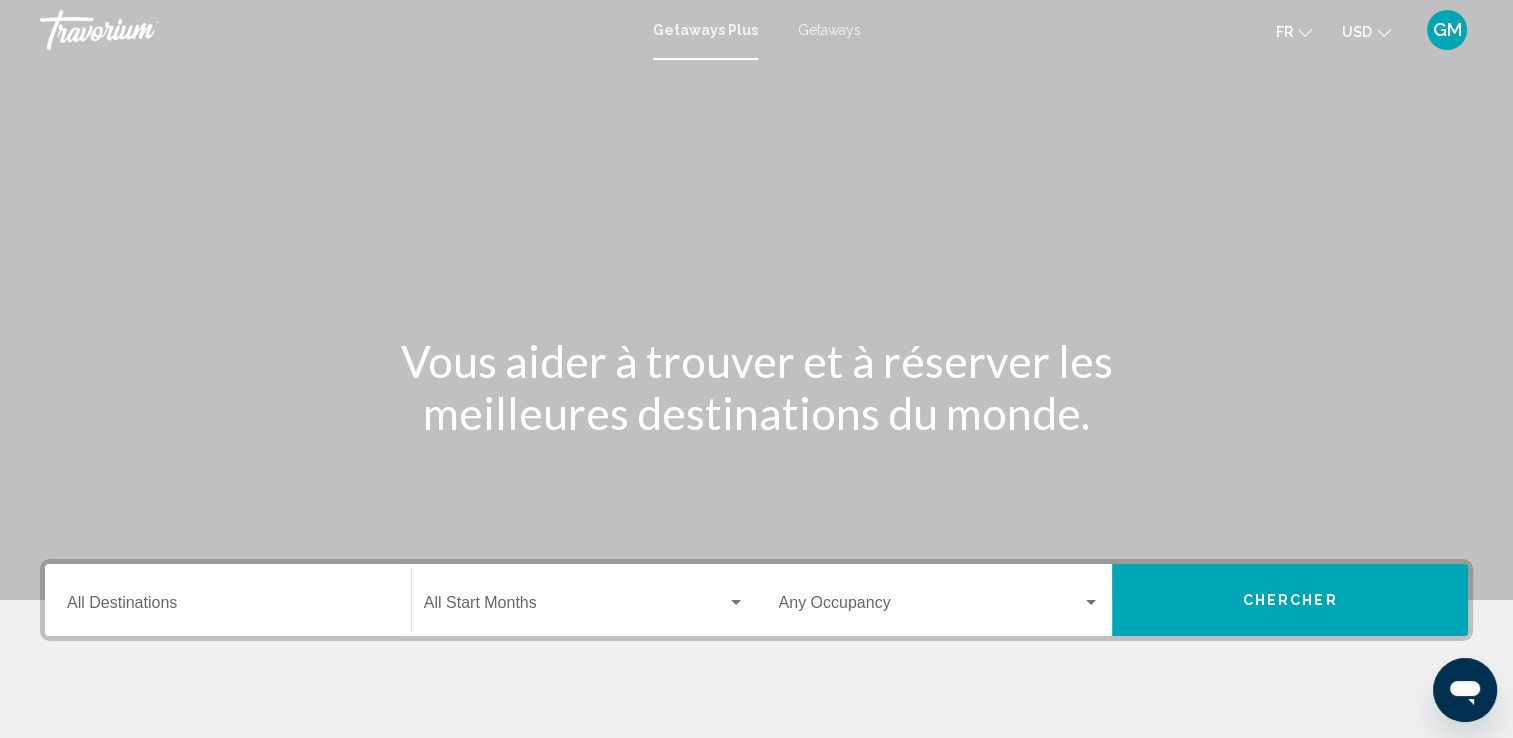 click on "Destination All Destinations" at bounding box center [228, 600] 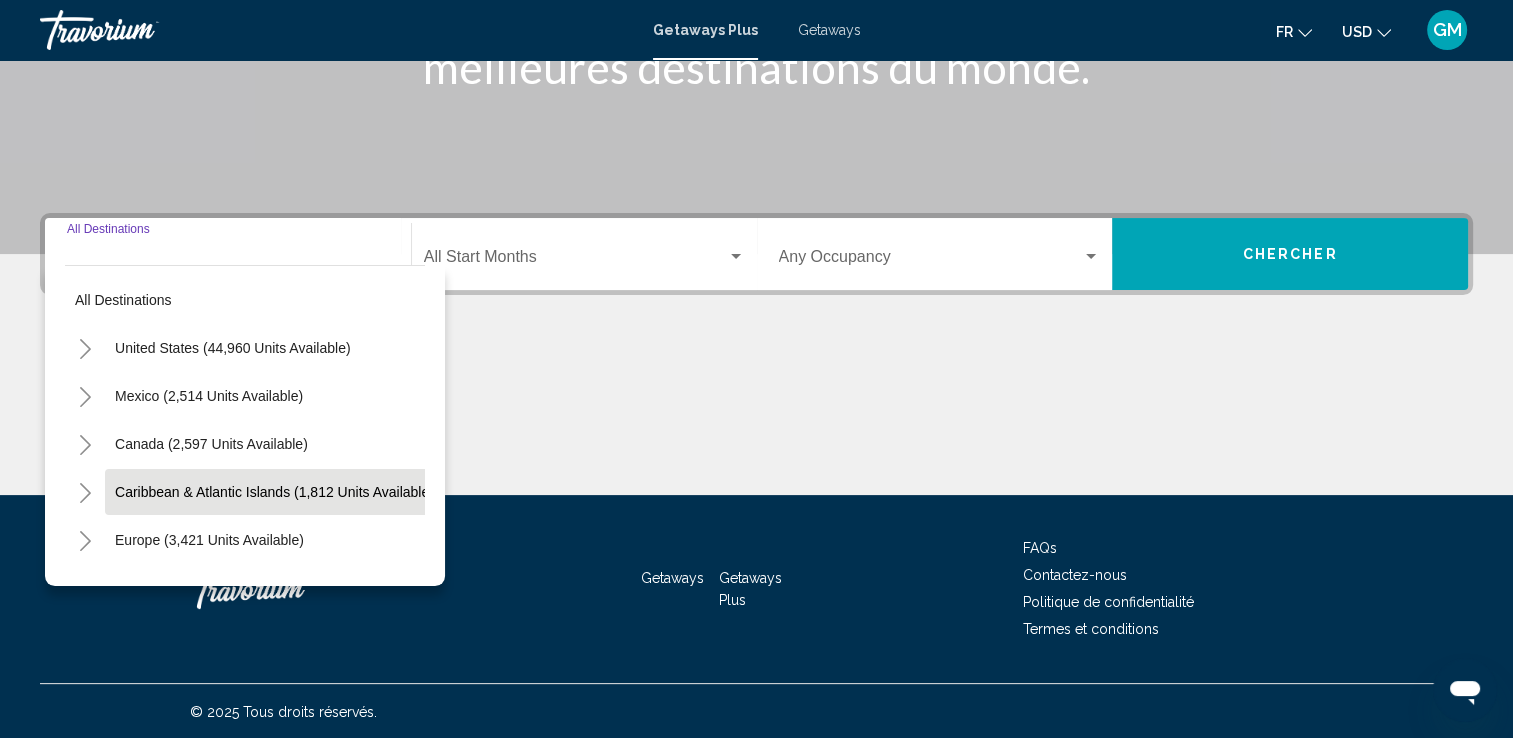 scroll, scrollTop: 347, scrollLeft: 0, axis: vertical 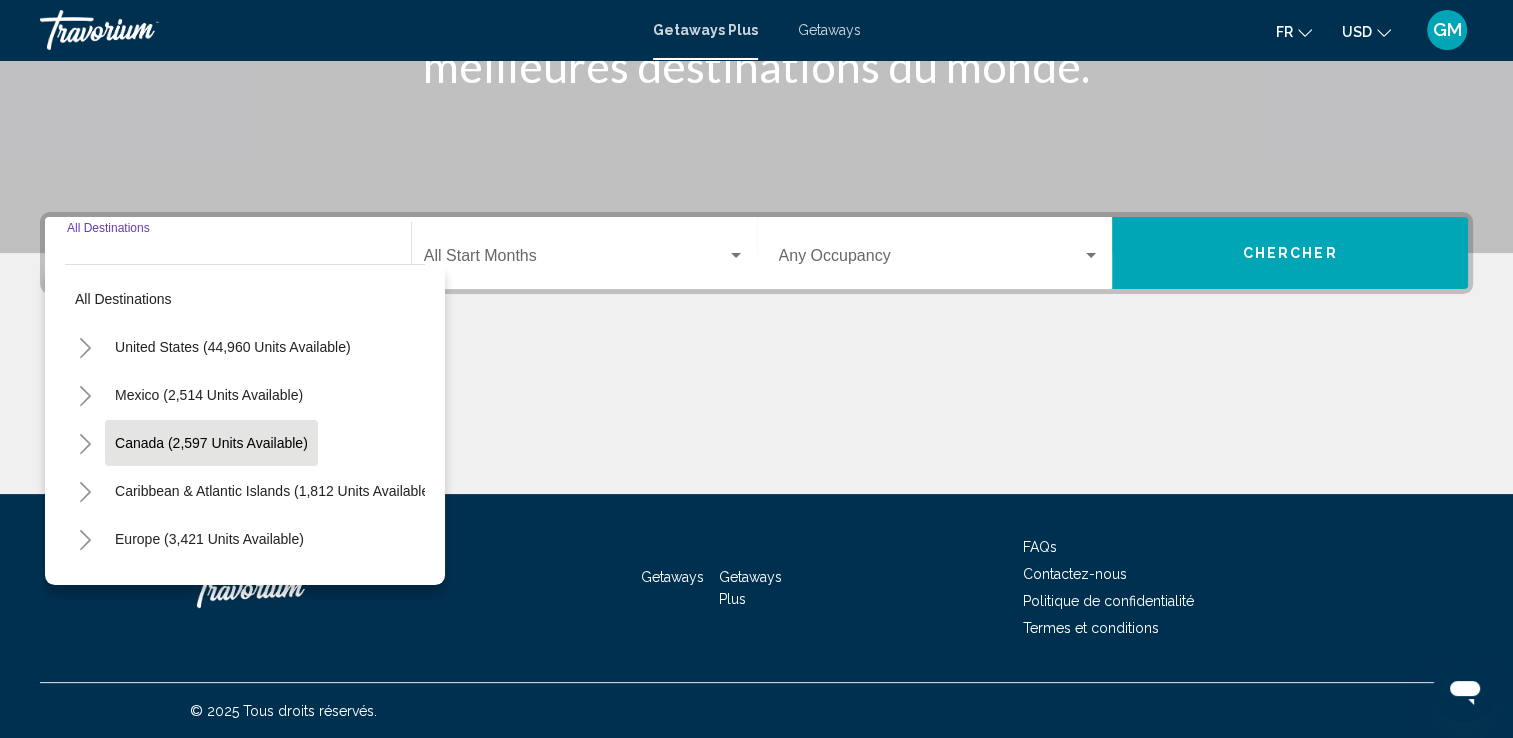 click on "Canada (2,597 units available)" at bounding box center (274, 491) 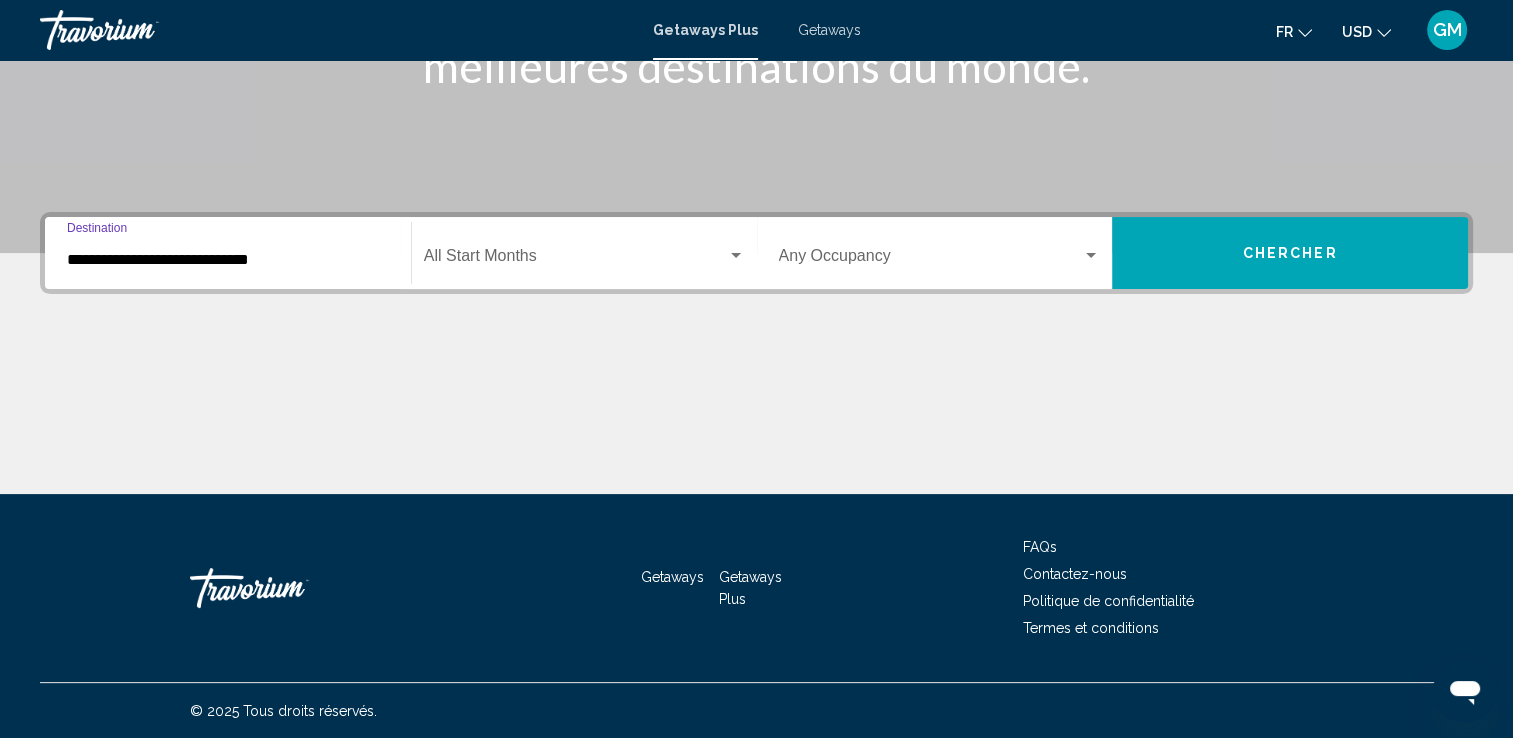 click at bounding box center (736, 256) 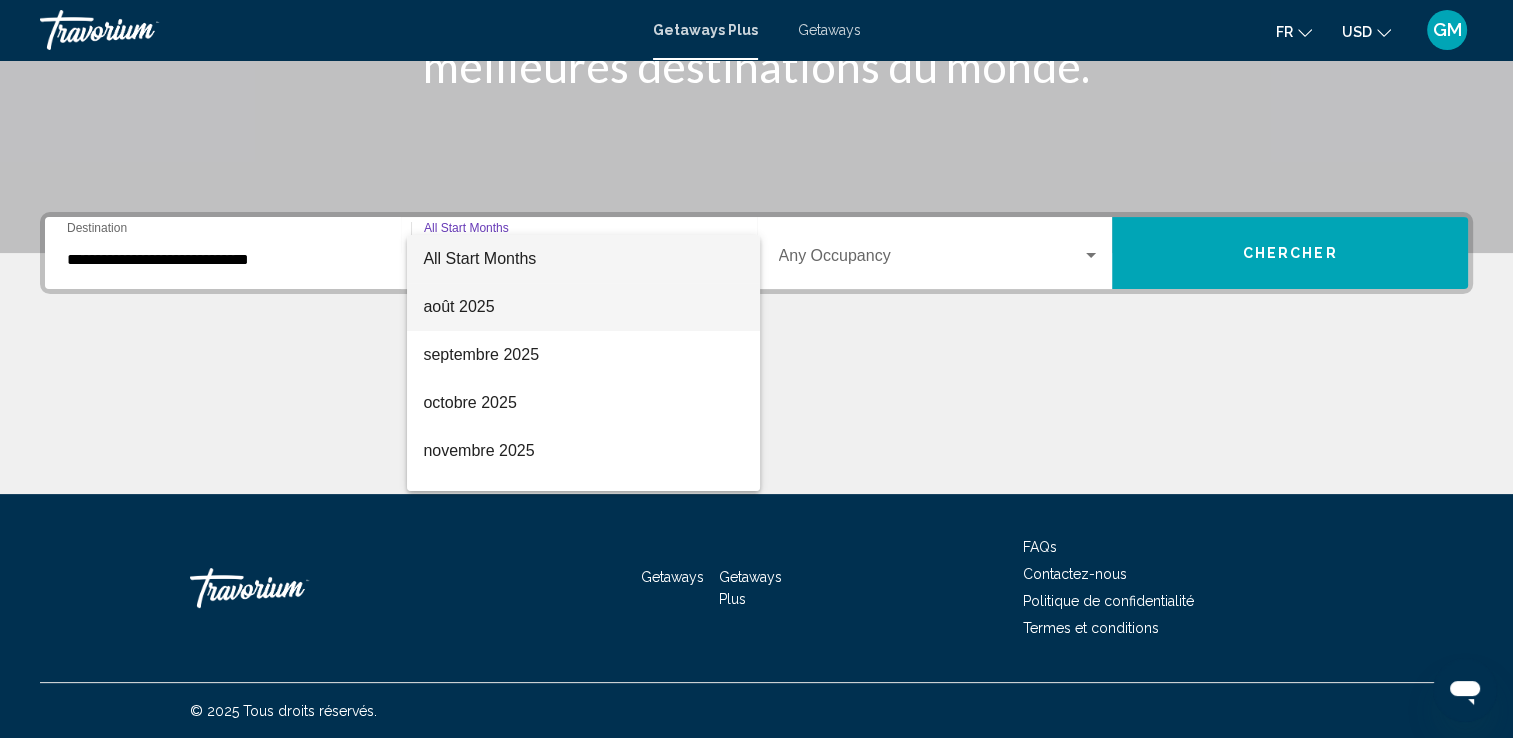 click on "août 2025" at bounding box center (583, 307) 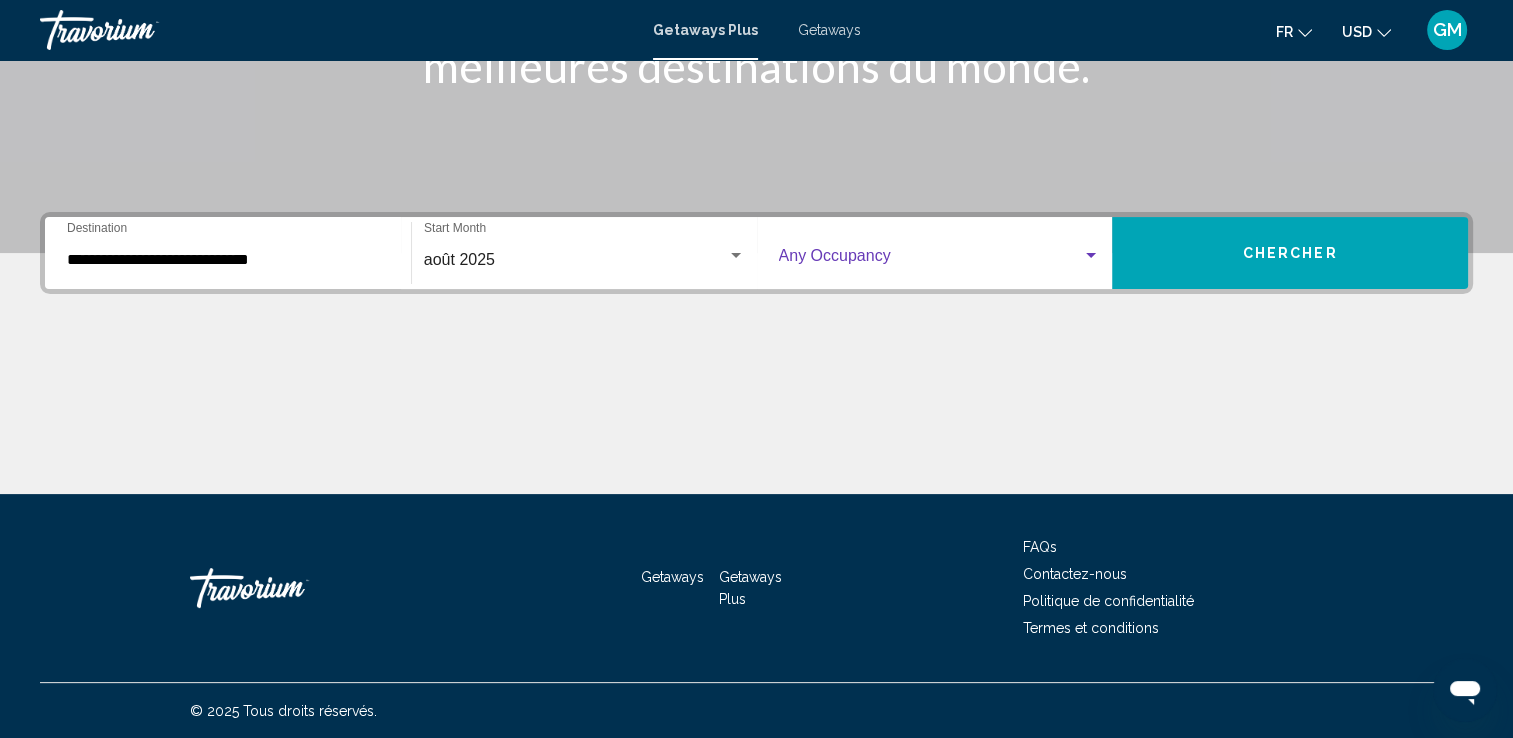 click at bounding box center [1091, 256] 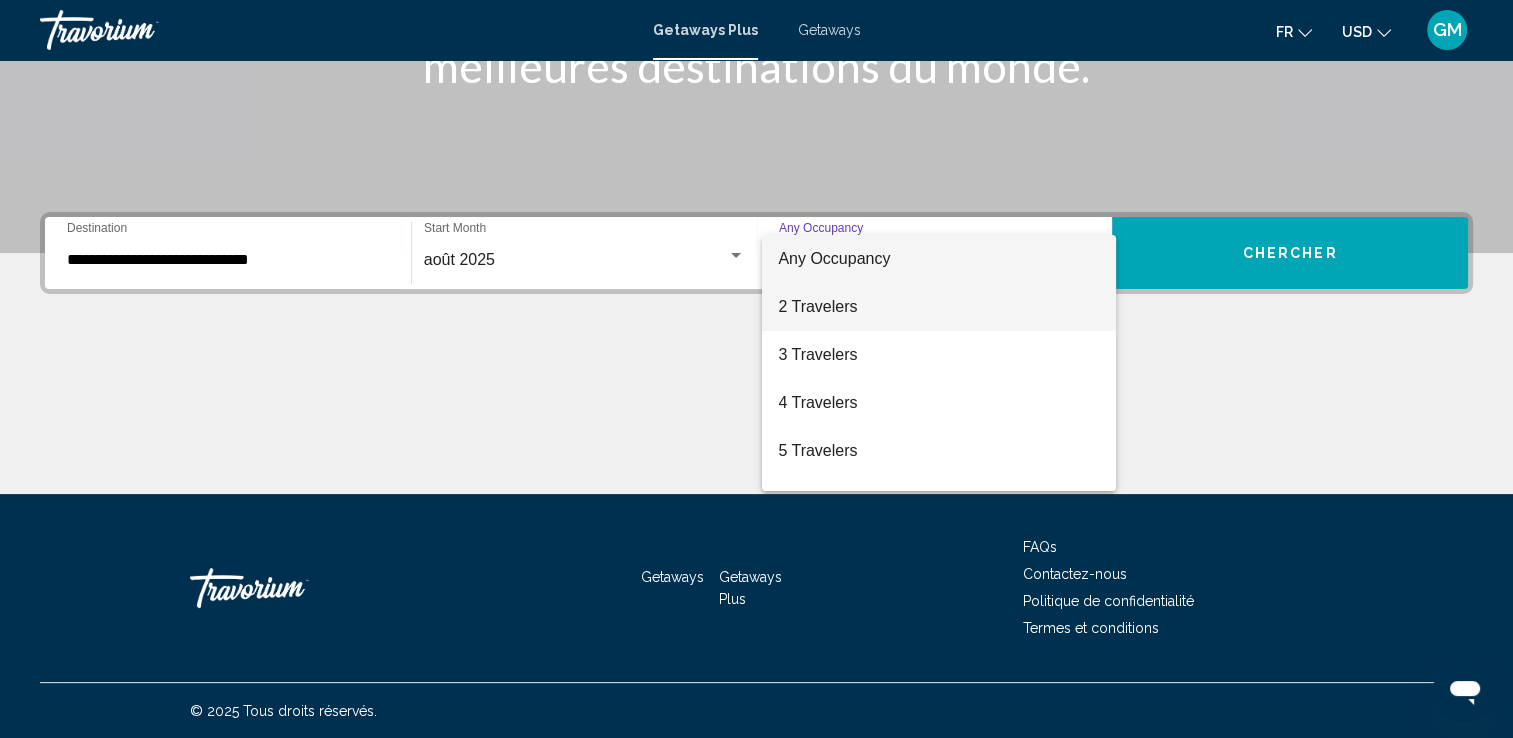 click on "2 Travelers" at bounding box center [939, 307] 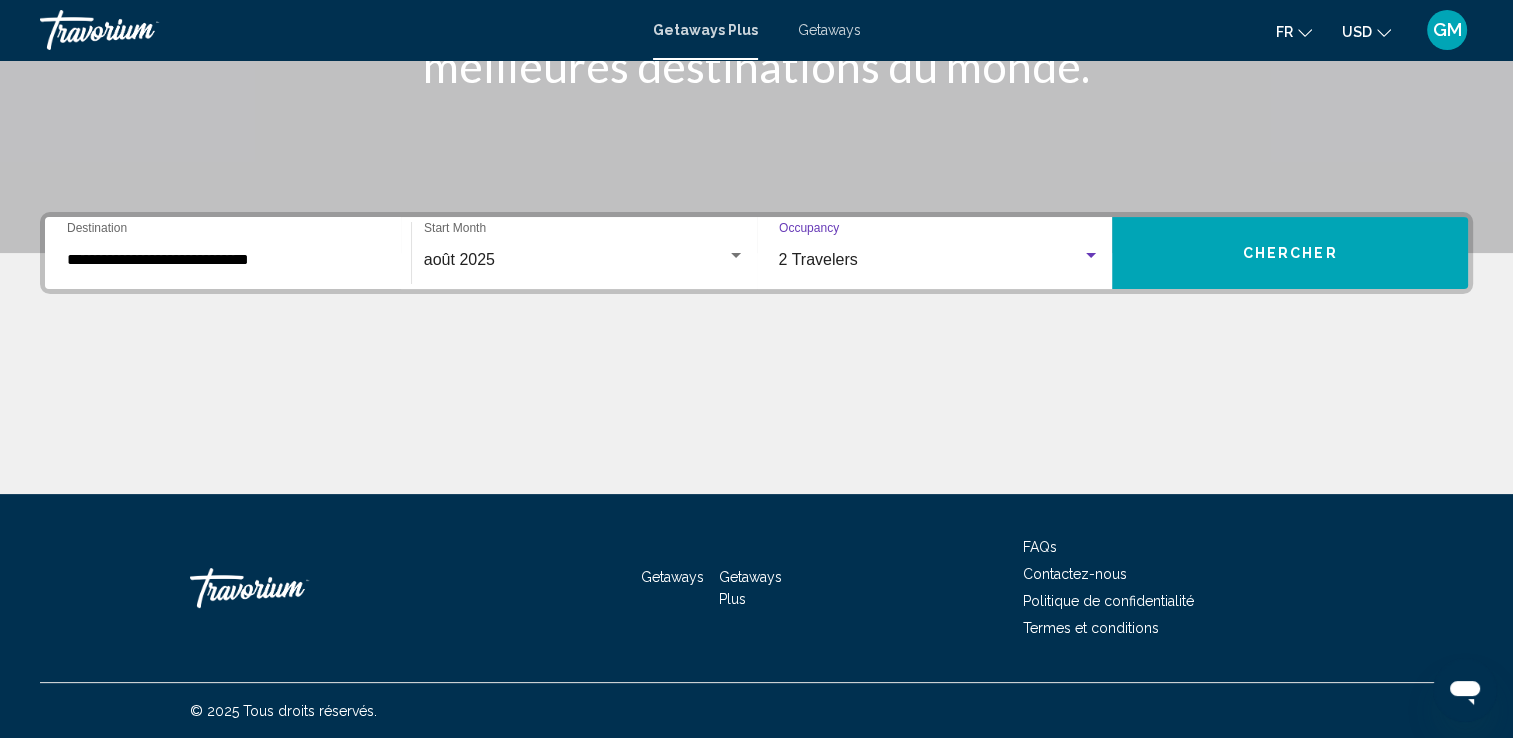 click on "Chercher" at bounding box center [1290, 253] 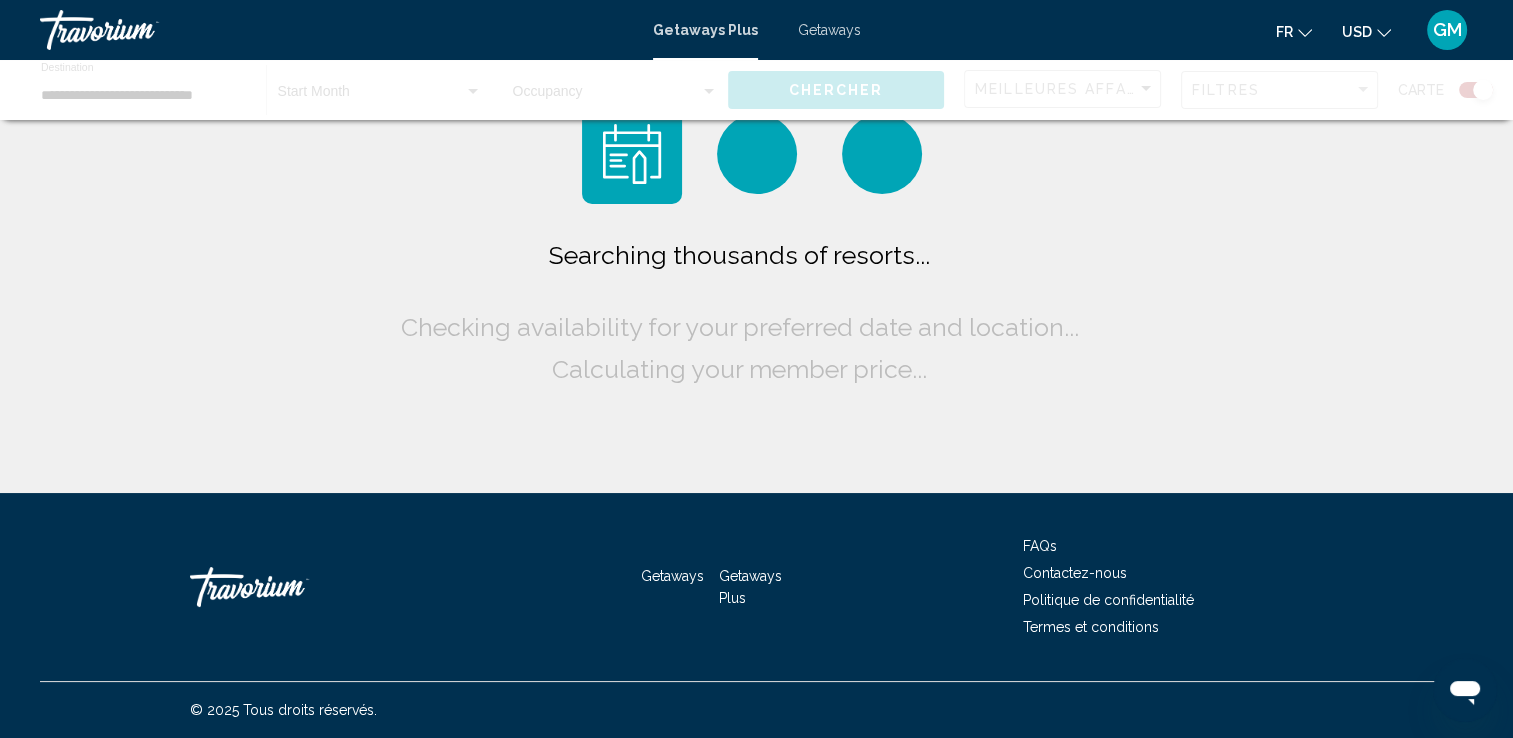 scroll, scrollTop: 0, scrollLeft: 0, axis: both 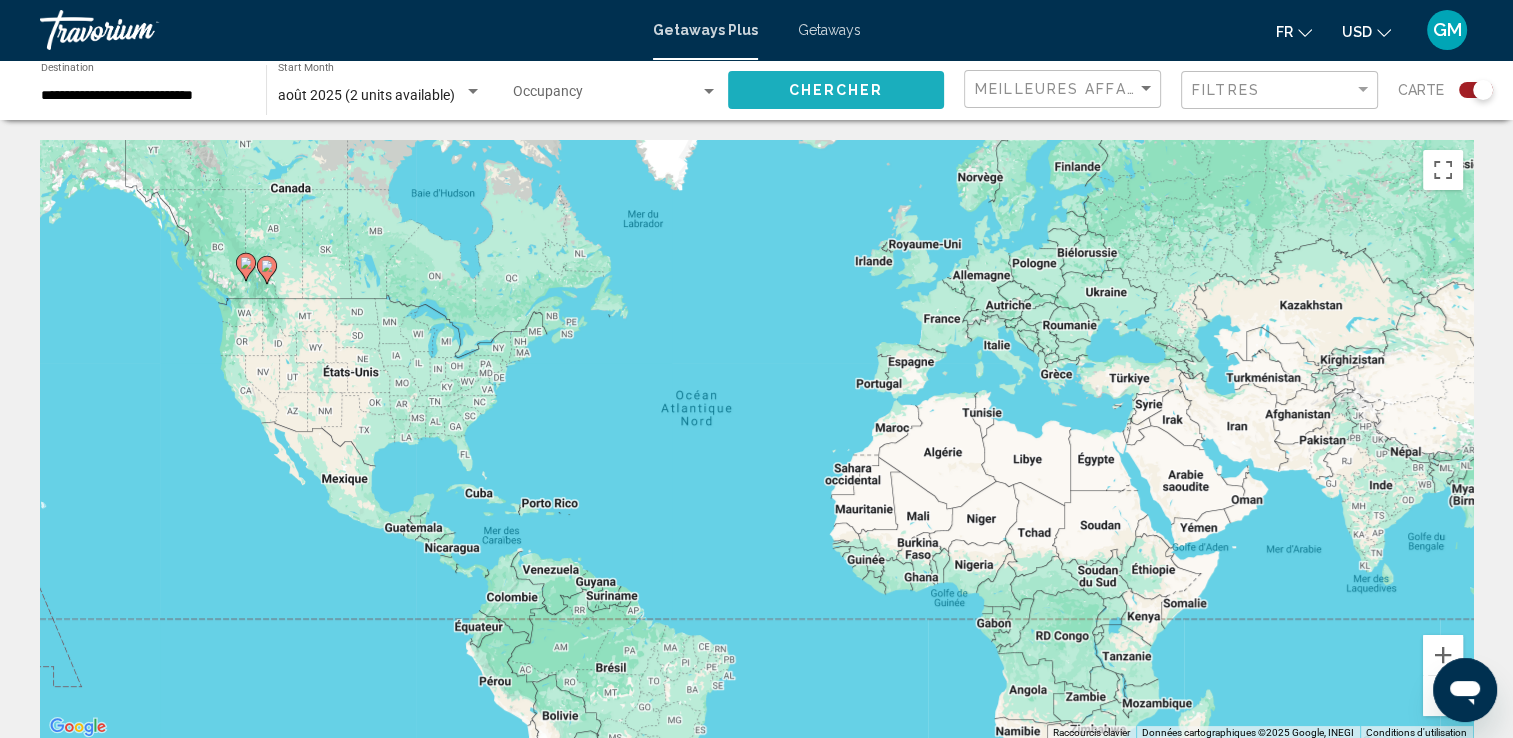 click on "Chercher" 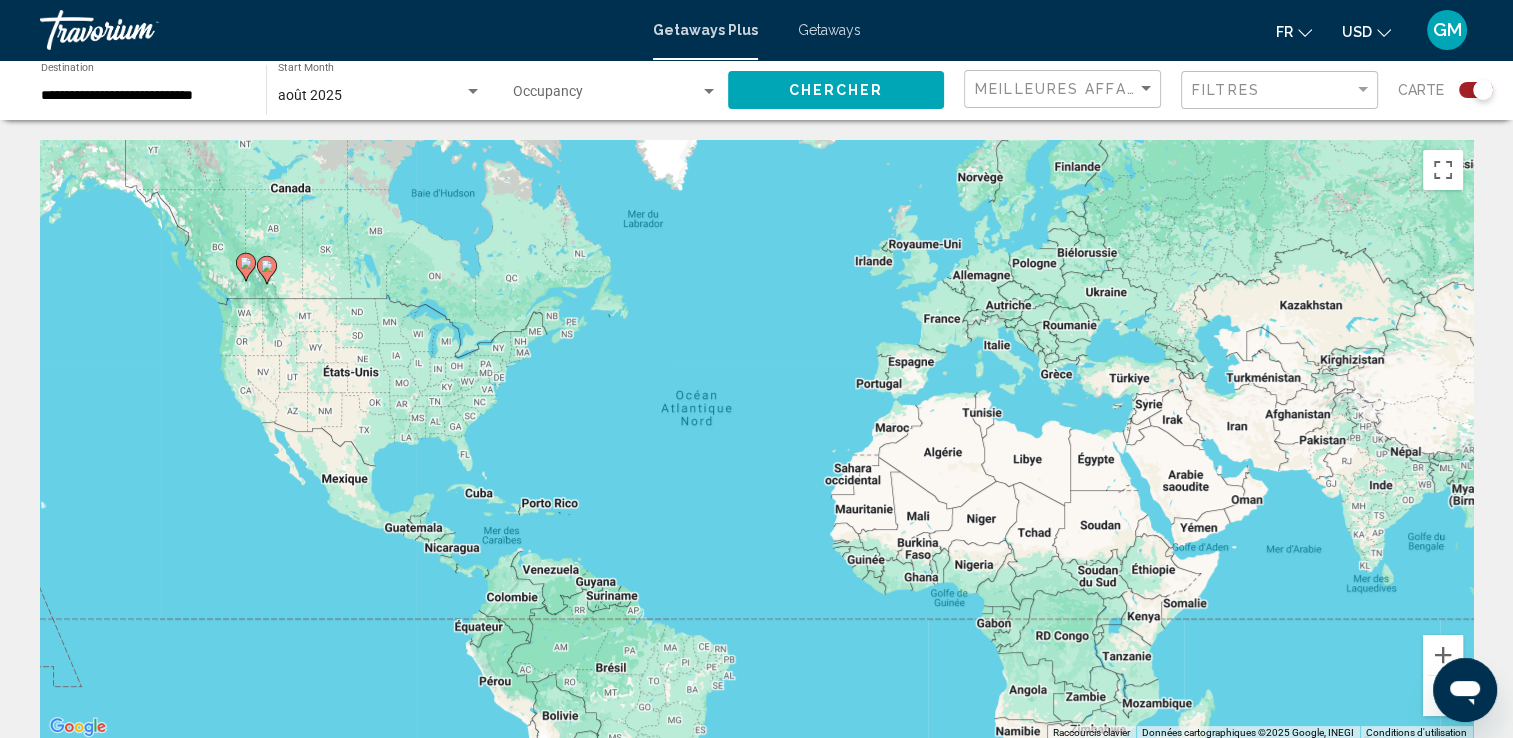 click on "Getaways" at bounding box center [829, 30] 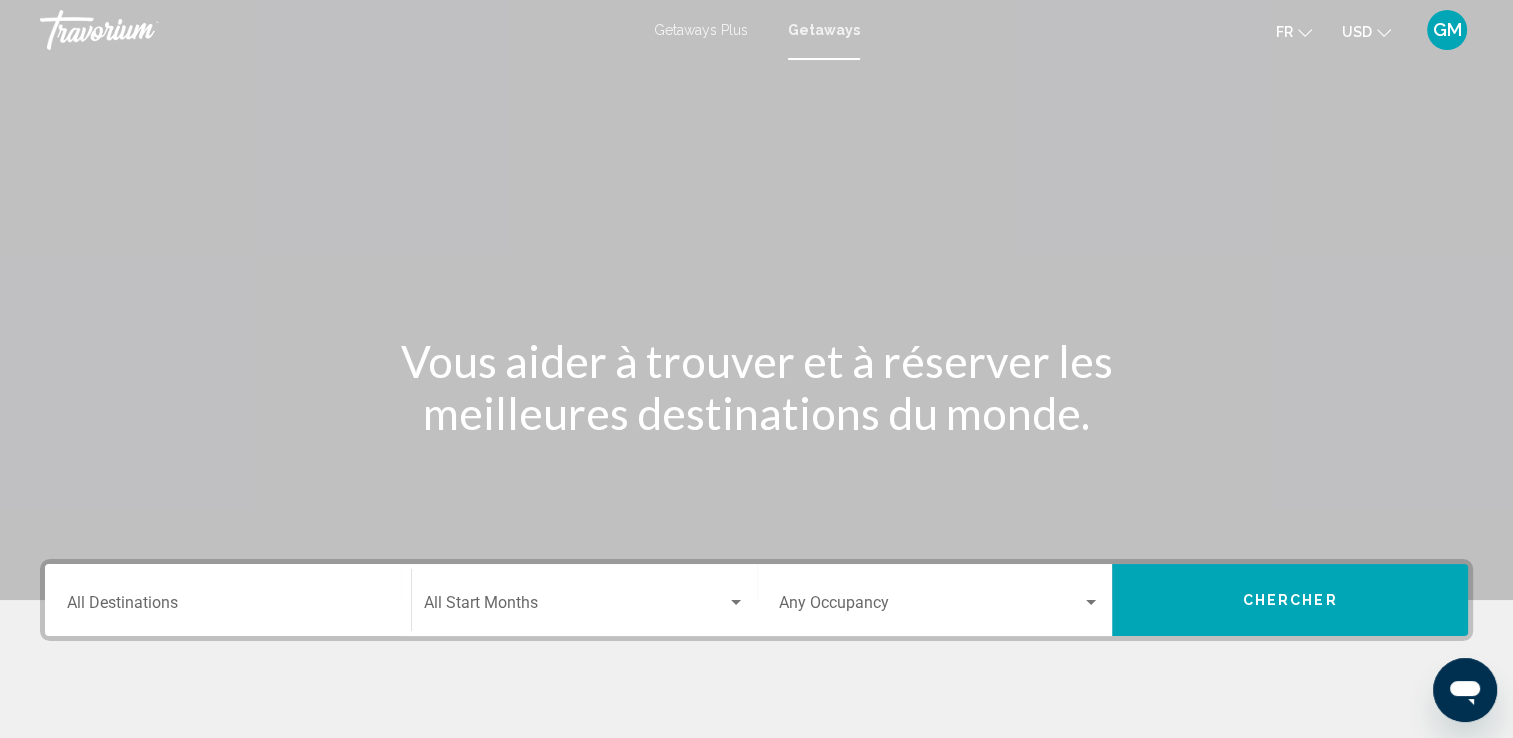 click on "Destination All Destinations" at bounding box center [228, 607] 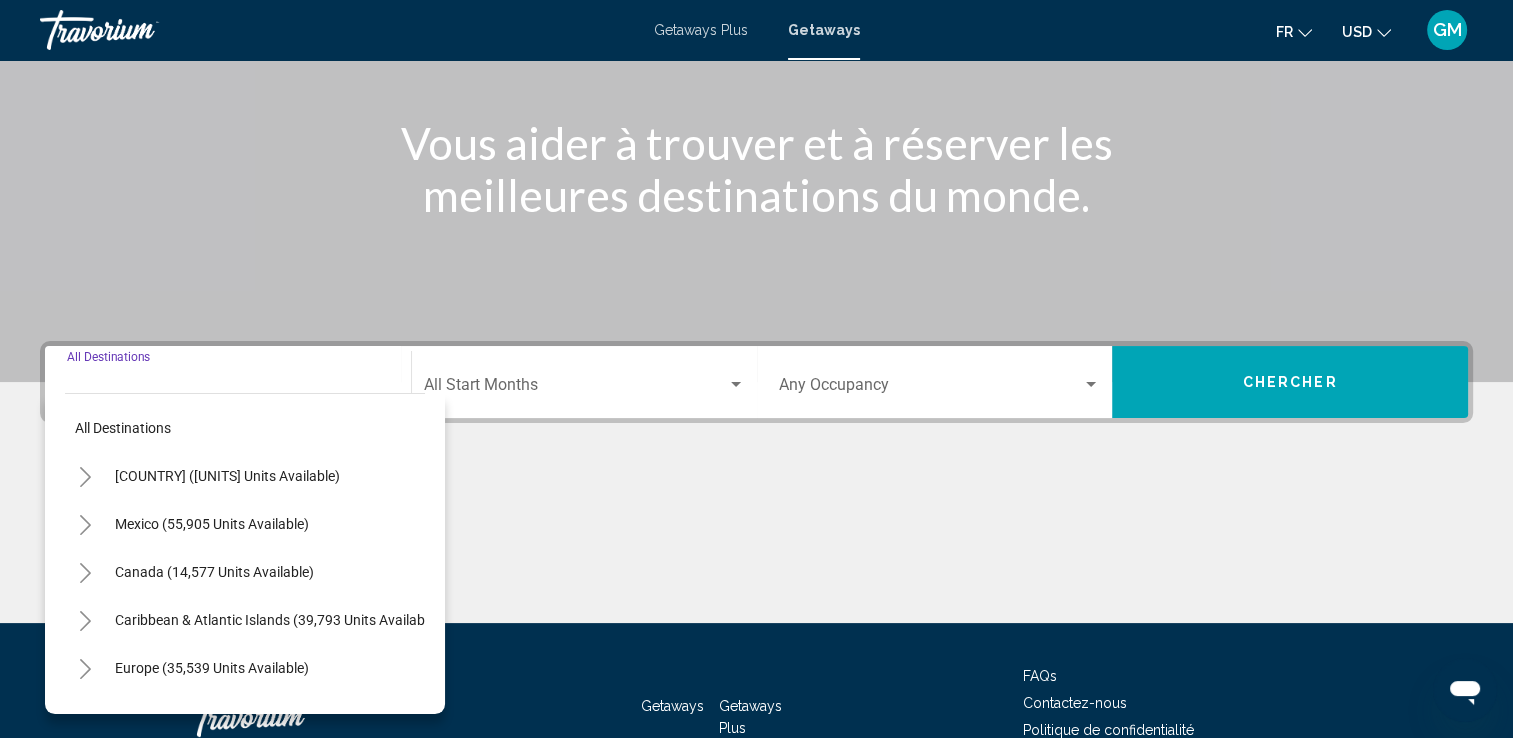 scroll, scrollTop: 347, scrollLeft: 0, axis: vertical 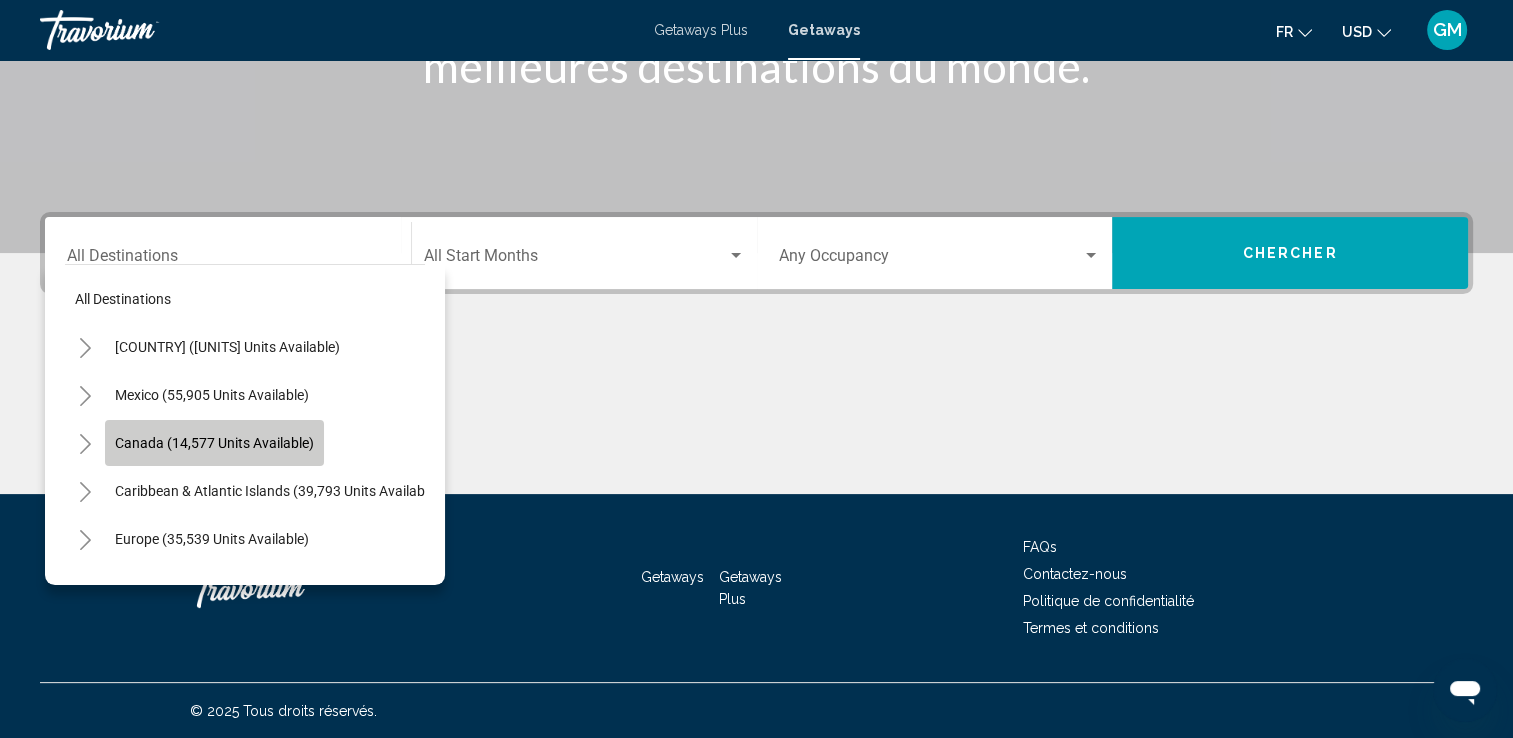 click on "Canada (14,577 units available)" 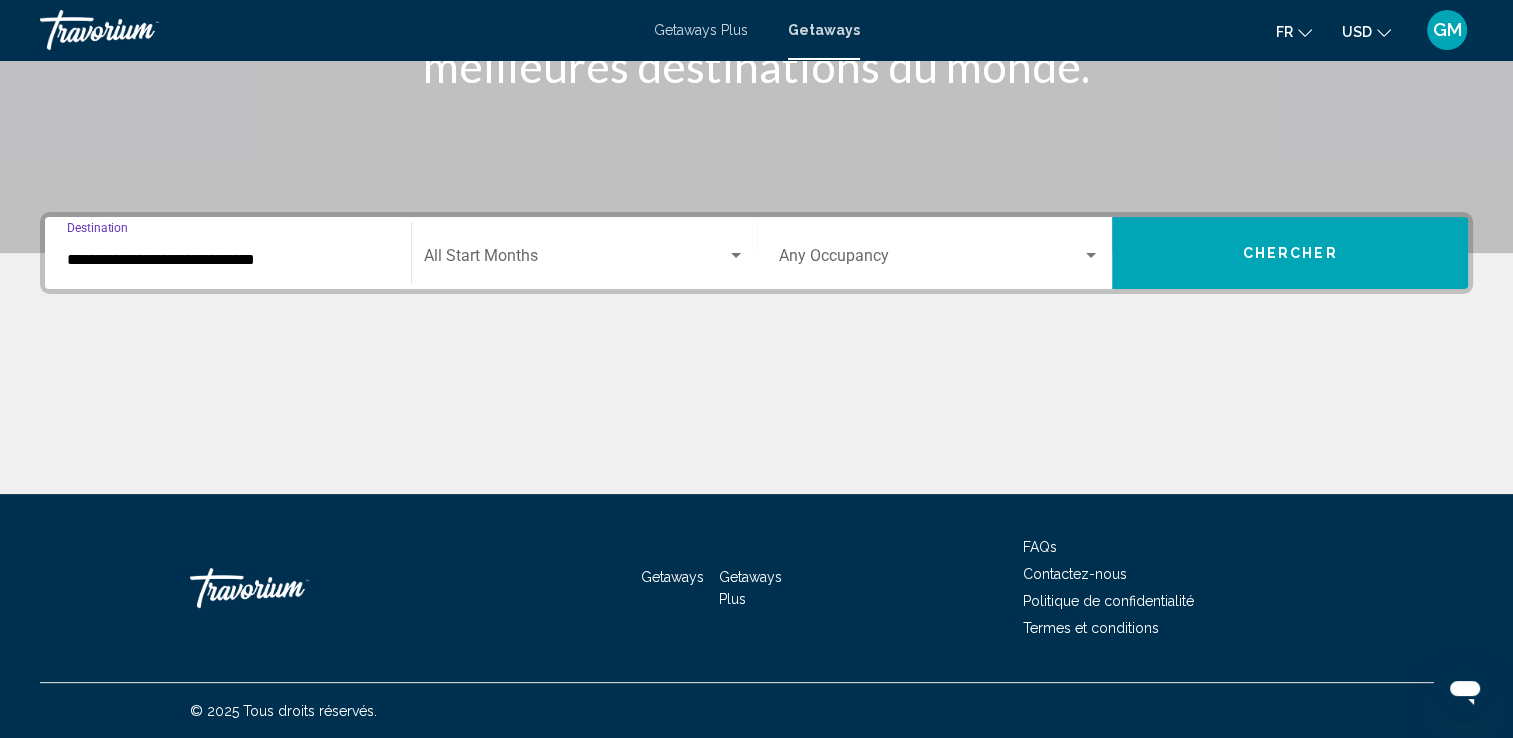 click at bounding box center [736, 256] 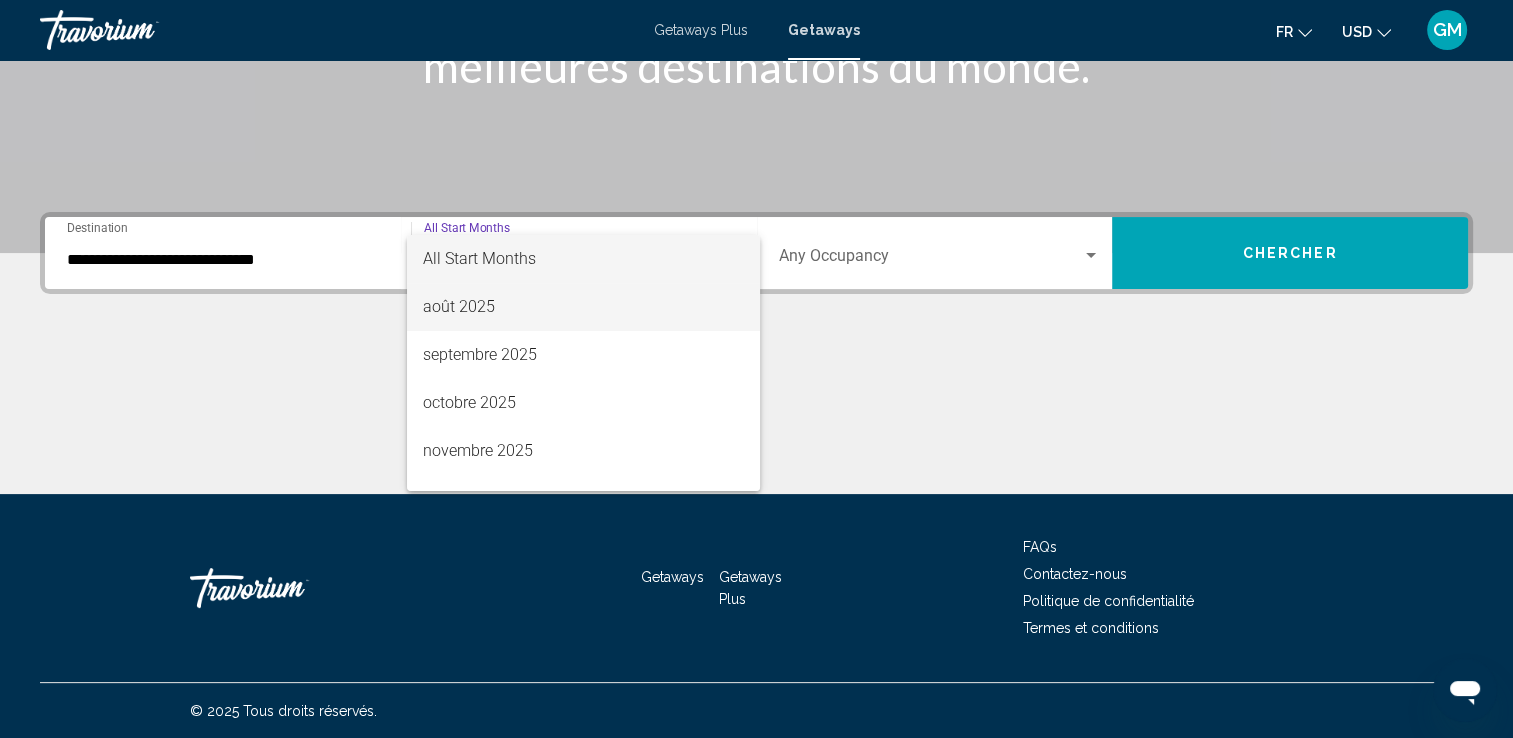 click on "août 2025" at bounding box center (583, 307) 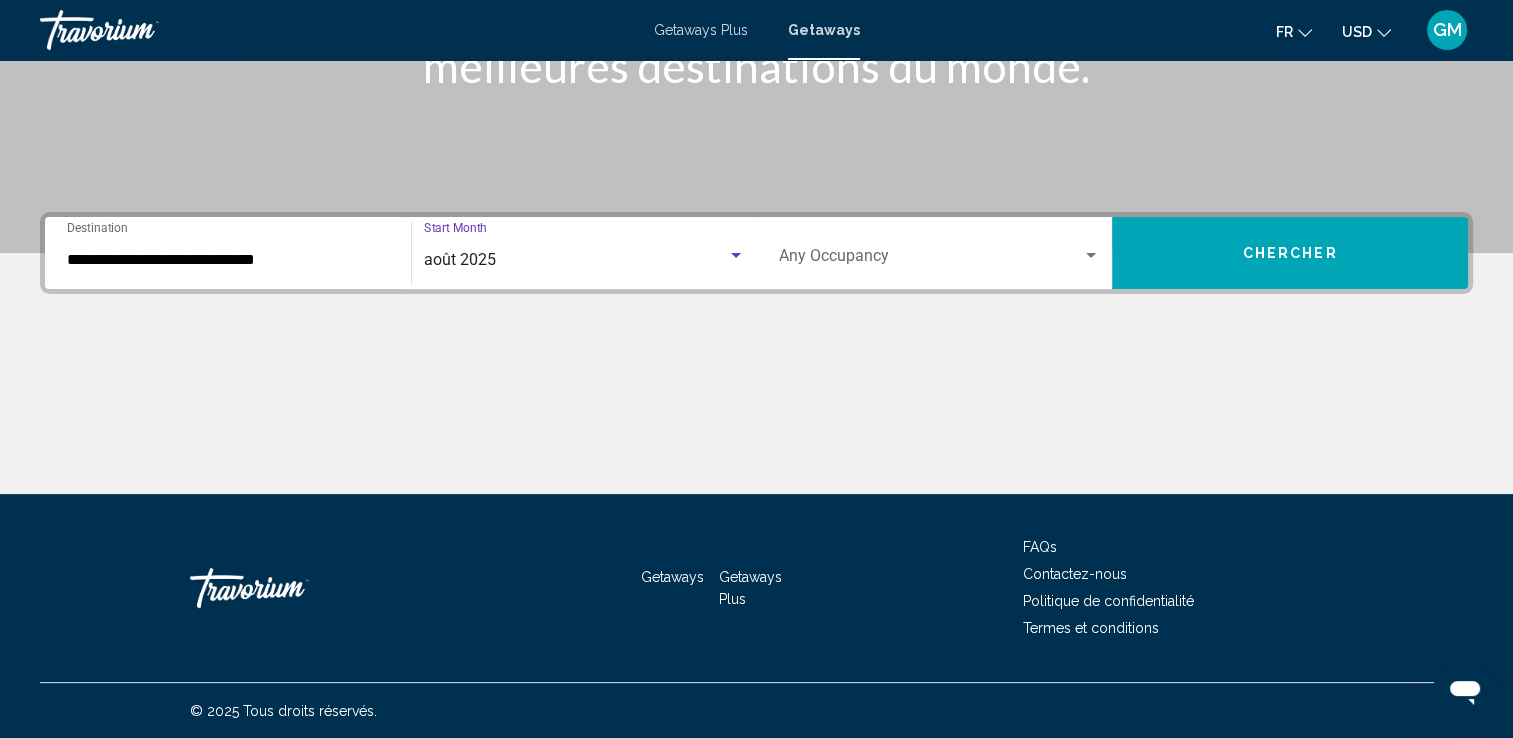 click at bounding box center [1091, 256] 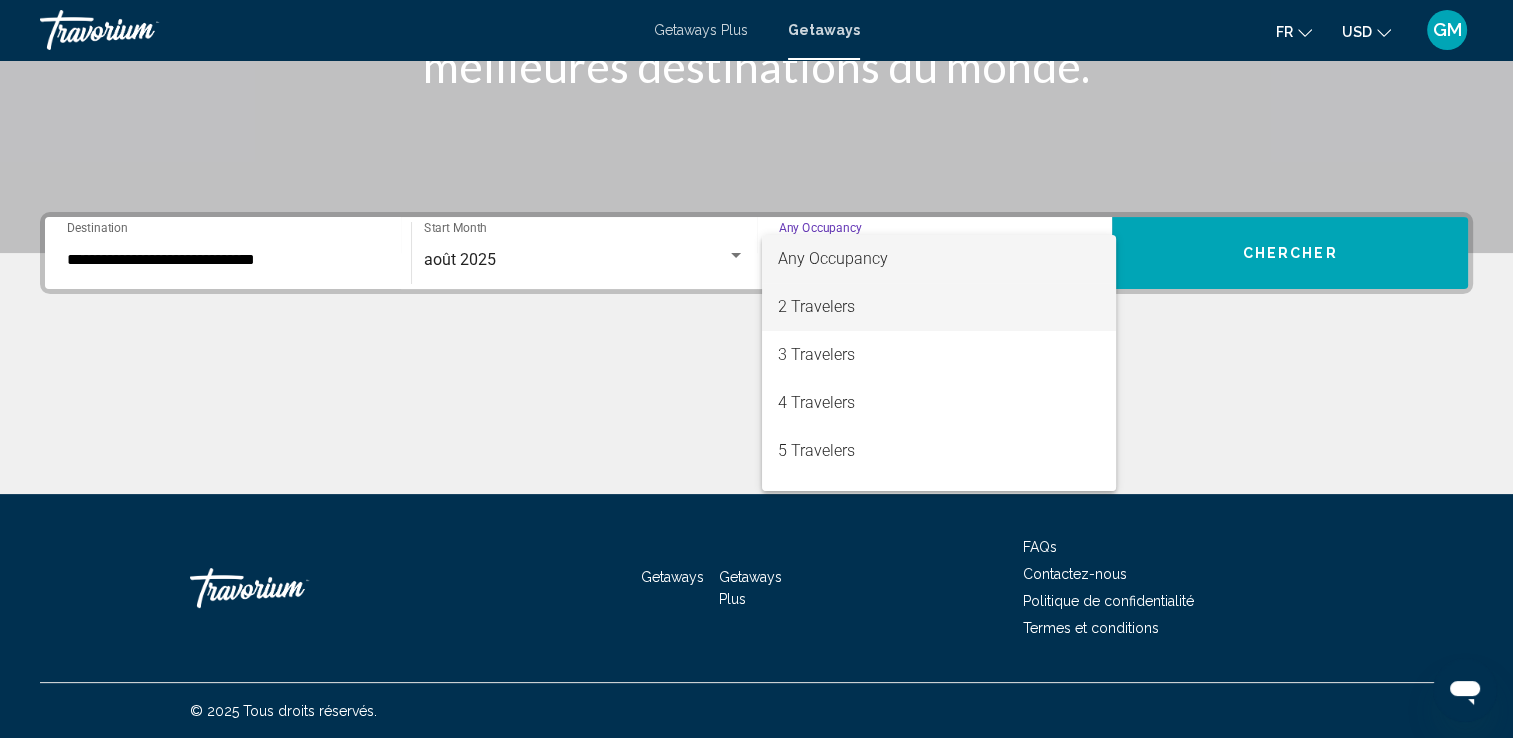 click on "2 Travelers" at bounding box center (939, 307) 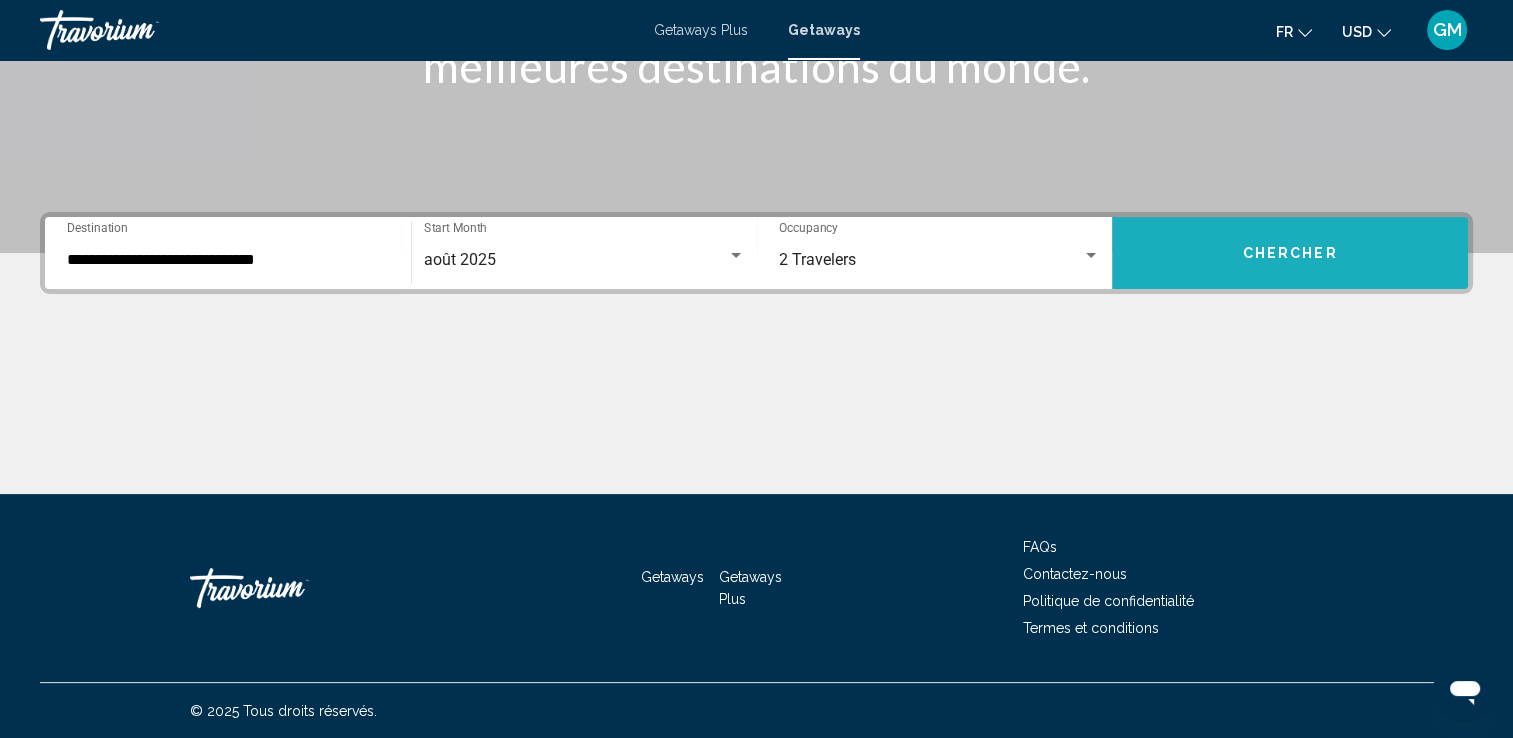 click on "Chercher" at bounding box center [1290, 254] 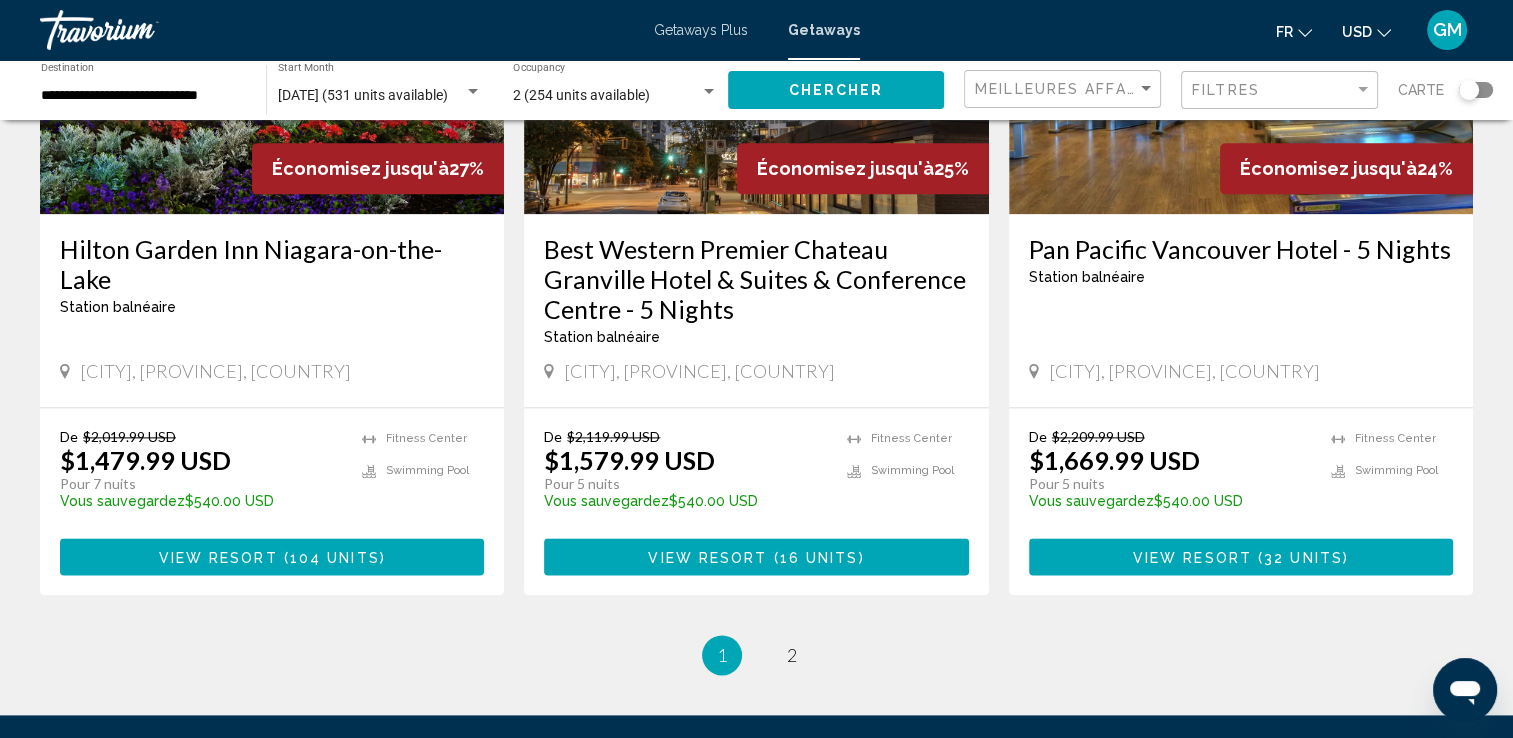 scroll, scrollTop: 2698, scrollLeft: 0, axis: vertical 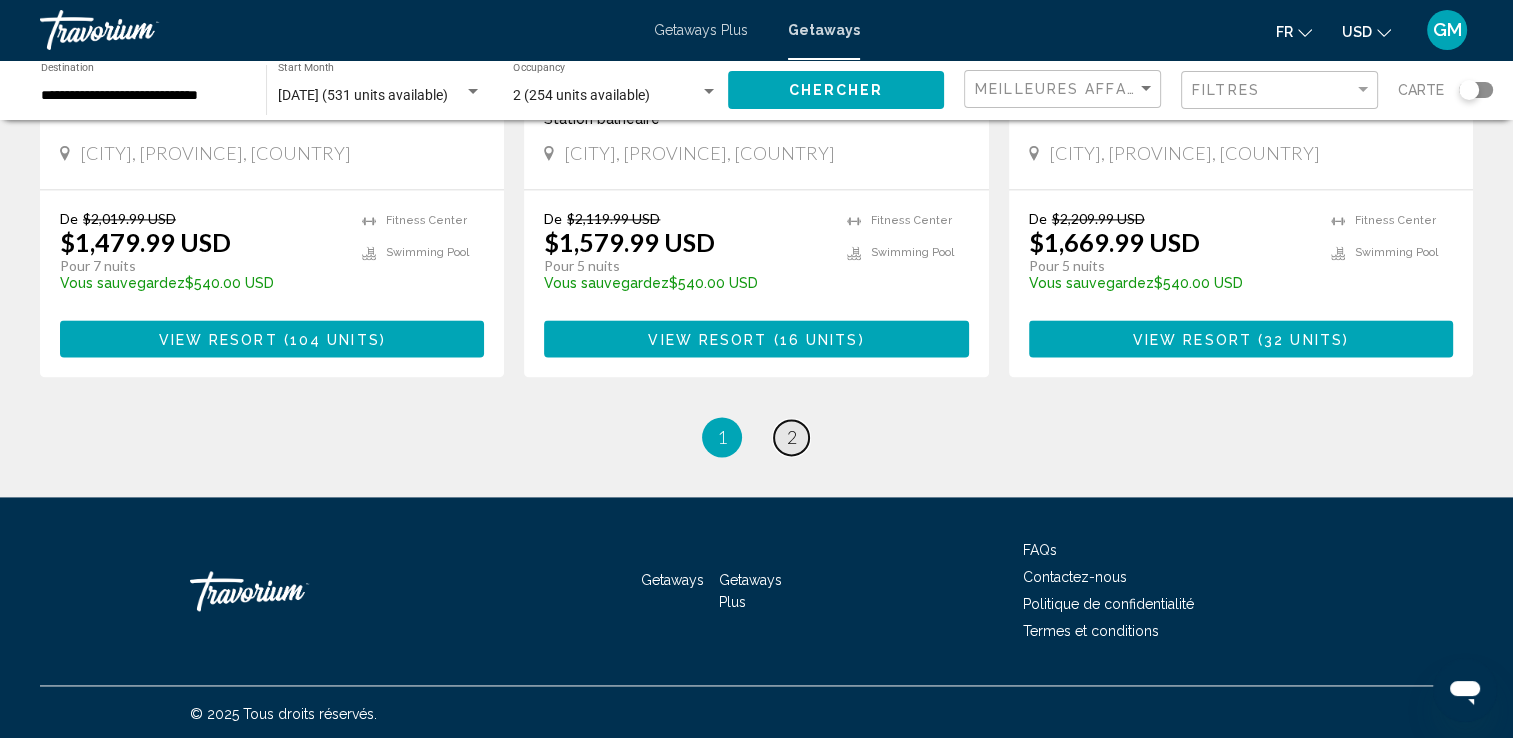 click on "page  2" at bounding box center (791, 437) 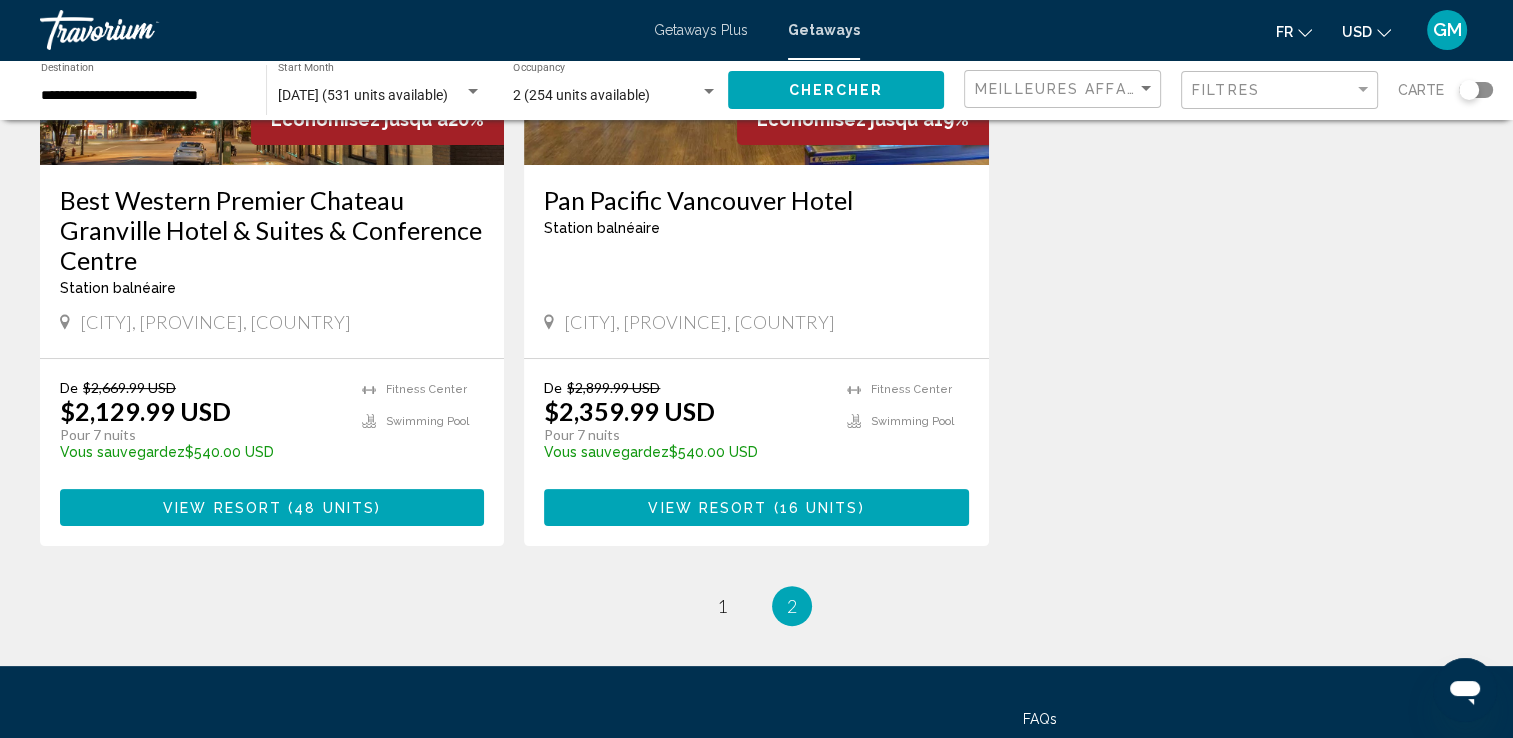 scroll, scrollTop: 400, scrollLeft: 0, axis: vertical 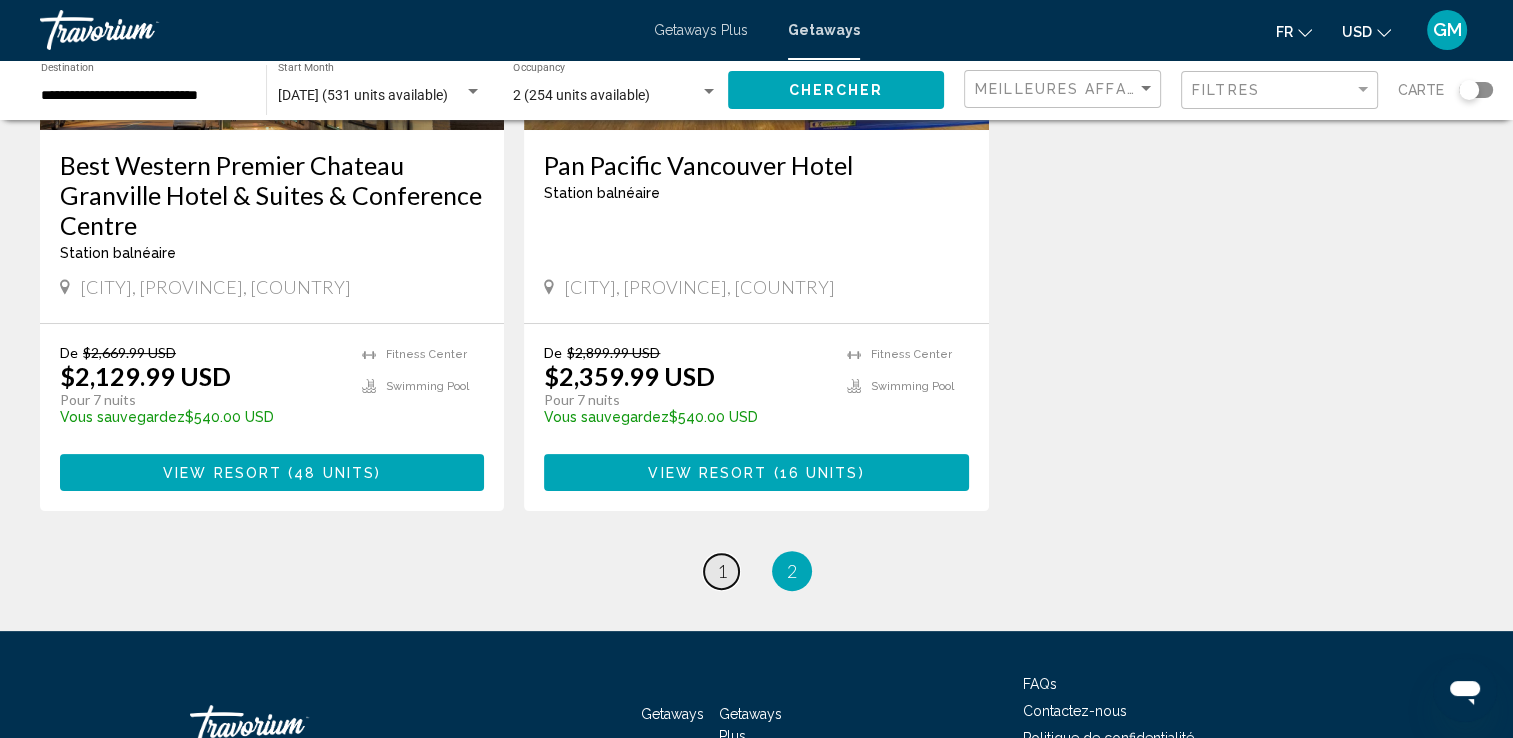 click on "1" at bounding box center [722, 571] 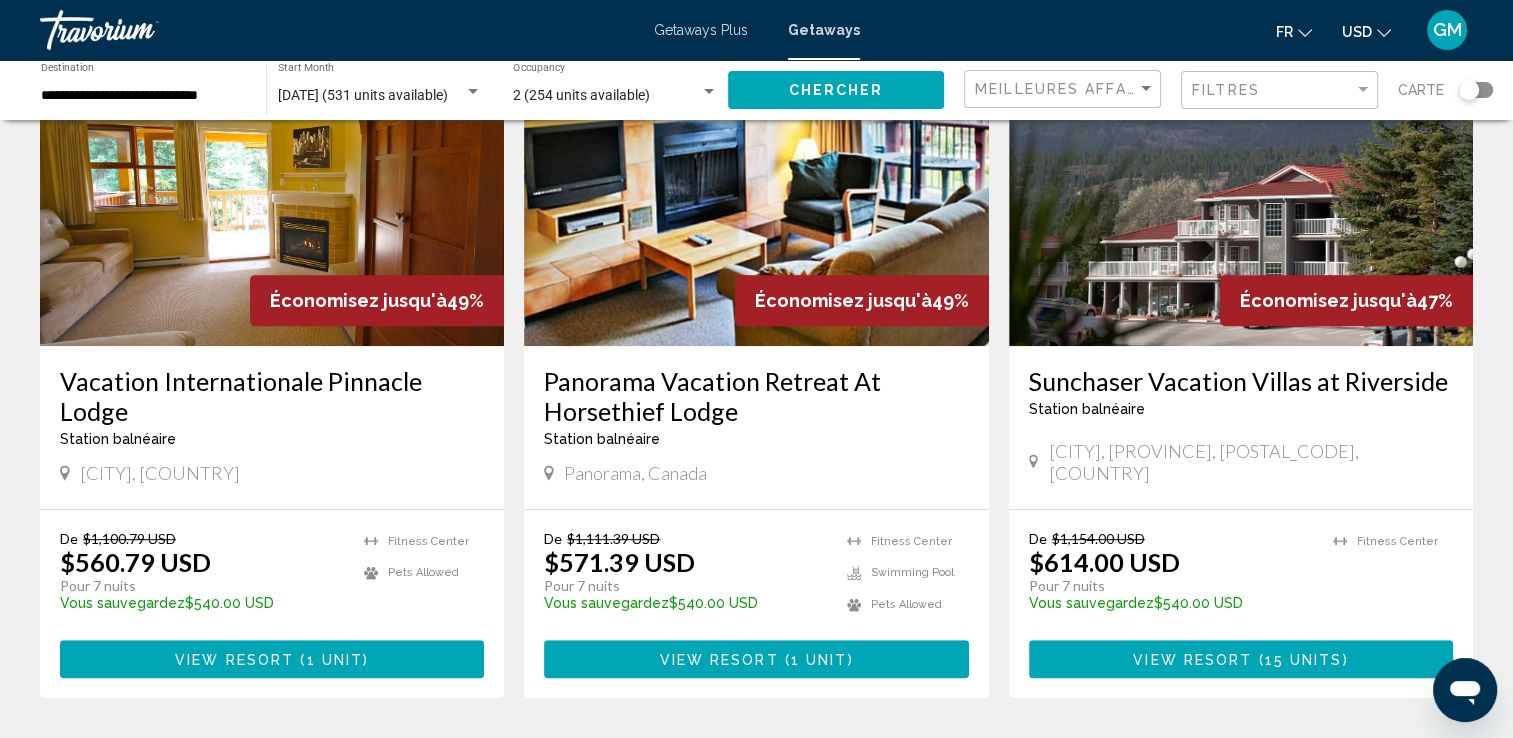 scroll, scrollTop: 900, scrollLeft: 0, axis: vertical 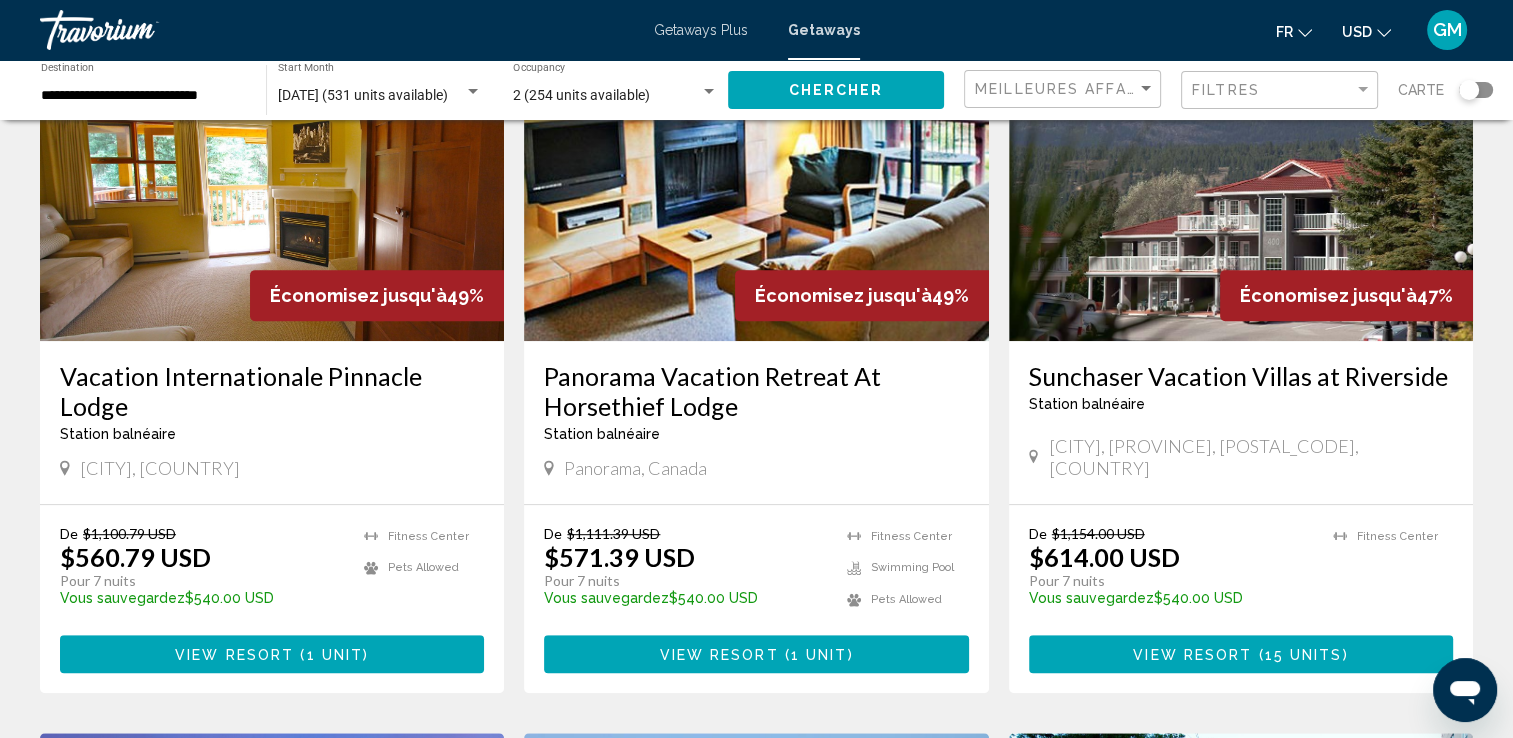 click 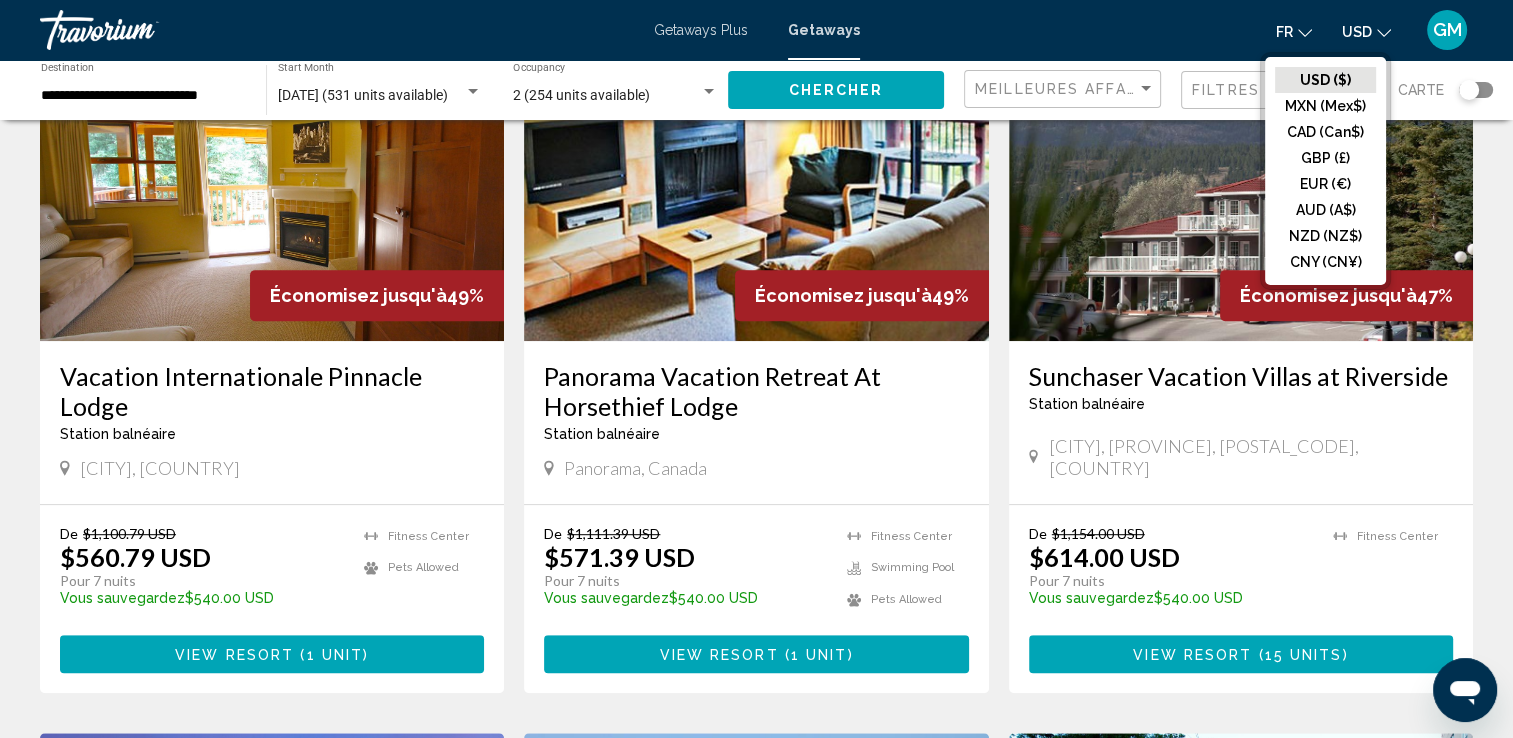 click on "CAD (Can$)" 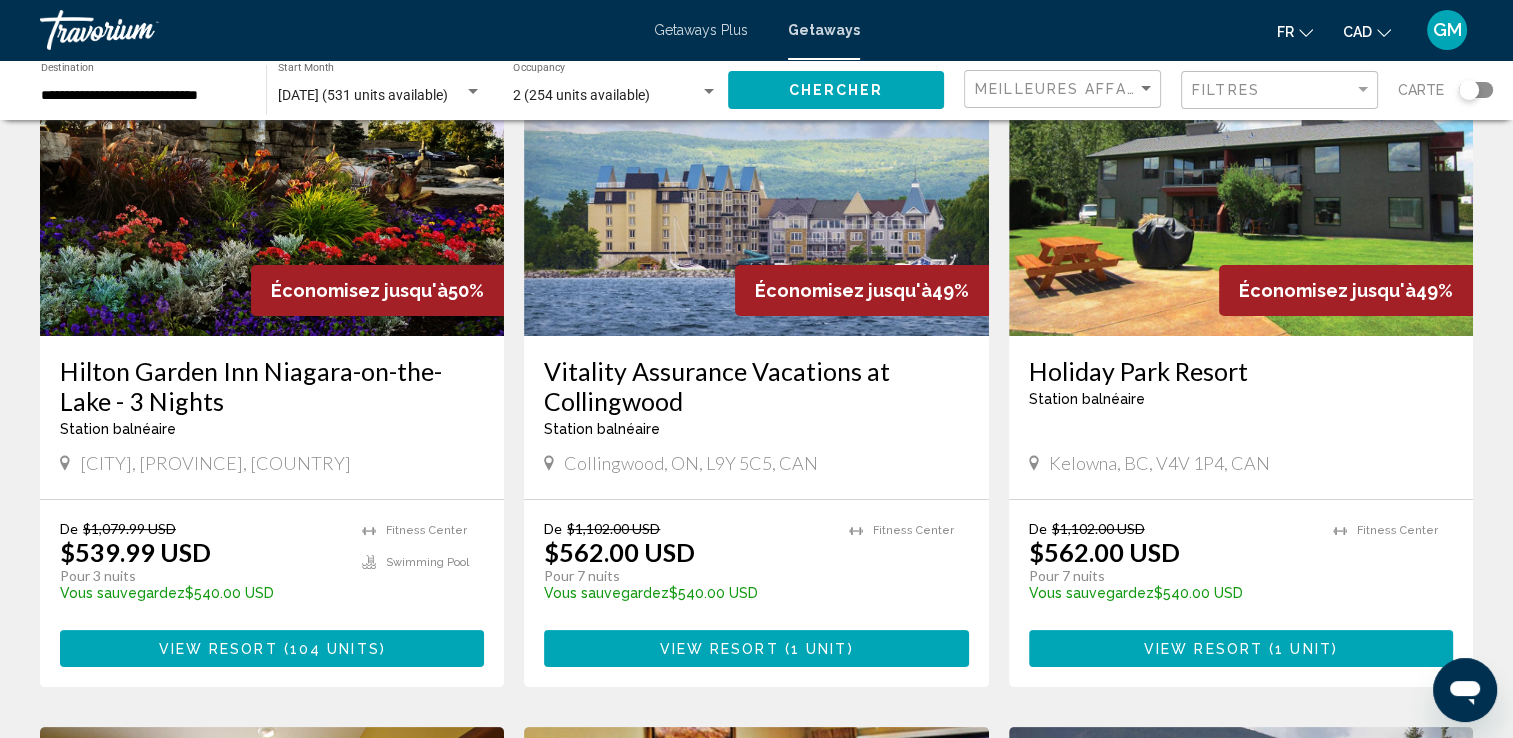 scroll, scrollTop: 0, scrollLeft: 0, axis: both 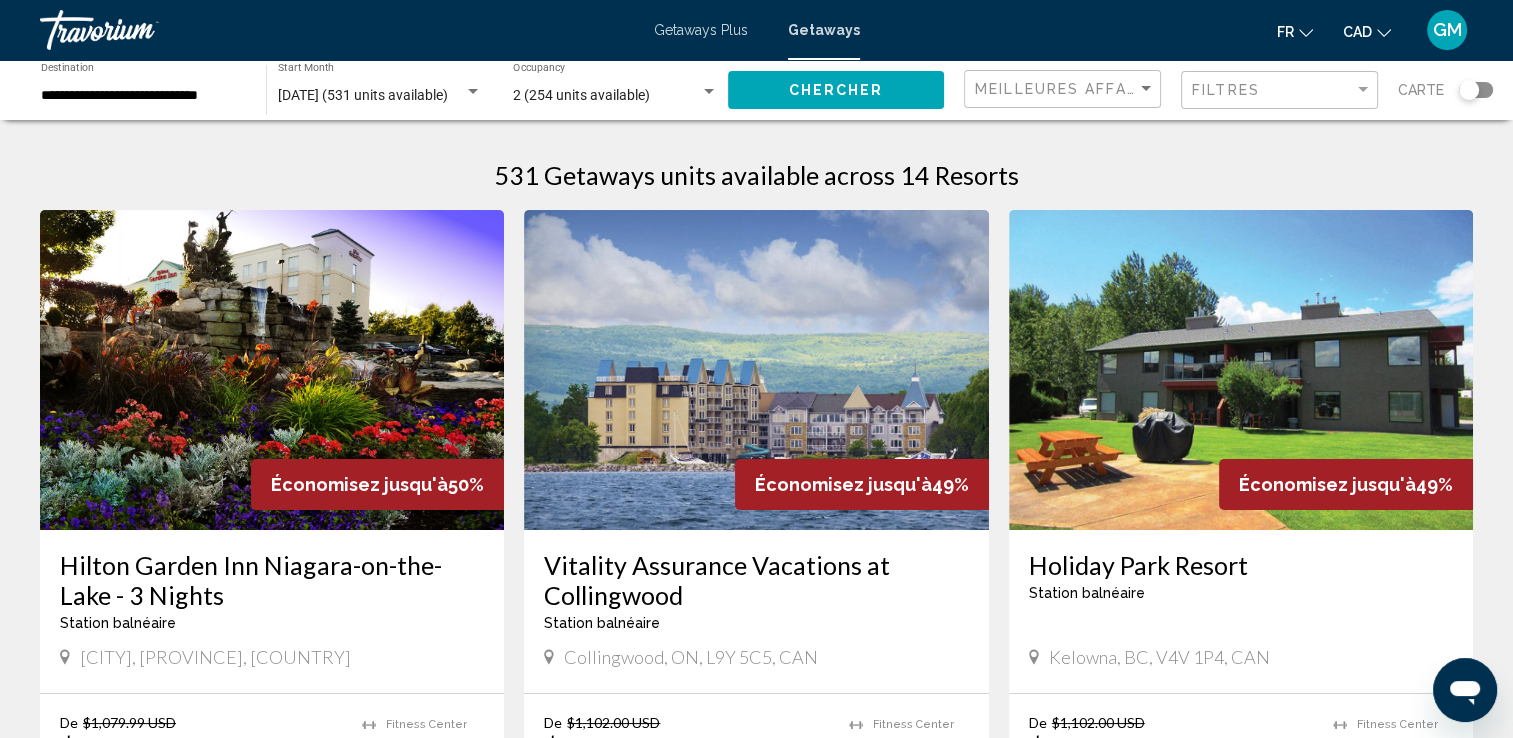 click on "**********" at bounding box center (143, 96) 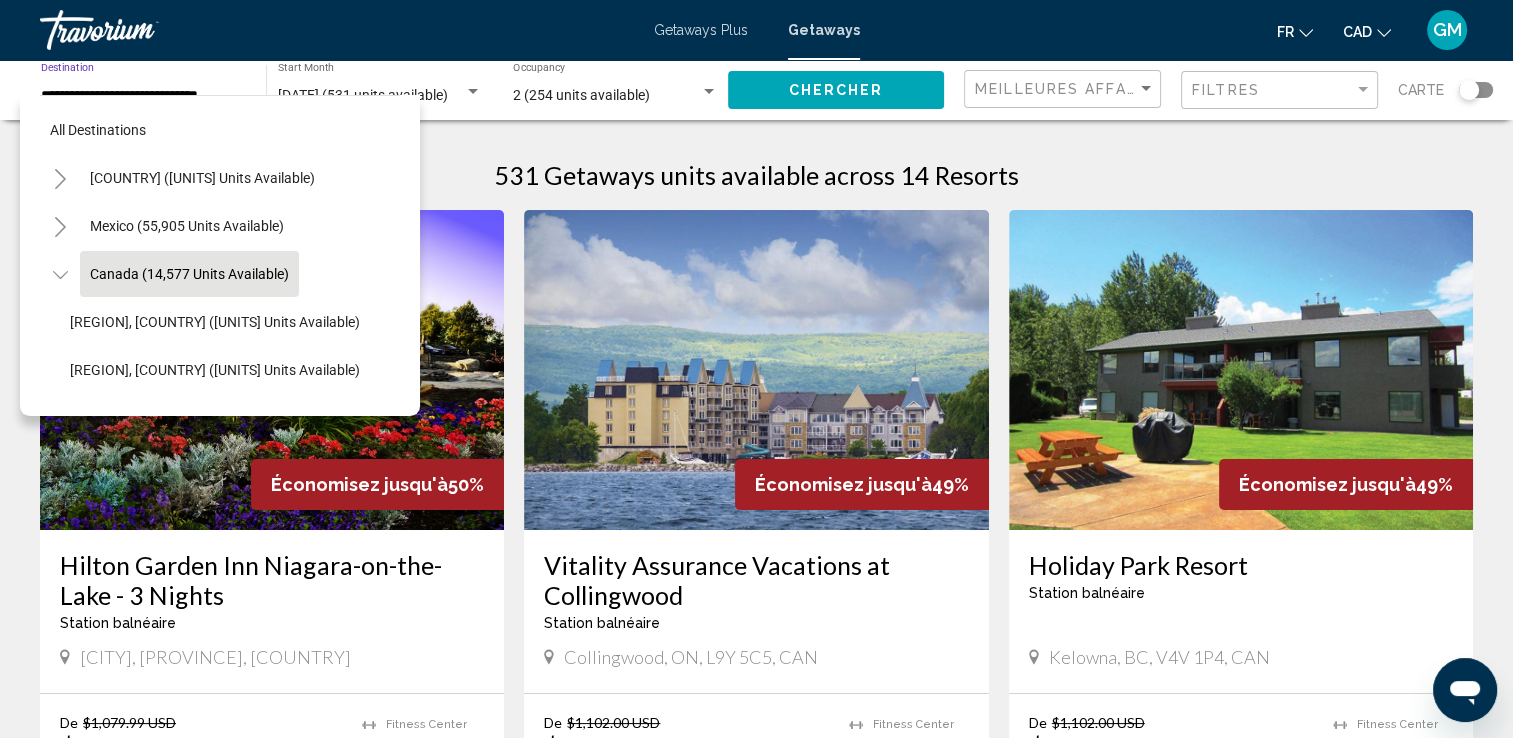 scroll, scrollTop: 30, scrollLeft: 0, axis: vertical 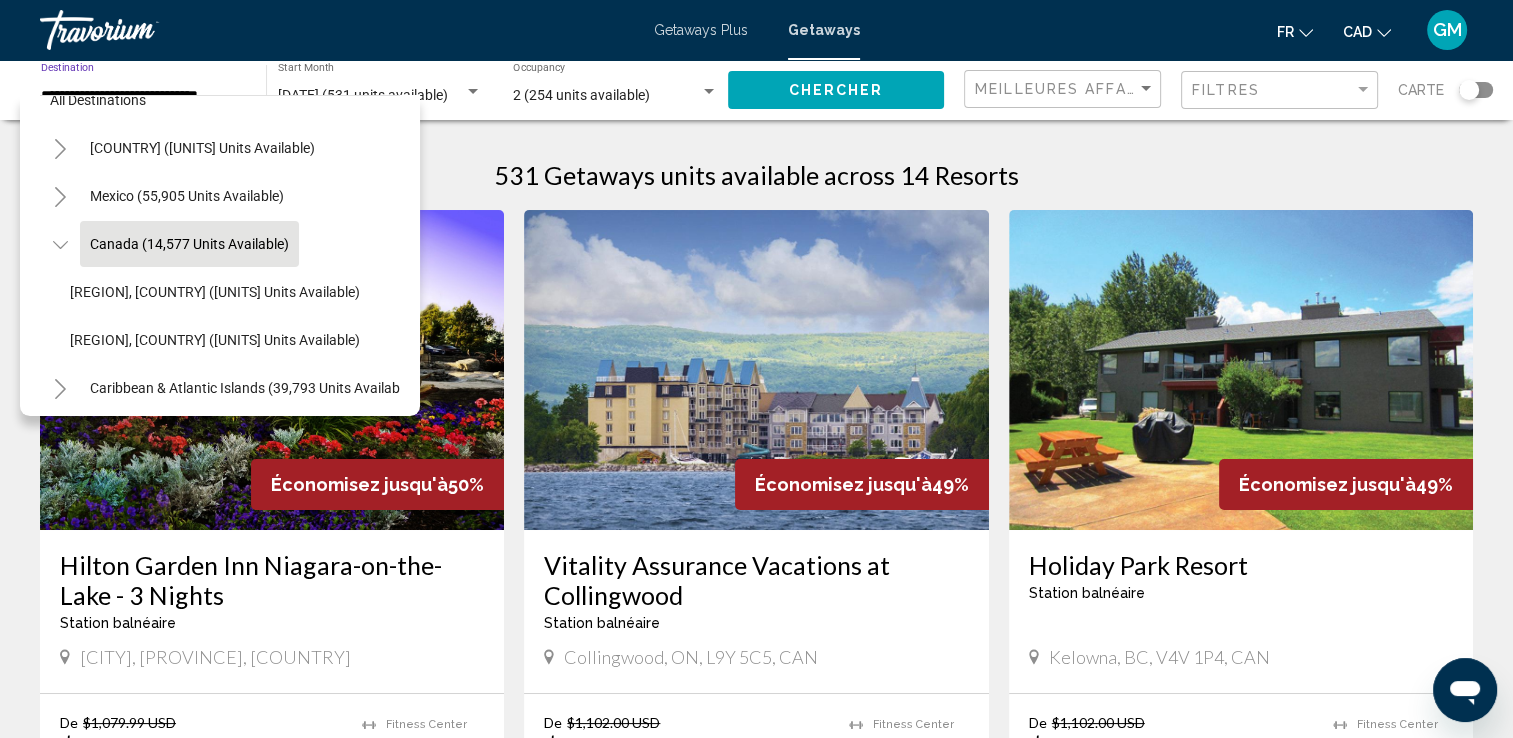 click on "[DATE] (531 units available) Start Month All Start Months" 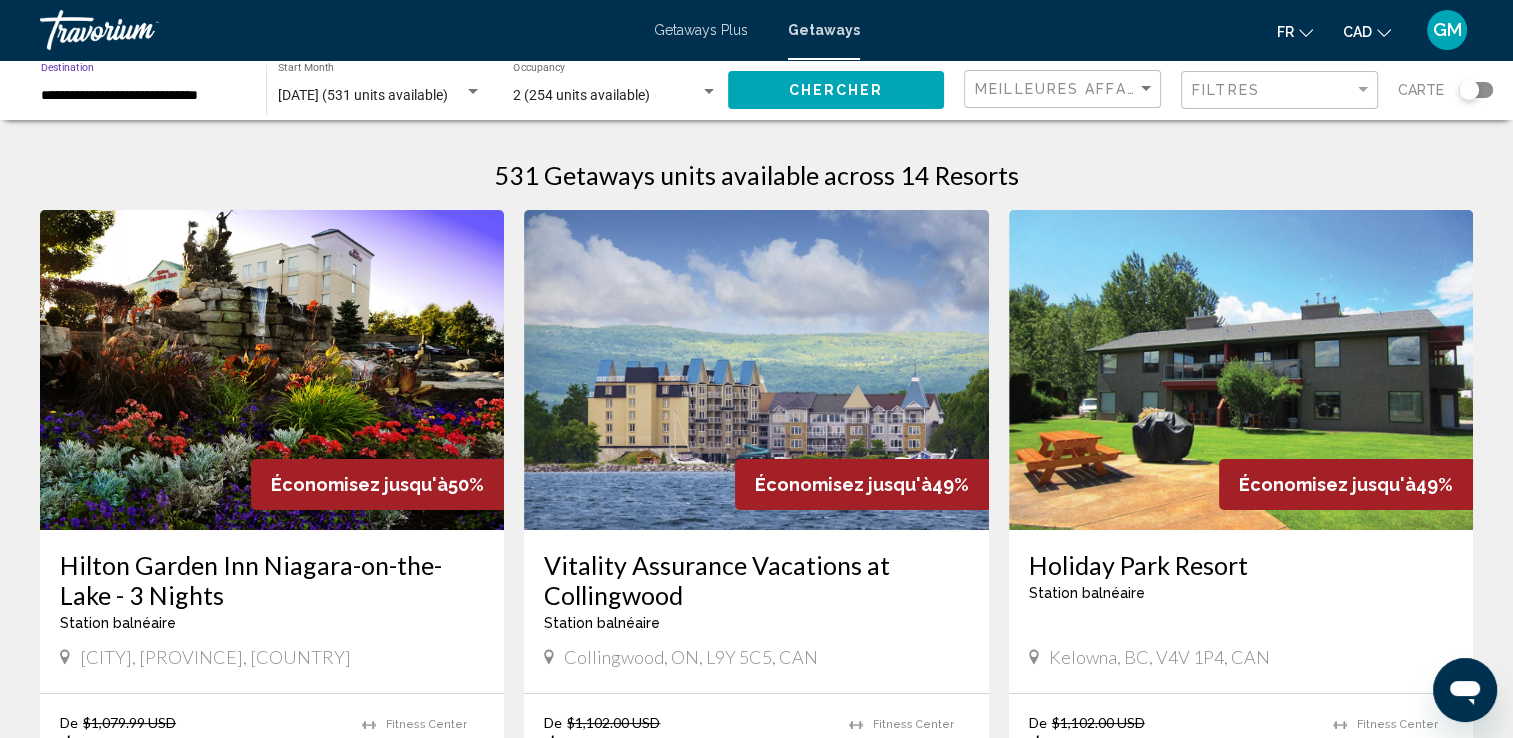 click on "**********" at bounding box center [143, 96] 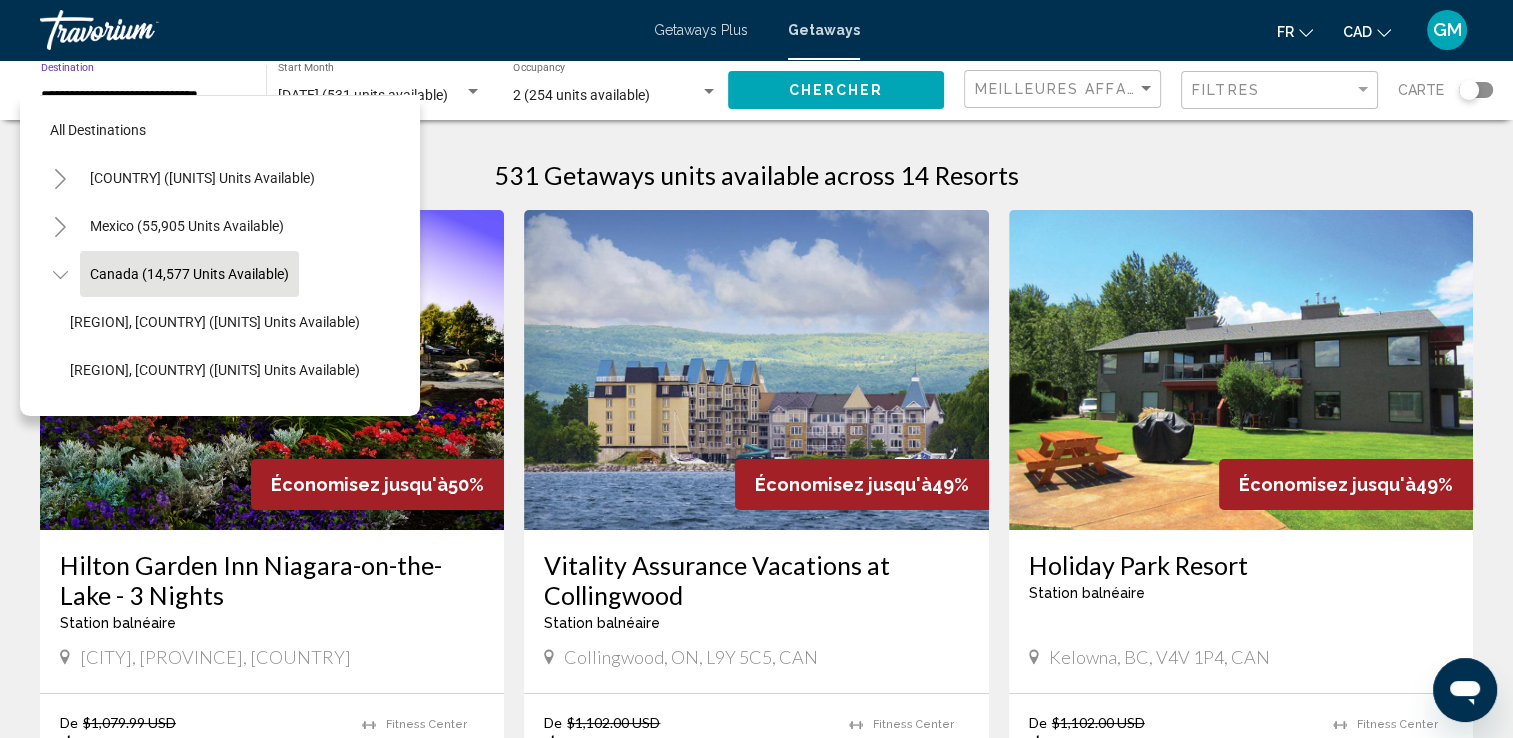 scroll, scrollTop: 30, scrollLeft: 0, axis: vertical 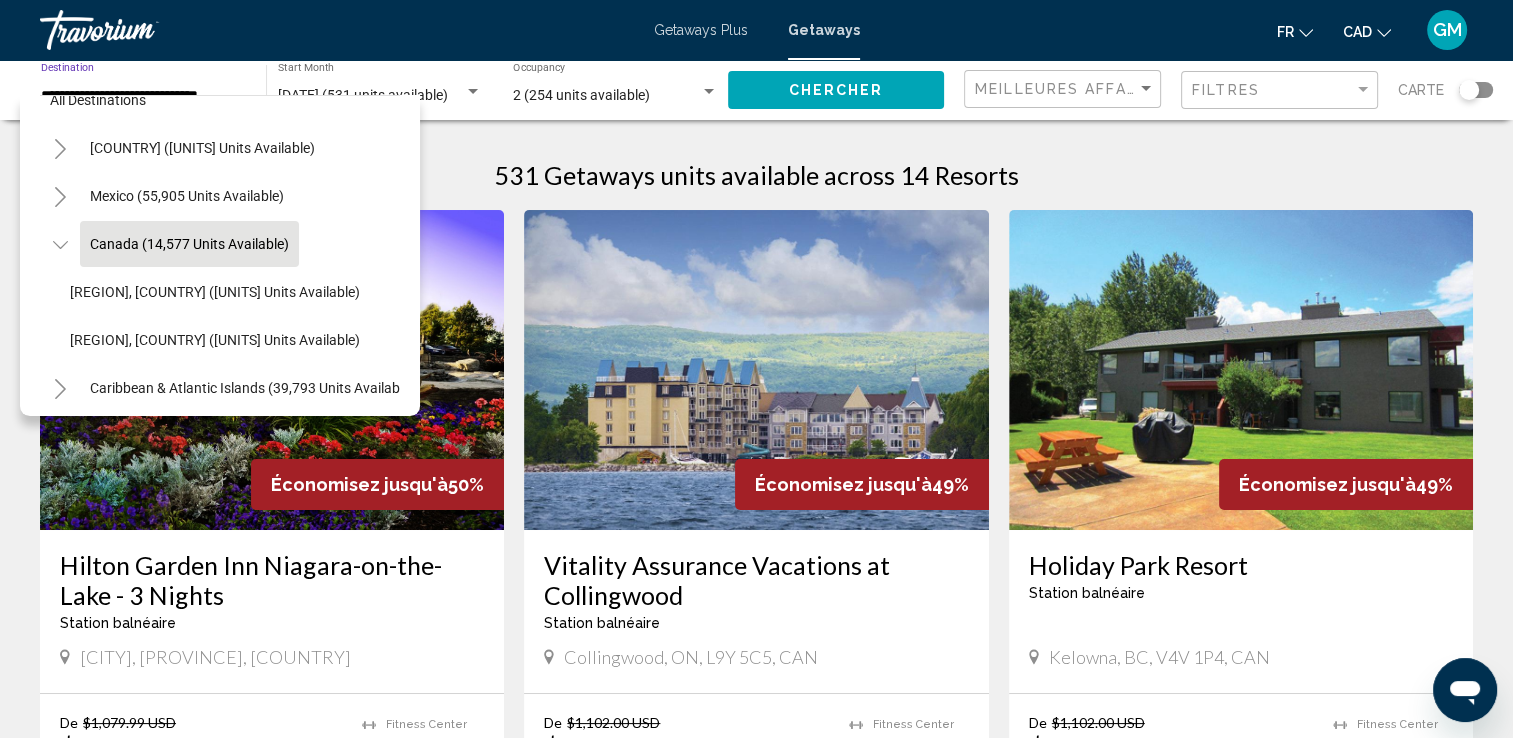 click on "**********" 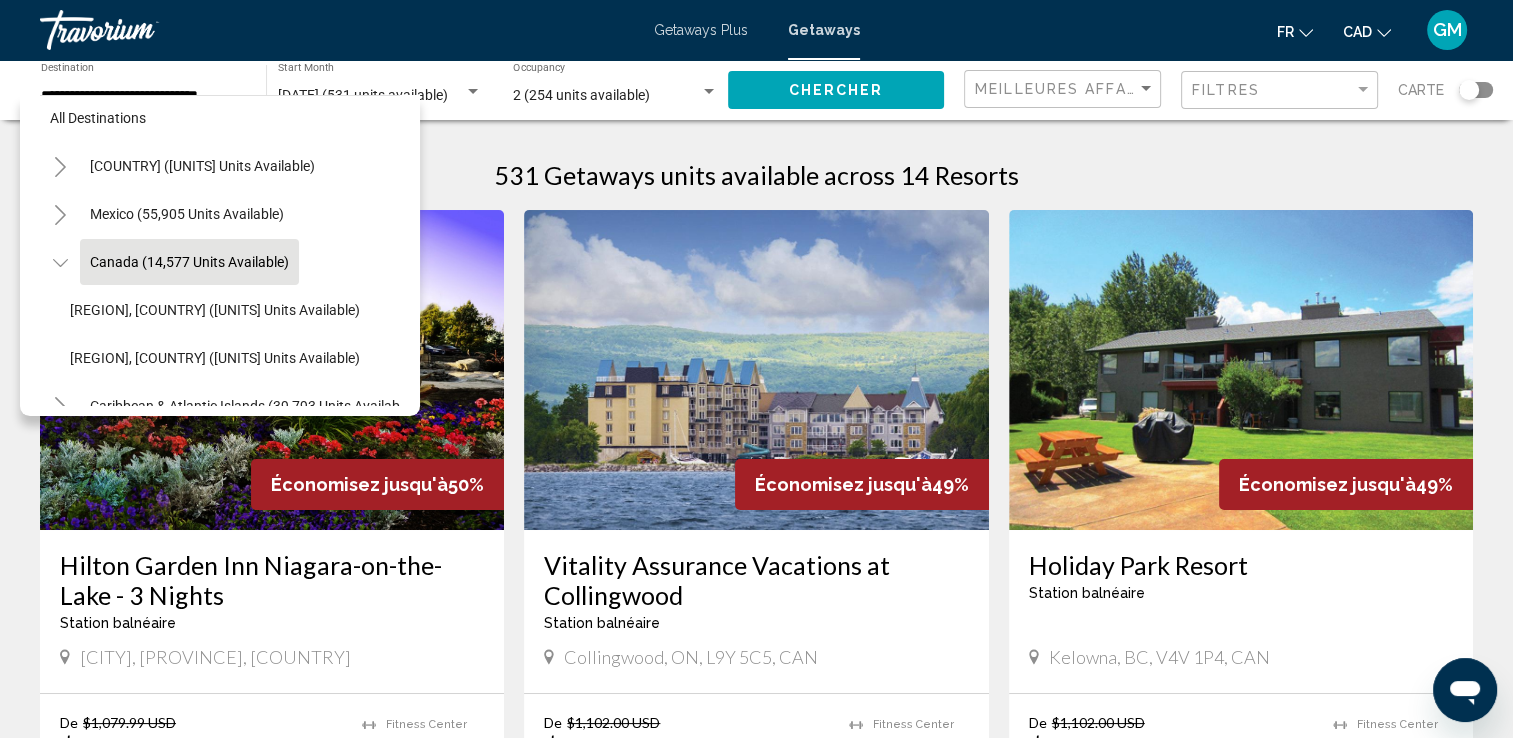 scroll, scrollTop: 0, scrollLeft: 0, axis: both 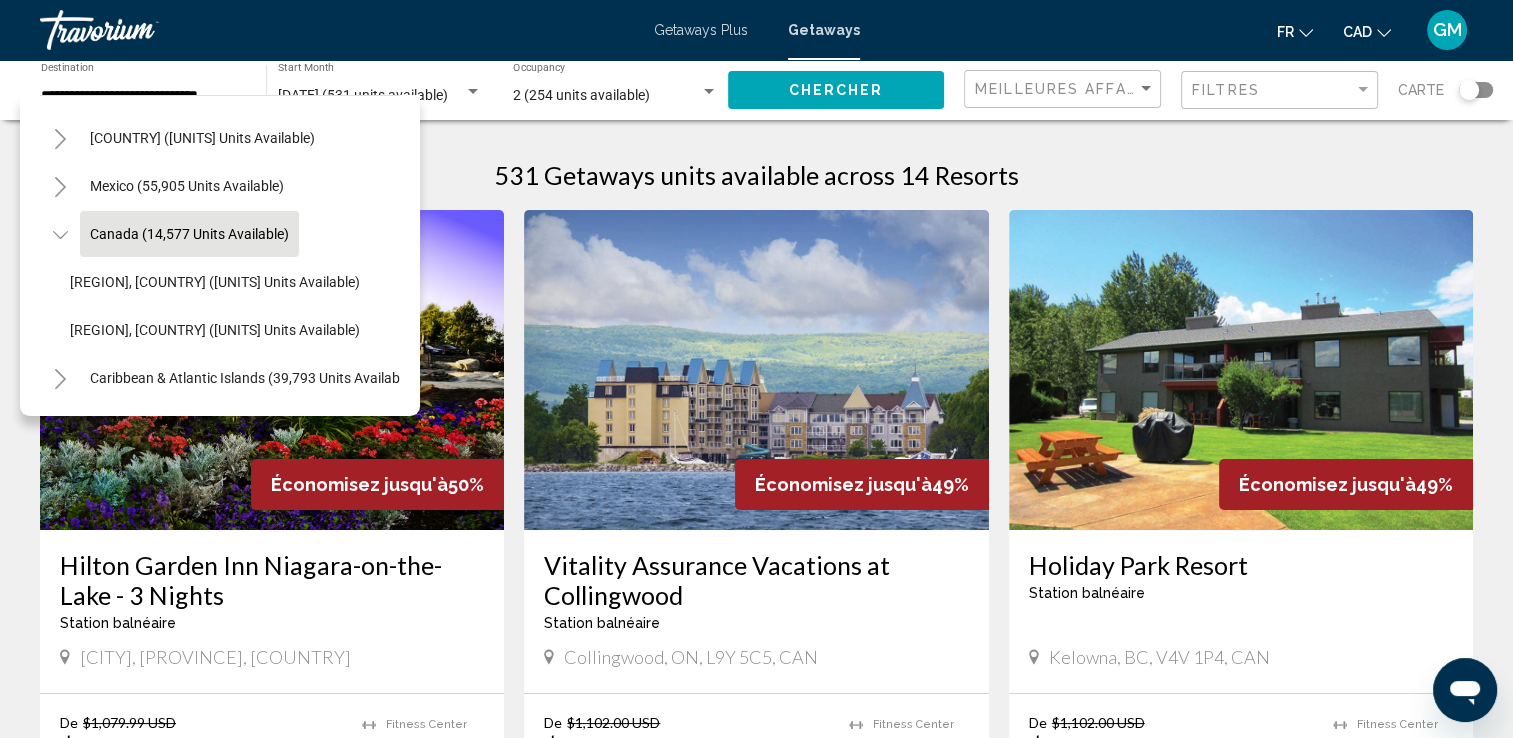 click on "531 Getaways units available across 14 Resorts" at bounding box center (756, 175) 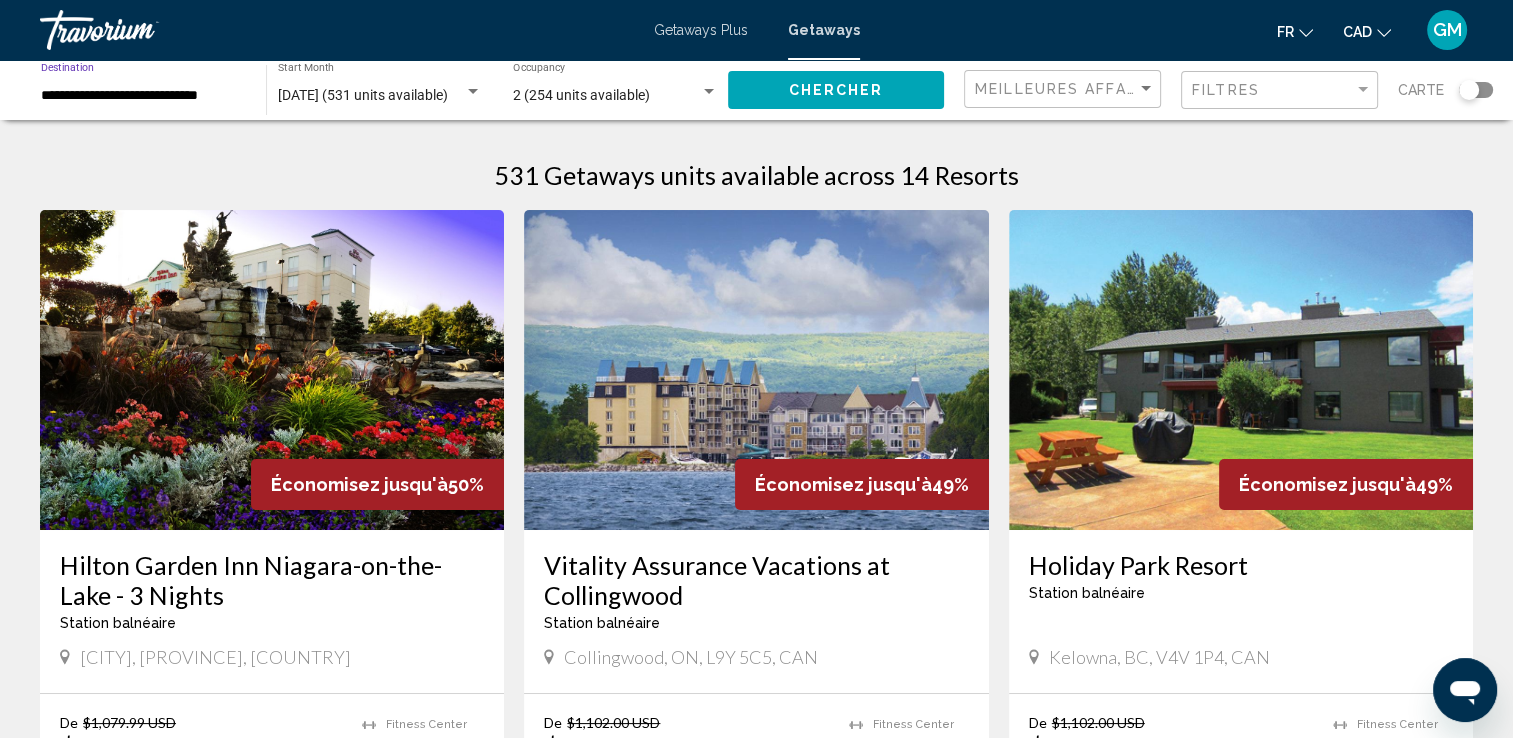 click on "**********" at bounding box center (143, 96) 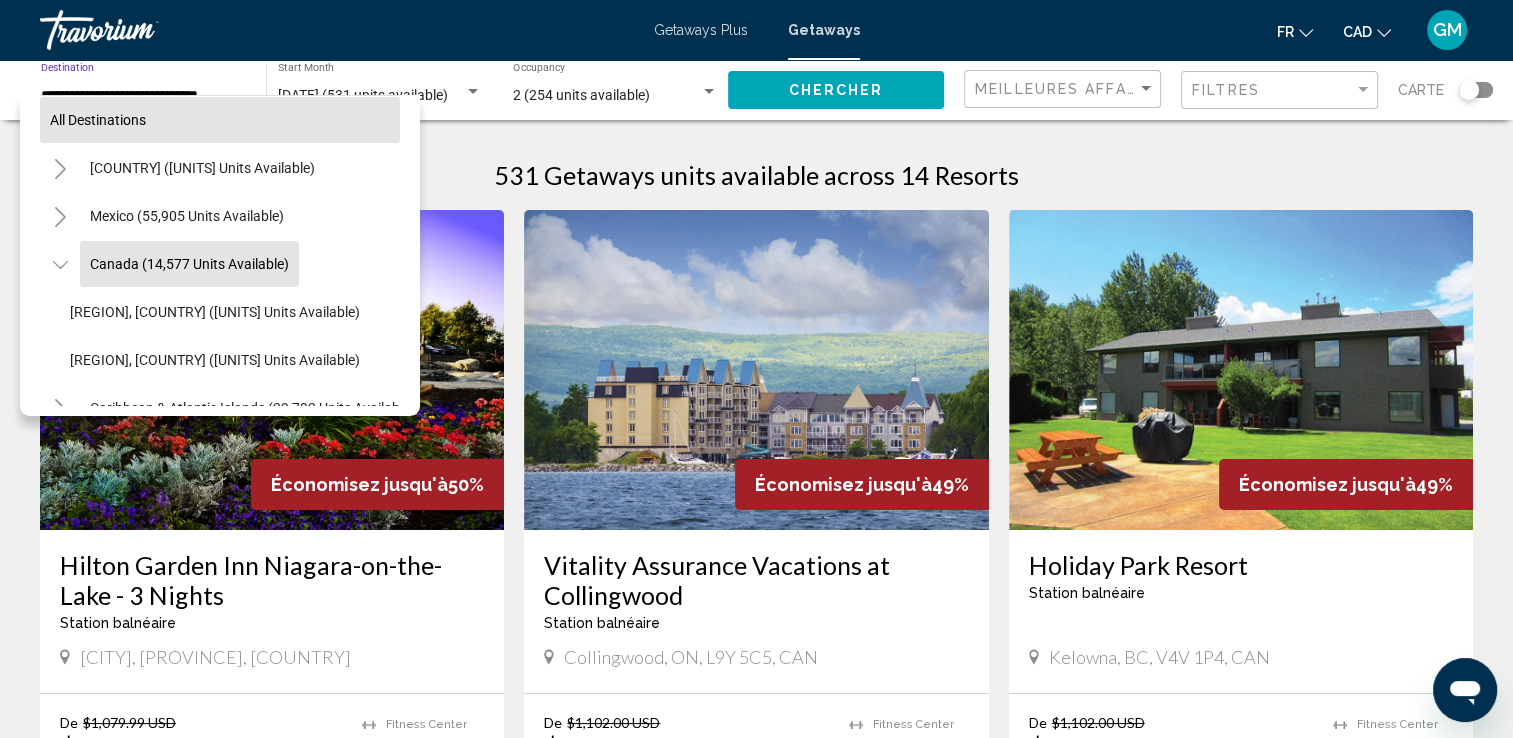 scroll, scrollTop: 0, scrollLeft: 0, axis: both 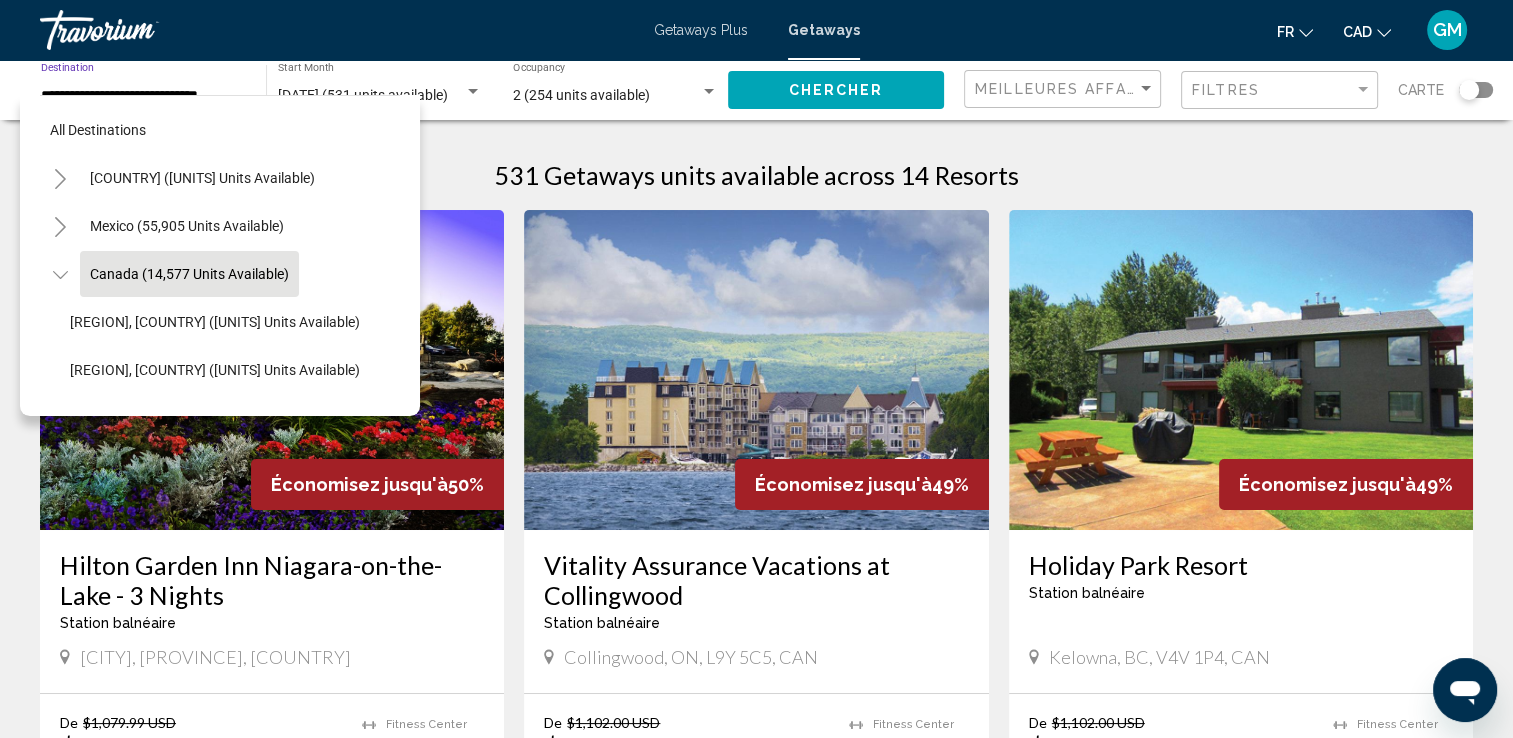 click on "[CITY], [PROVINCE] - 3 Nights  Station balnéaire  -  Ceci est une station d'adultes seulement
[CITY], [PROVINCE], [COUNTRY]  De $[PRICE] USD $[PRICE] USD  Pour 3 nuits Vous sauvegardez  $[PRICE] USD   temp
Fitness Center
Swimming Pool View Resort    ( 104 units )  Économisez jusqu'à  49%   [BRAND] at [CITY]  Station balnéaire  -  Ceci est une station d'adultes seulement
[CITY], [PROVINCE], [POSTAL_CODE], [COUNTRY]  De $[PRICE] USD $[PRICE] USD  Pour 7 nuits Vous sauvegardez  $[PRICE] USD   temp  2
Fitness Center View Resort    ( 1 unit )  Économisez jusqu'à  49%   [BRAND] Resort  Station balnéaire  -
De  temp  3" at bounding box center (756, 1647) 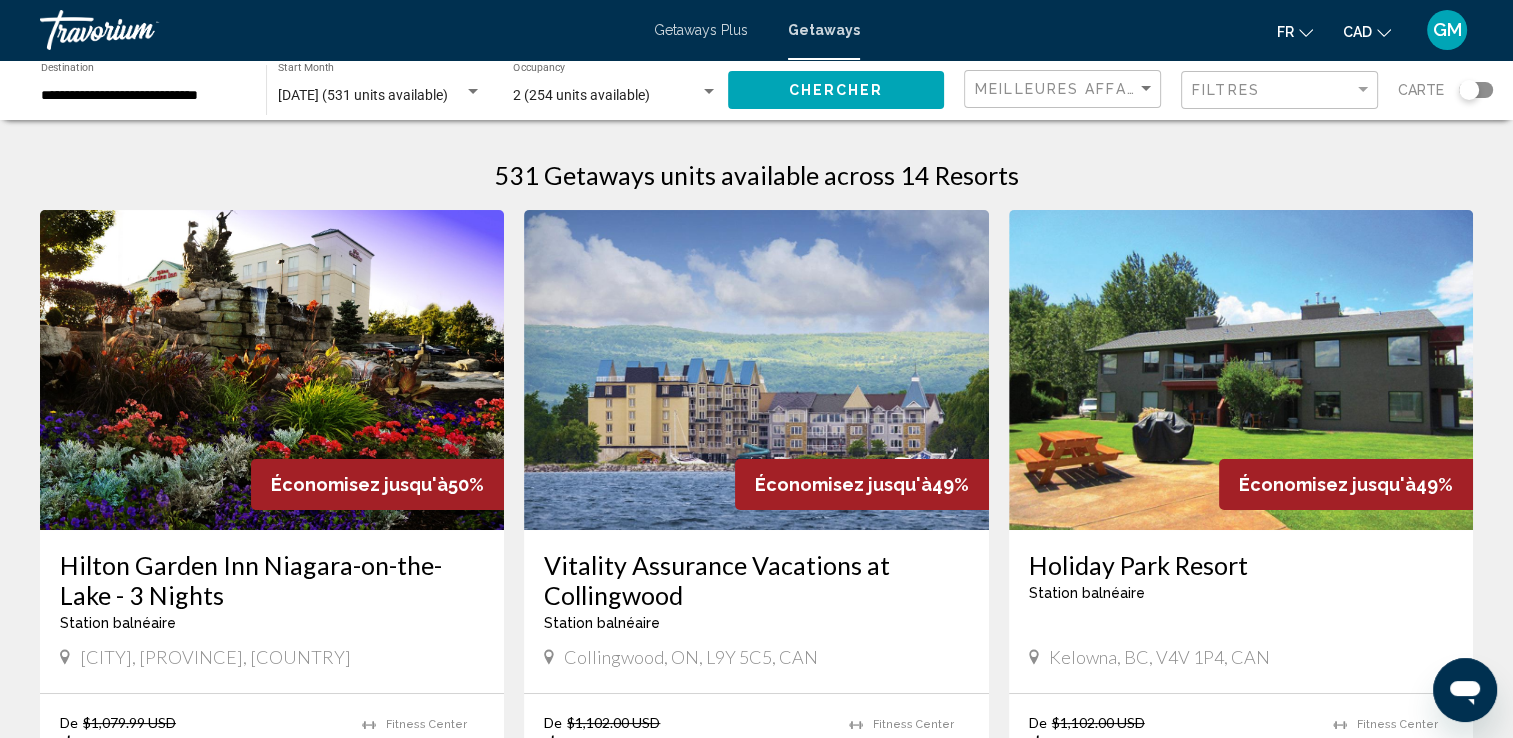 click on "Getaways Plus" at bounding box center [701, 30] 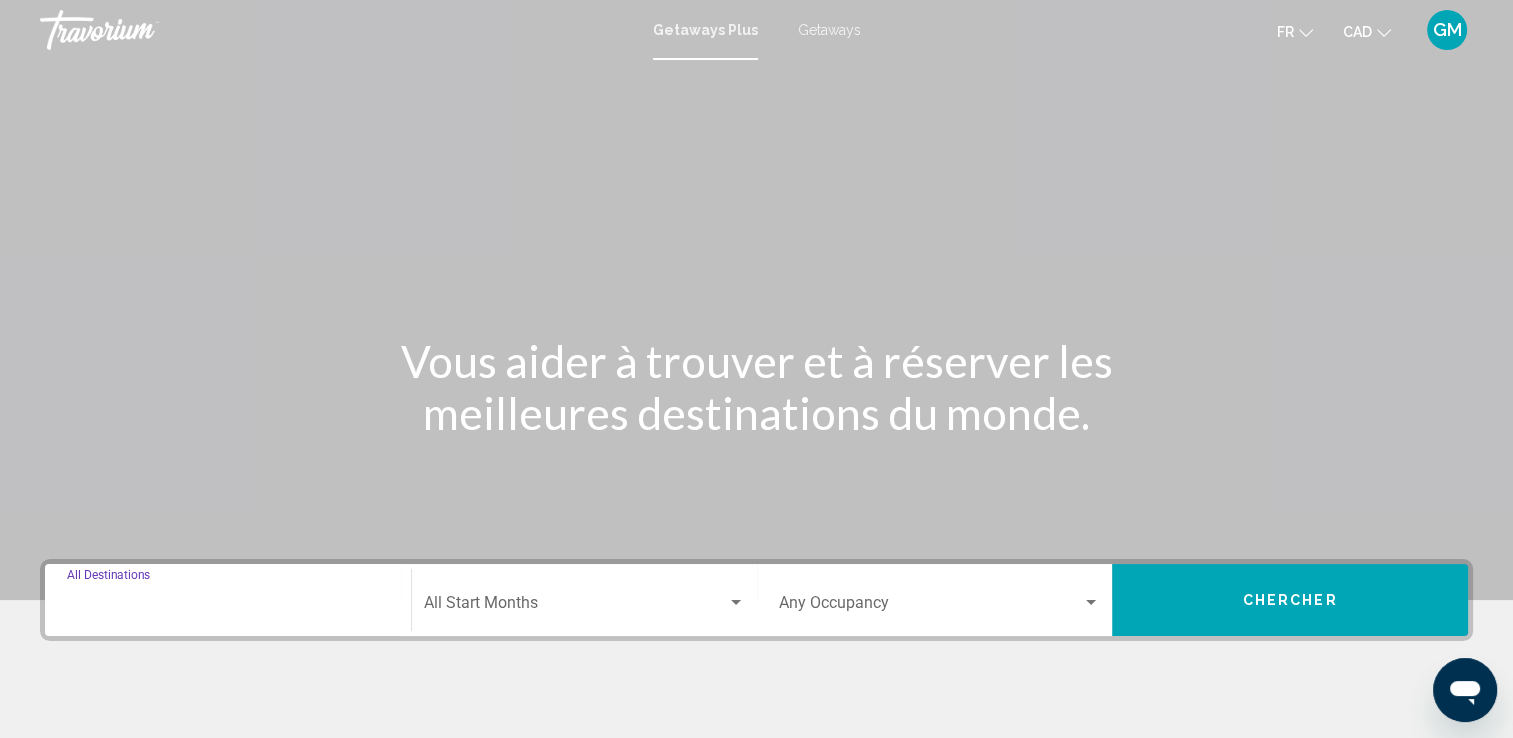 click on "Destination All Destinations" at bounding box center (228, 607) 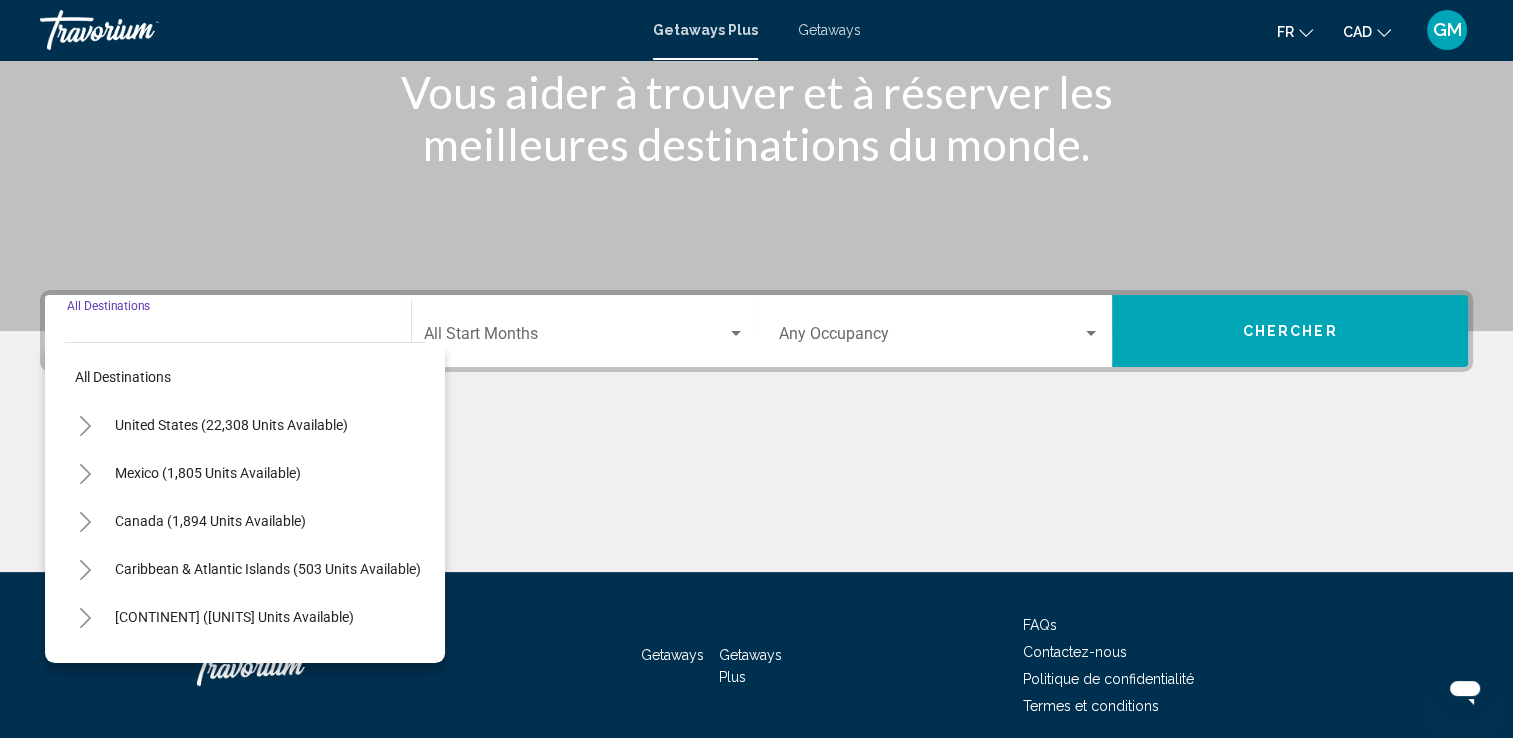 scroll, scrollTop: 347, scrollLeft: 0, axis: vertical 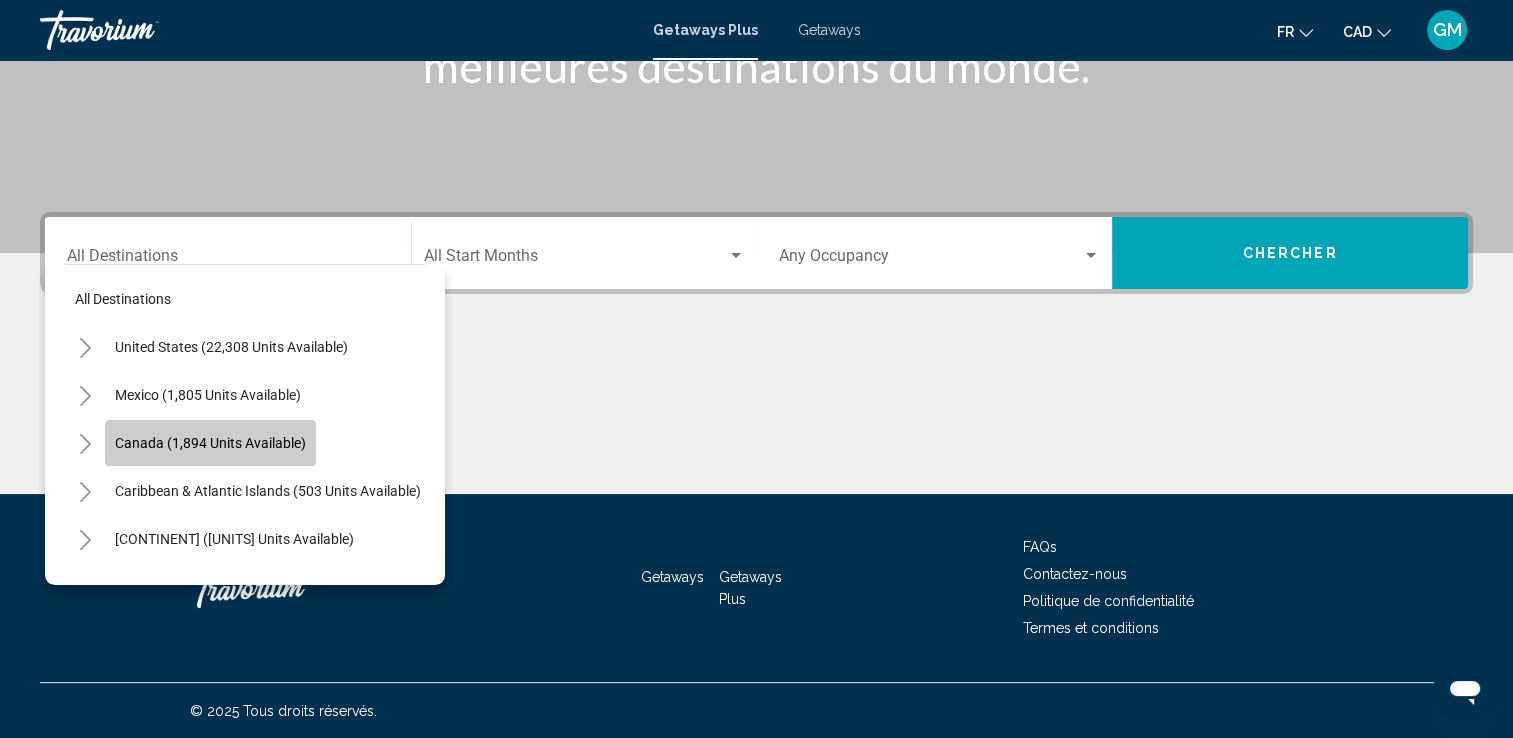 click on "Canada (1,894 units available)" 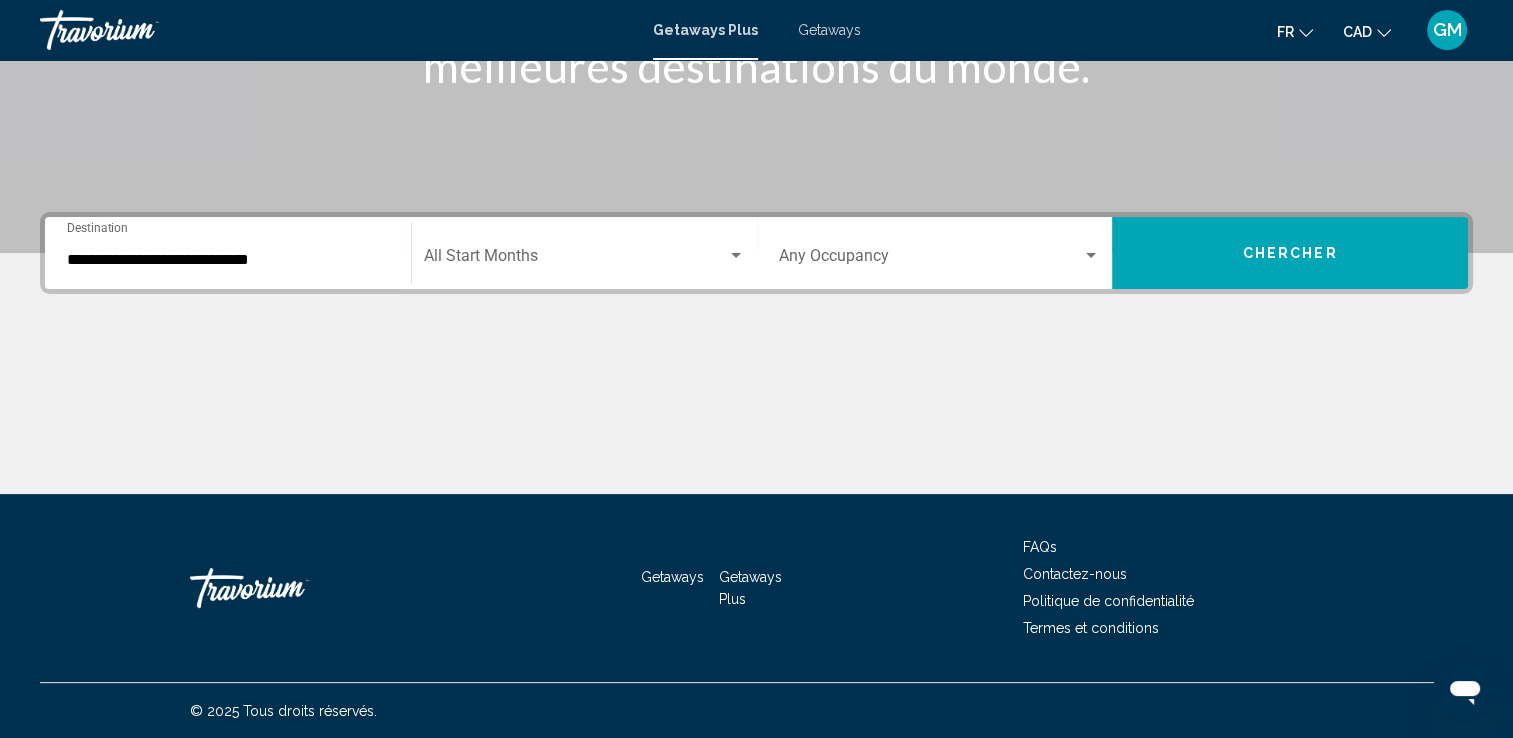 click on "Start Month All Start Months" 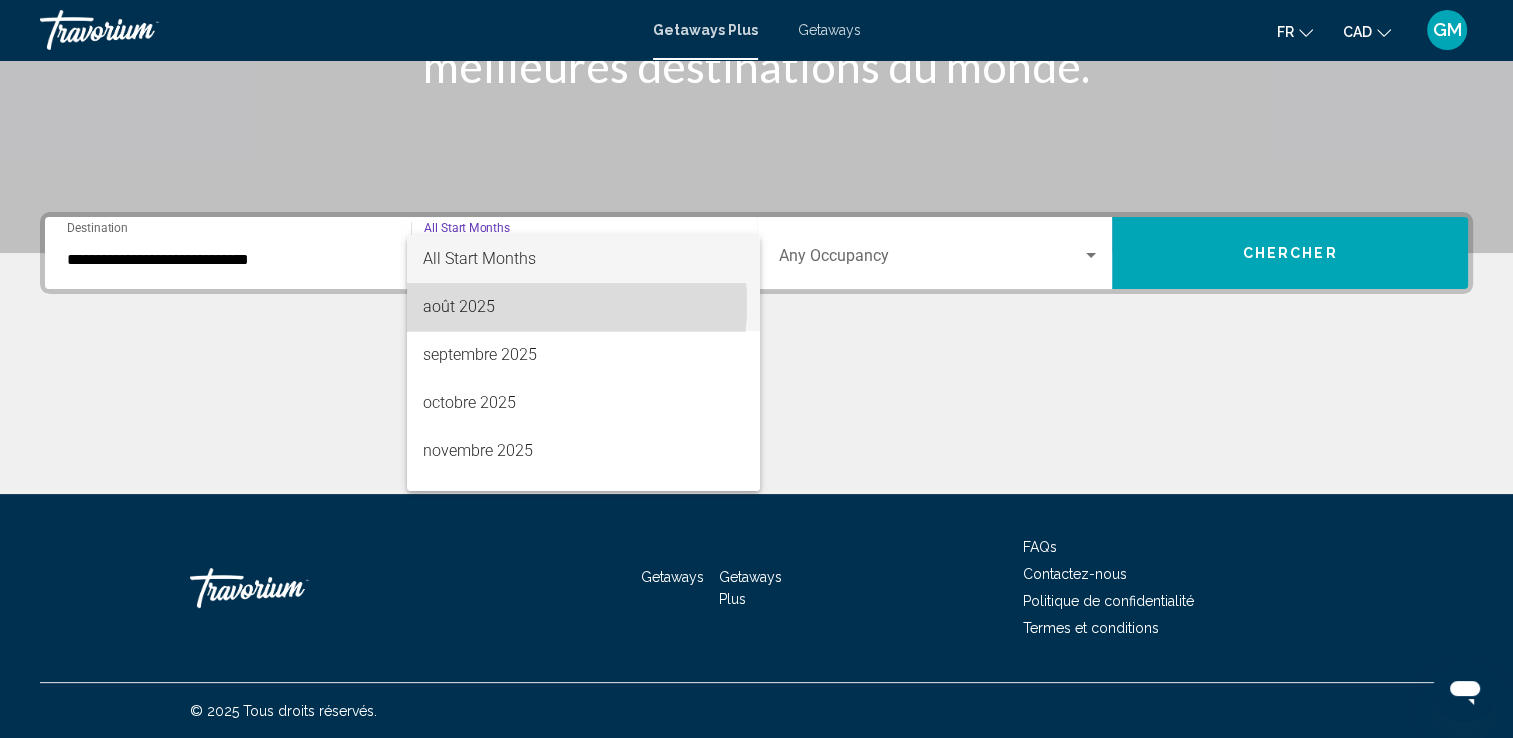 click on "août 2025" at bounding box center (583, 307) 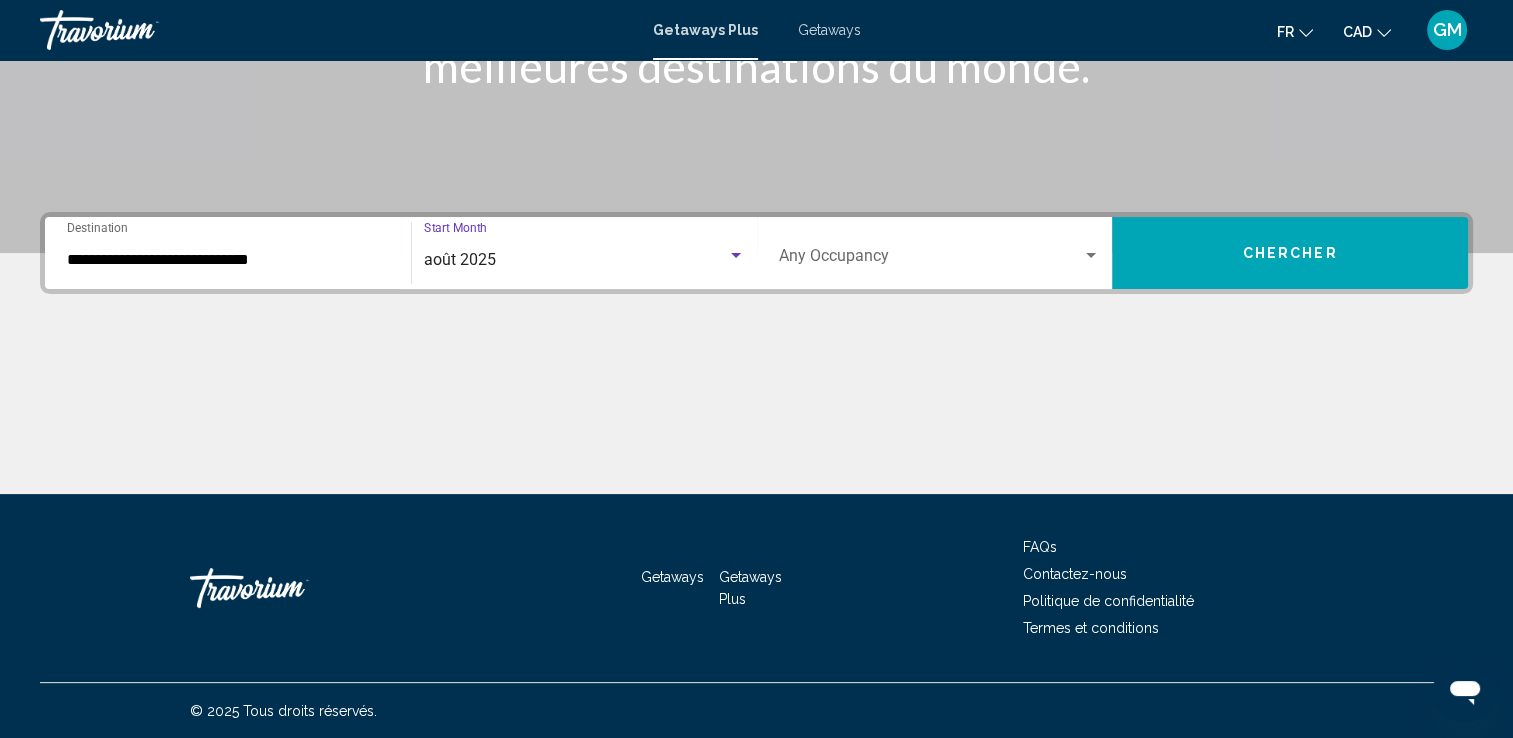 click at bounding box center [931, 260] 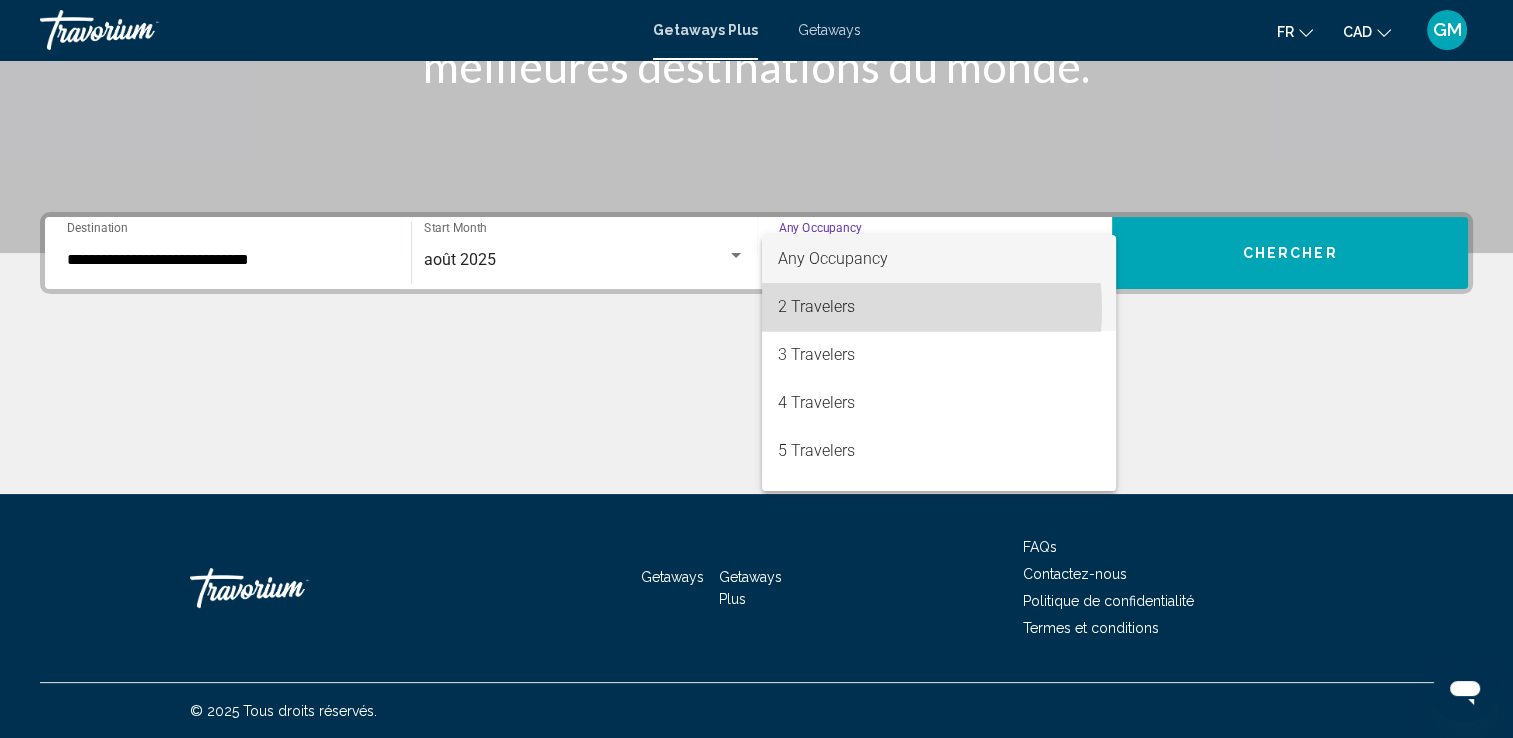 click on "2 Travelers" at bounding box center [939, 307] 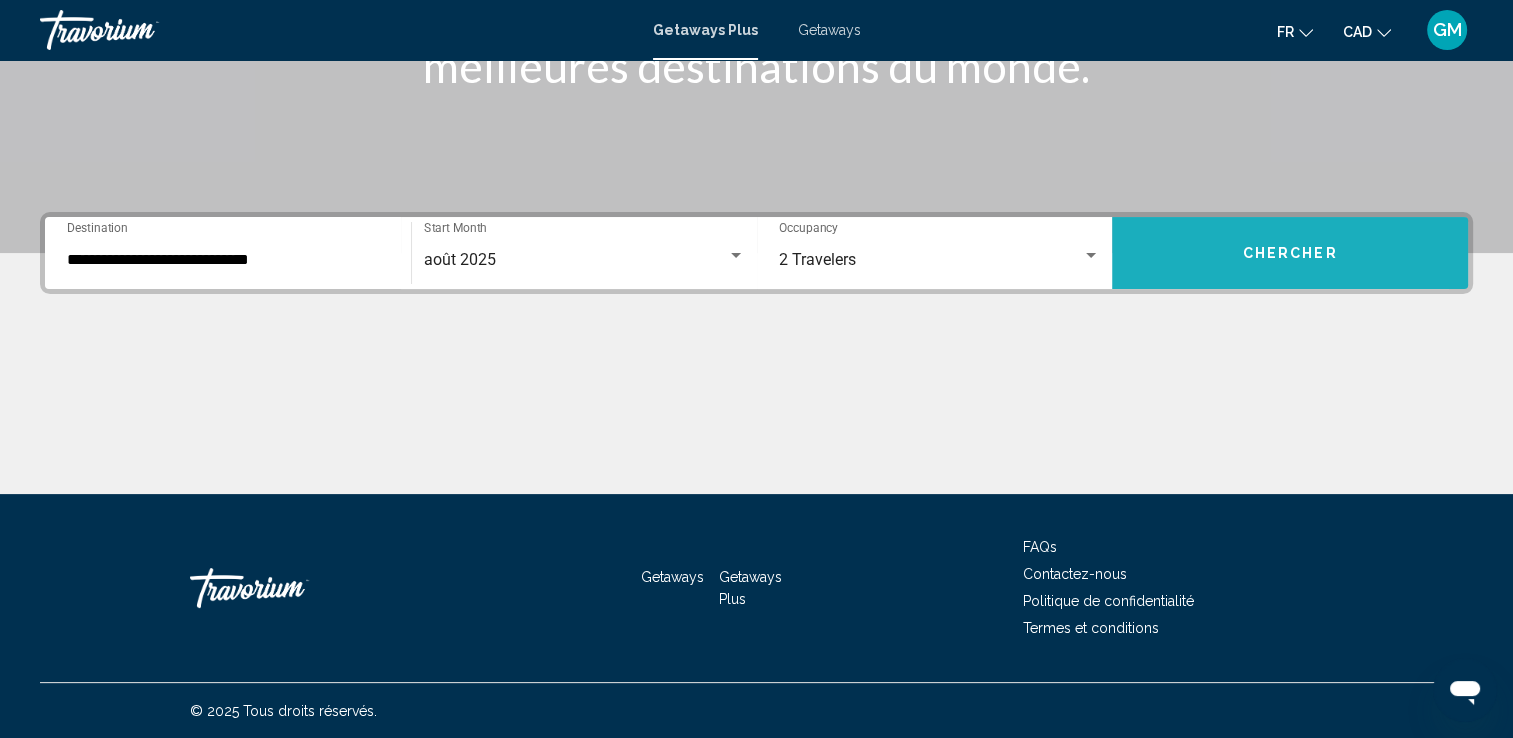 click on "Chercher" at bounding box center [1290, 253] 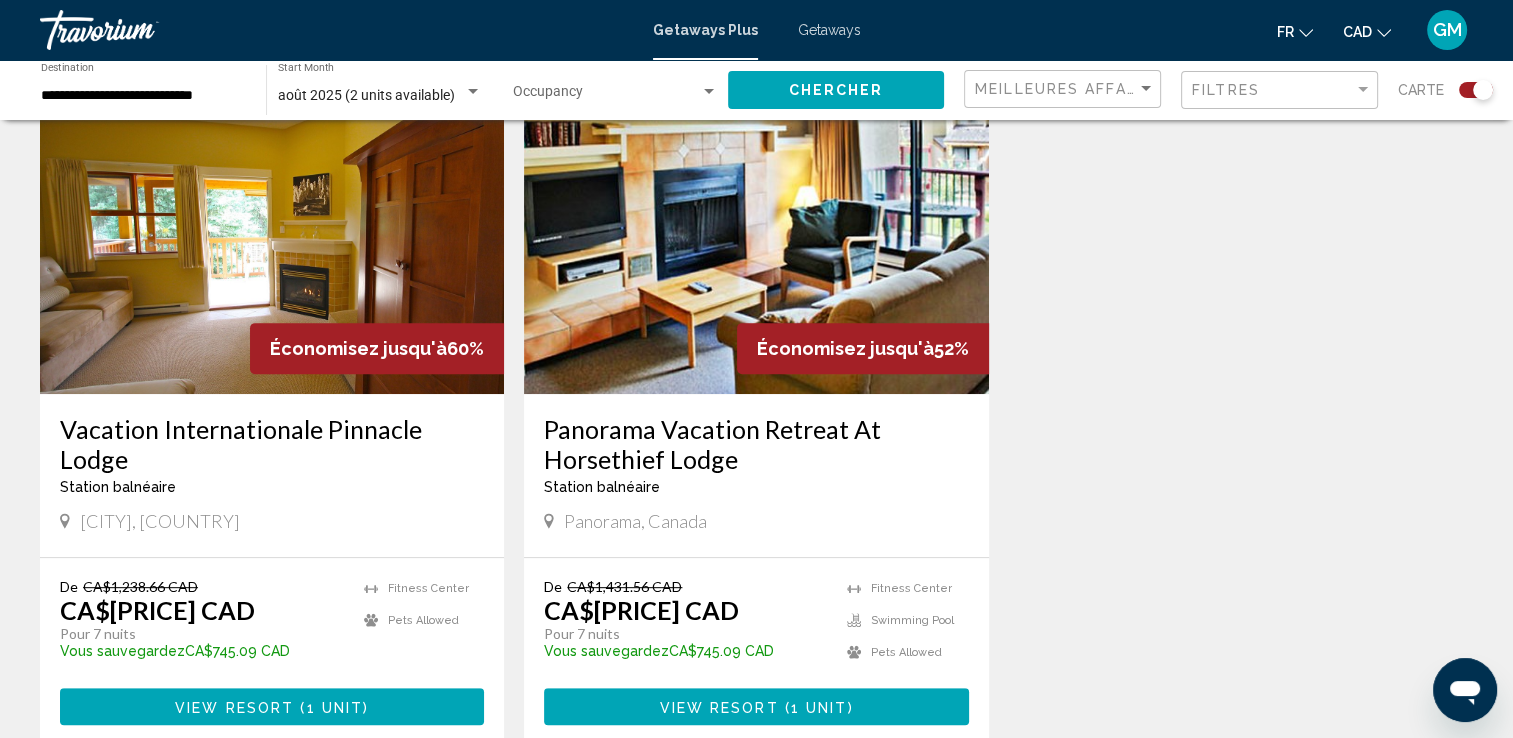 scroll, scrollTop: 800, scrollLeft: 0, axis: vertical 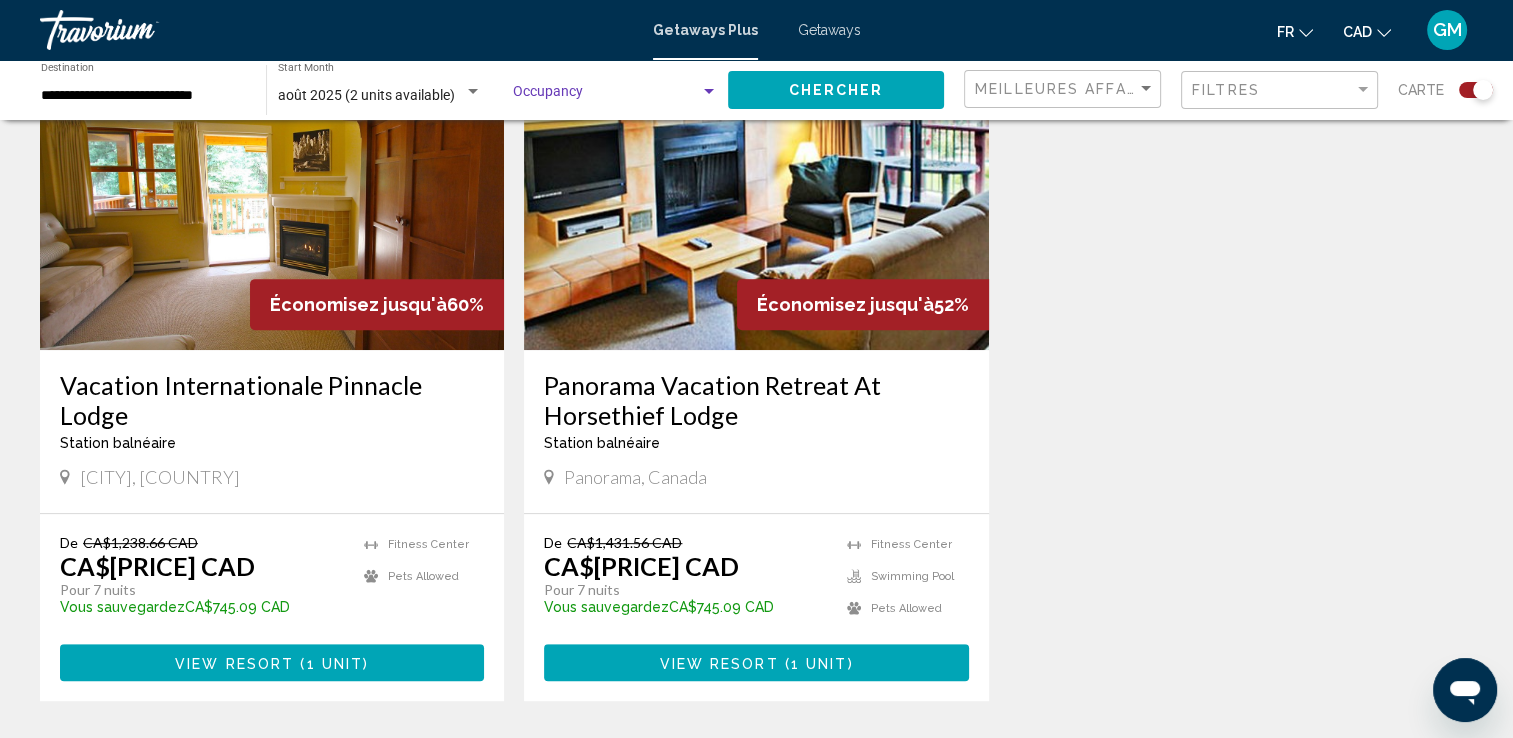 click at bounding box center (606, 96) 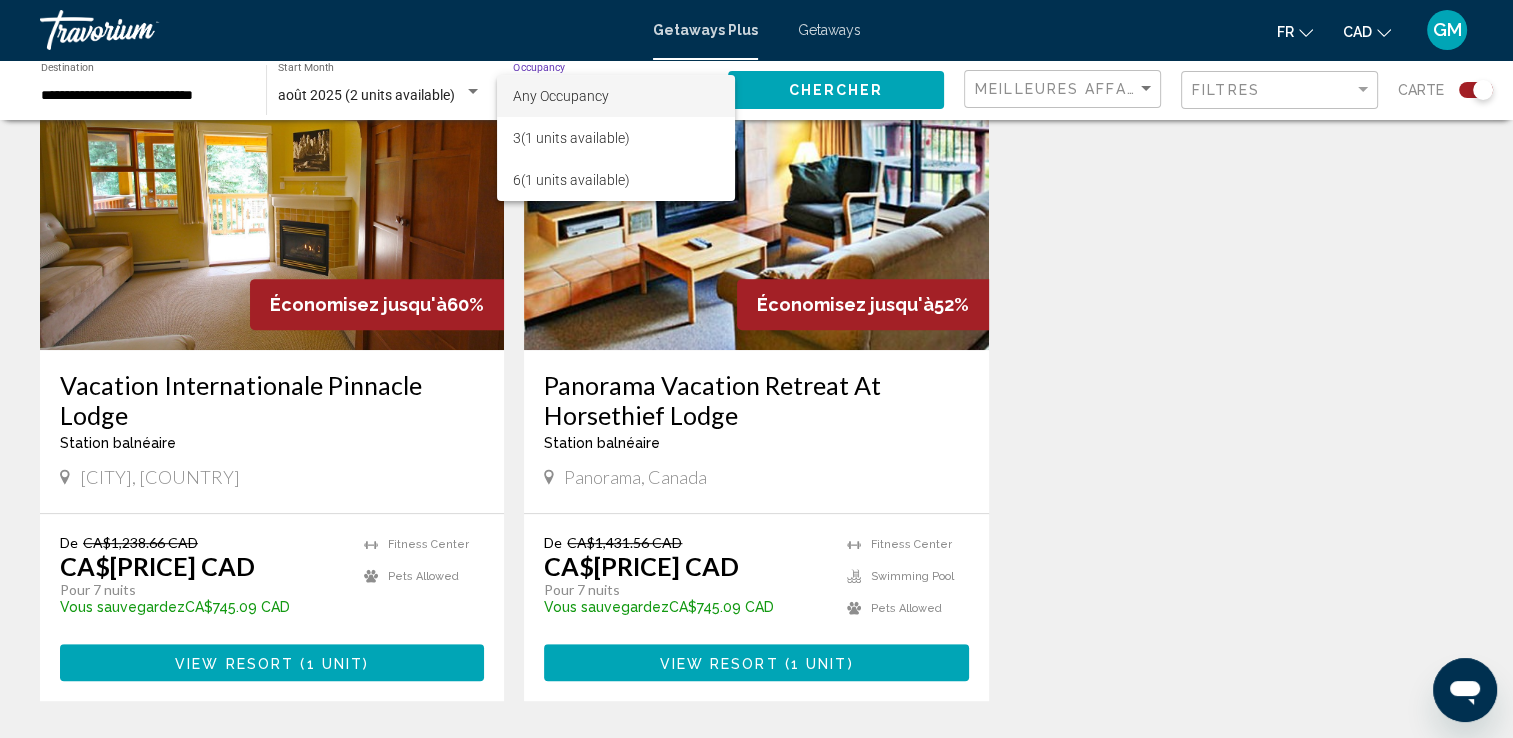 click at bounding box center (756, 369) 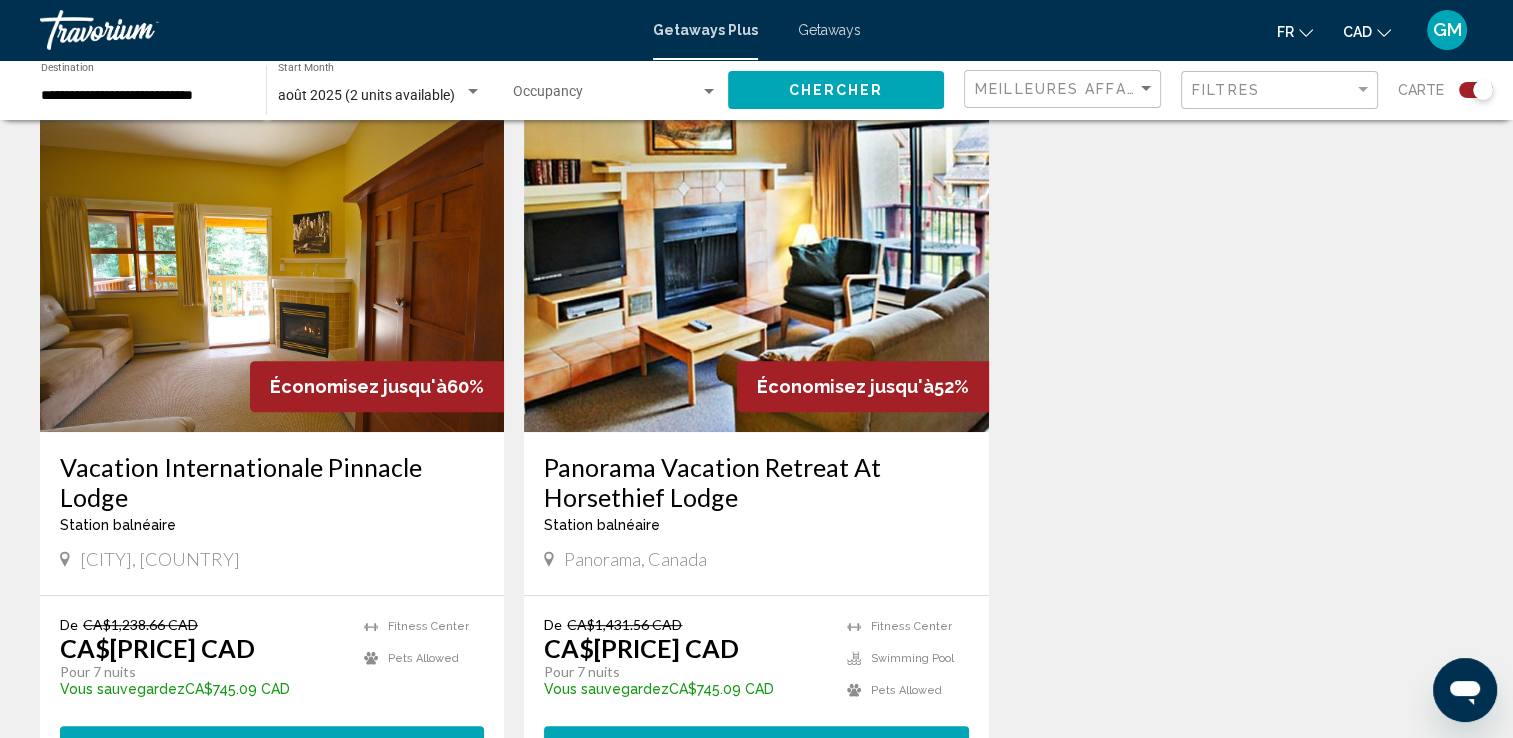 scroll, scrollTop: 700, scrollLeft: 0, axis: vertical 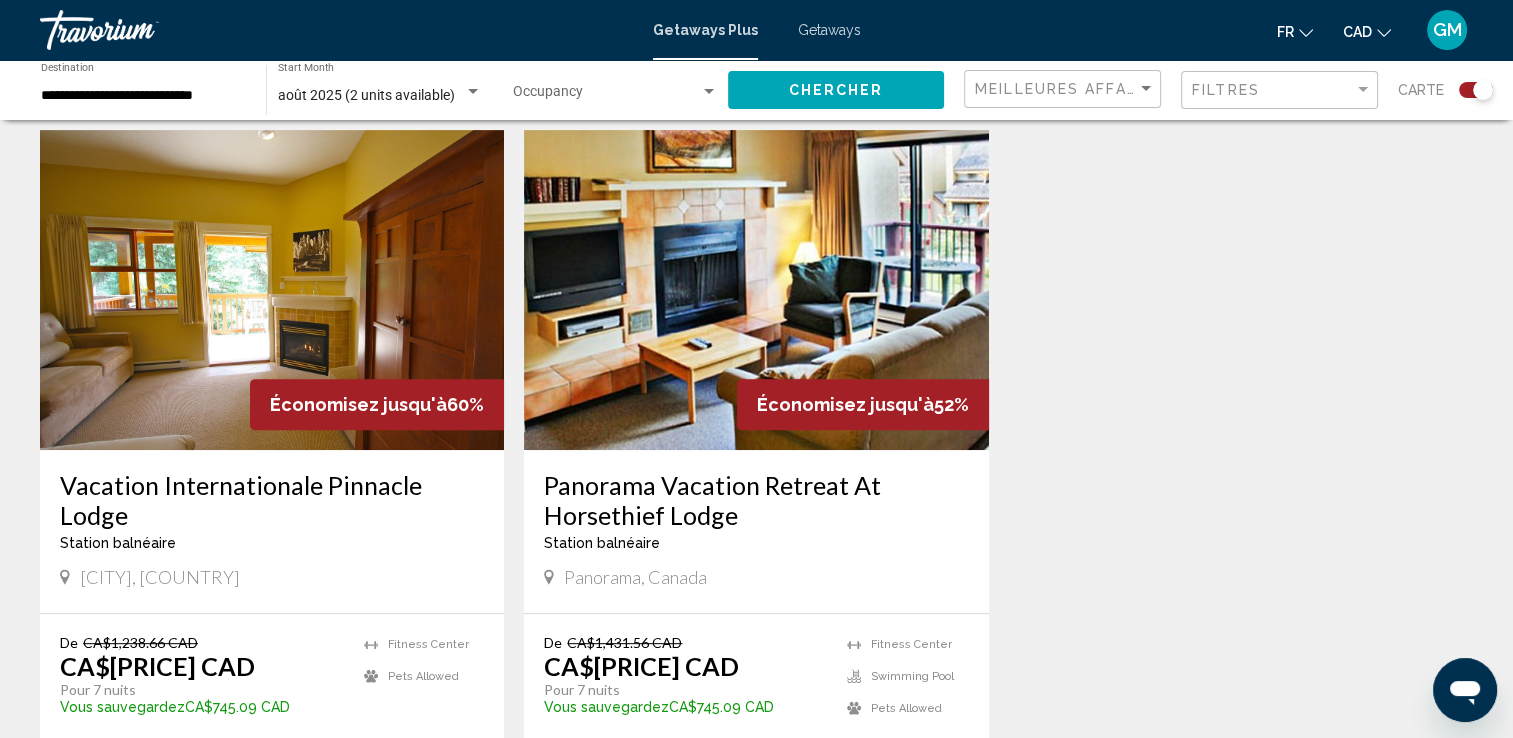 click at bounding box center (272, 290) 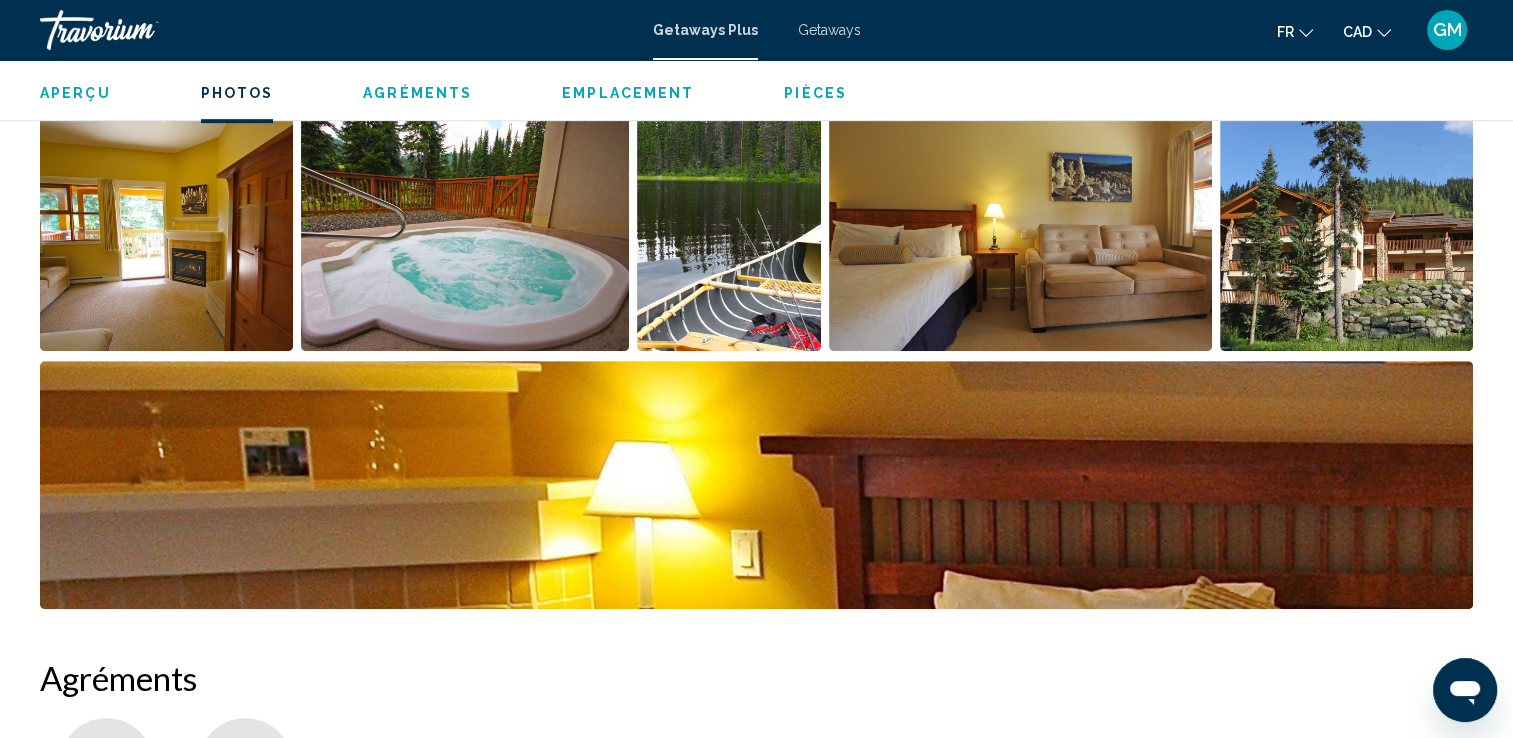 scroll, scrollTop: 1100, scrollLeft: 0, axis: vertical 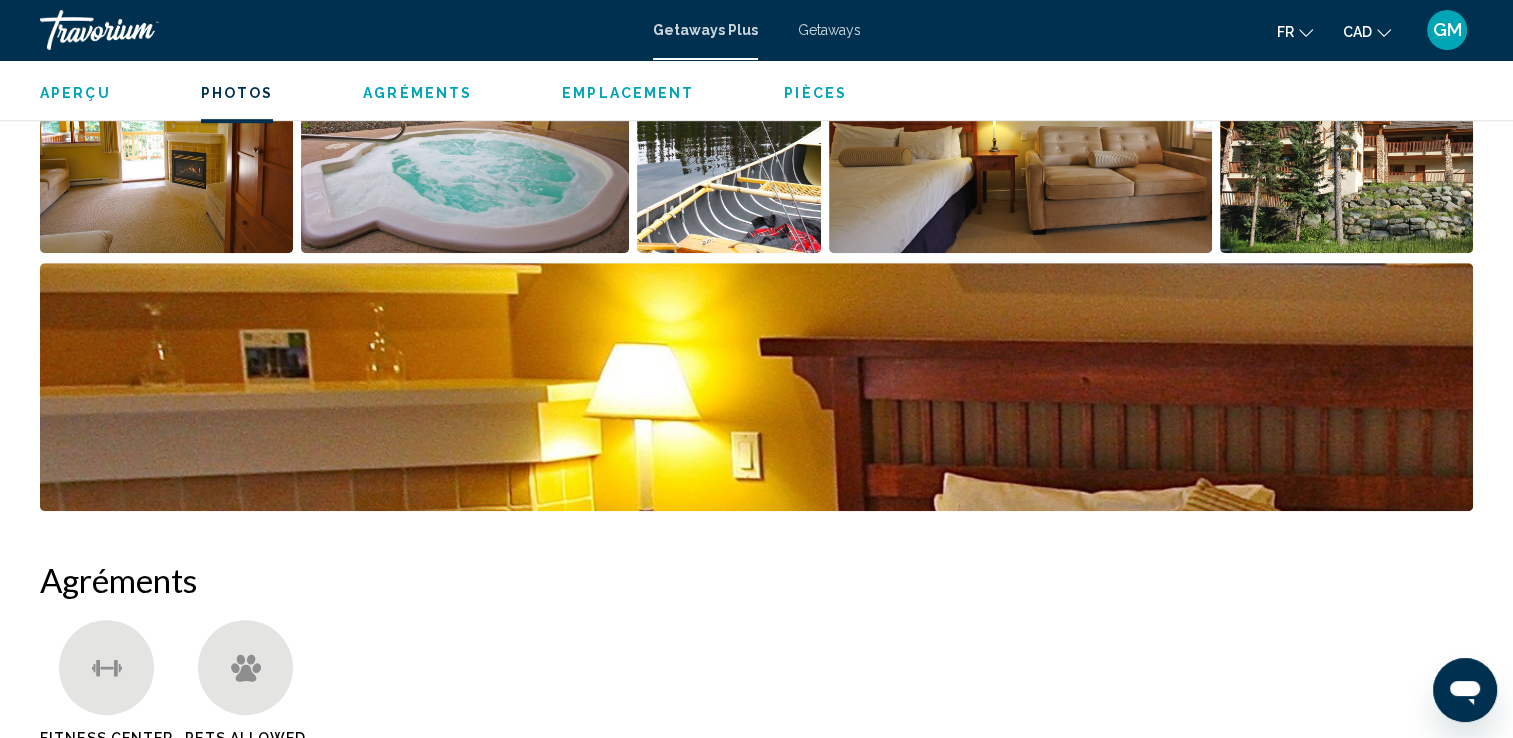click at bounding box center [166, 129] 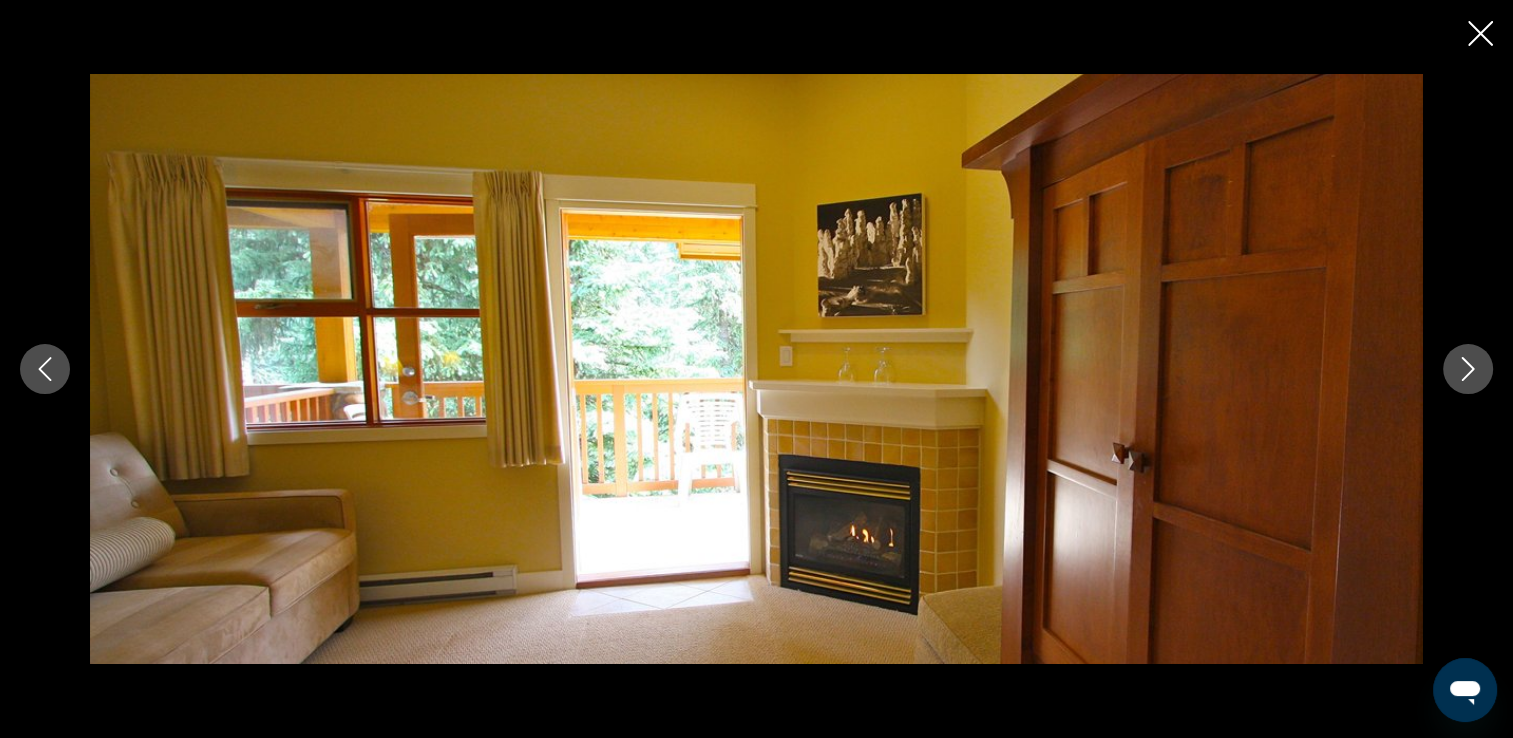 click 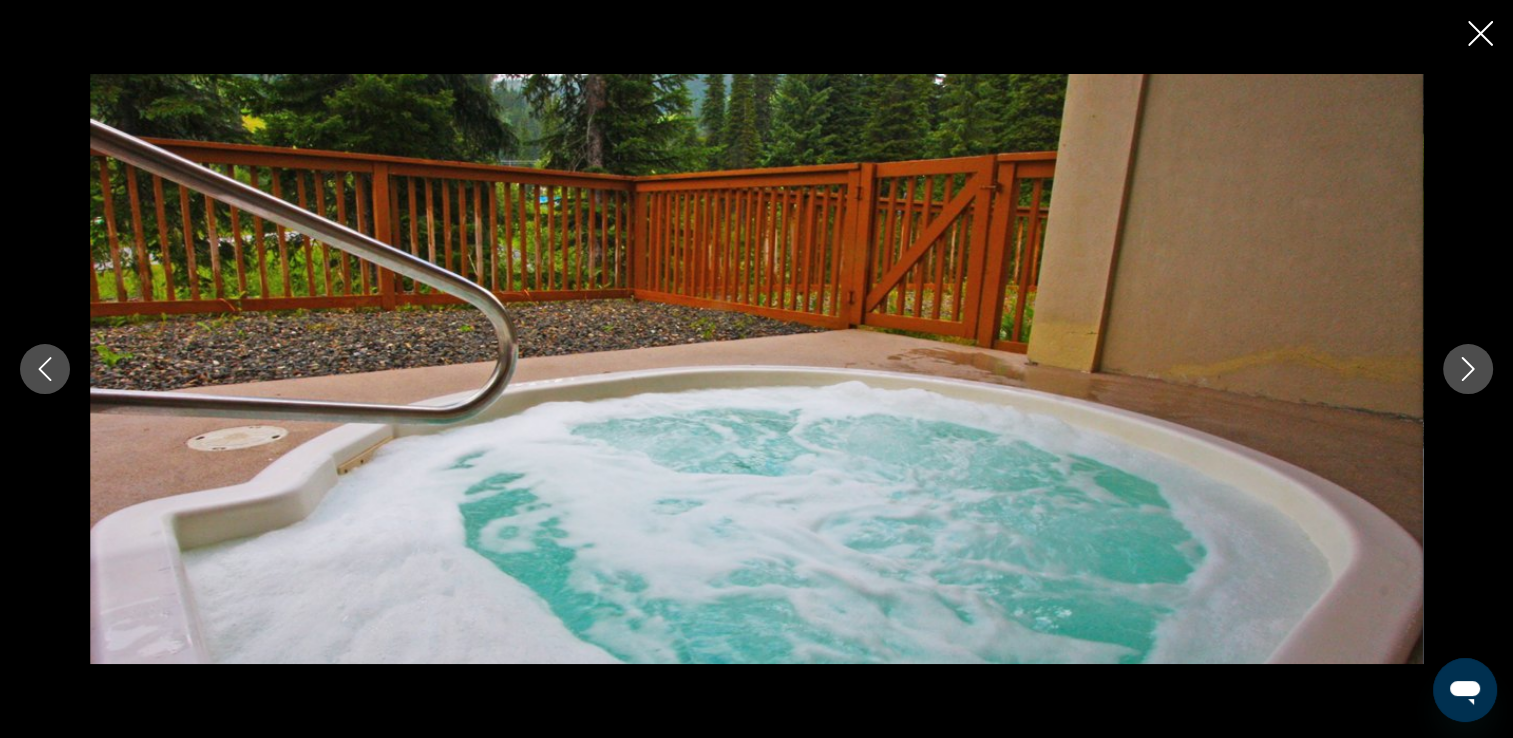 click 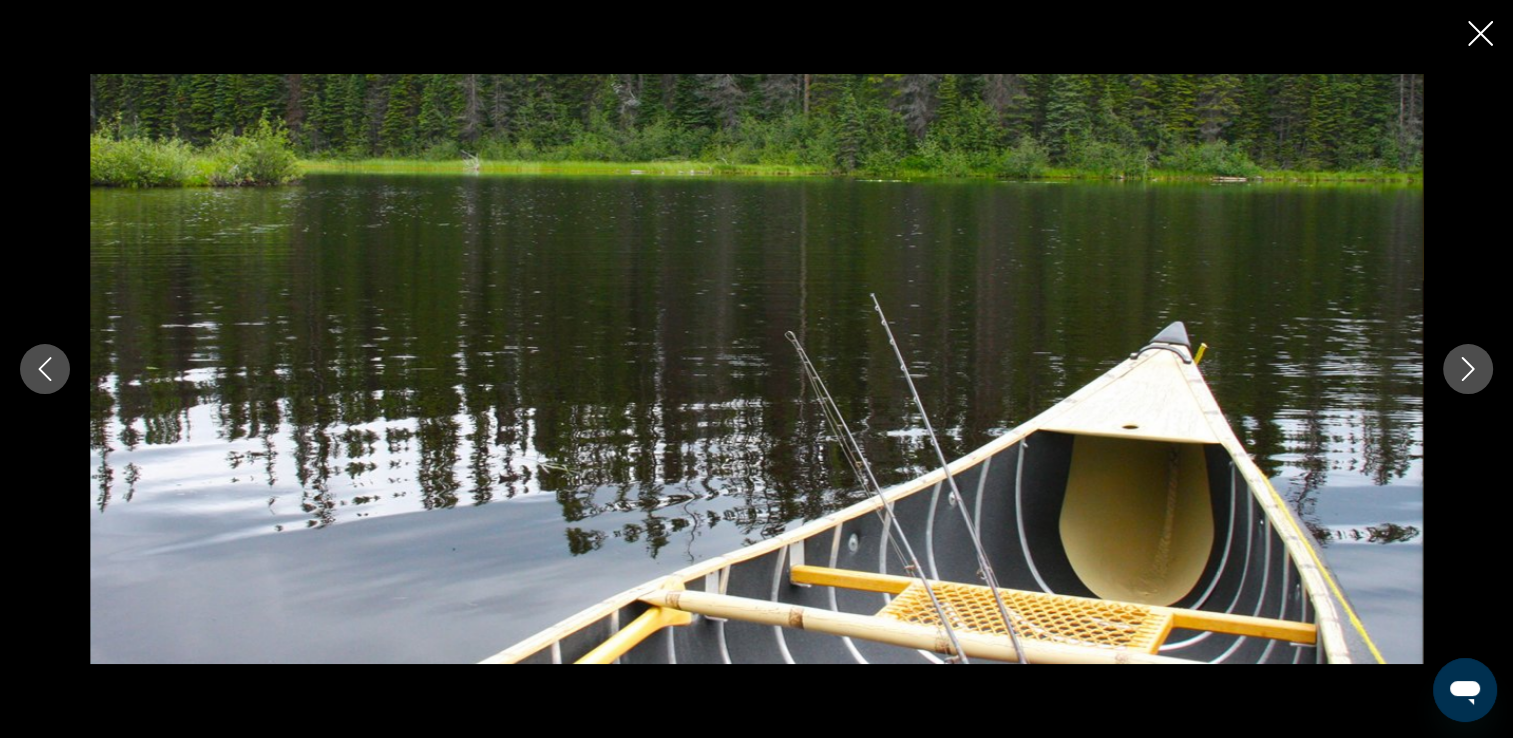 click 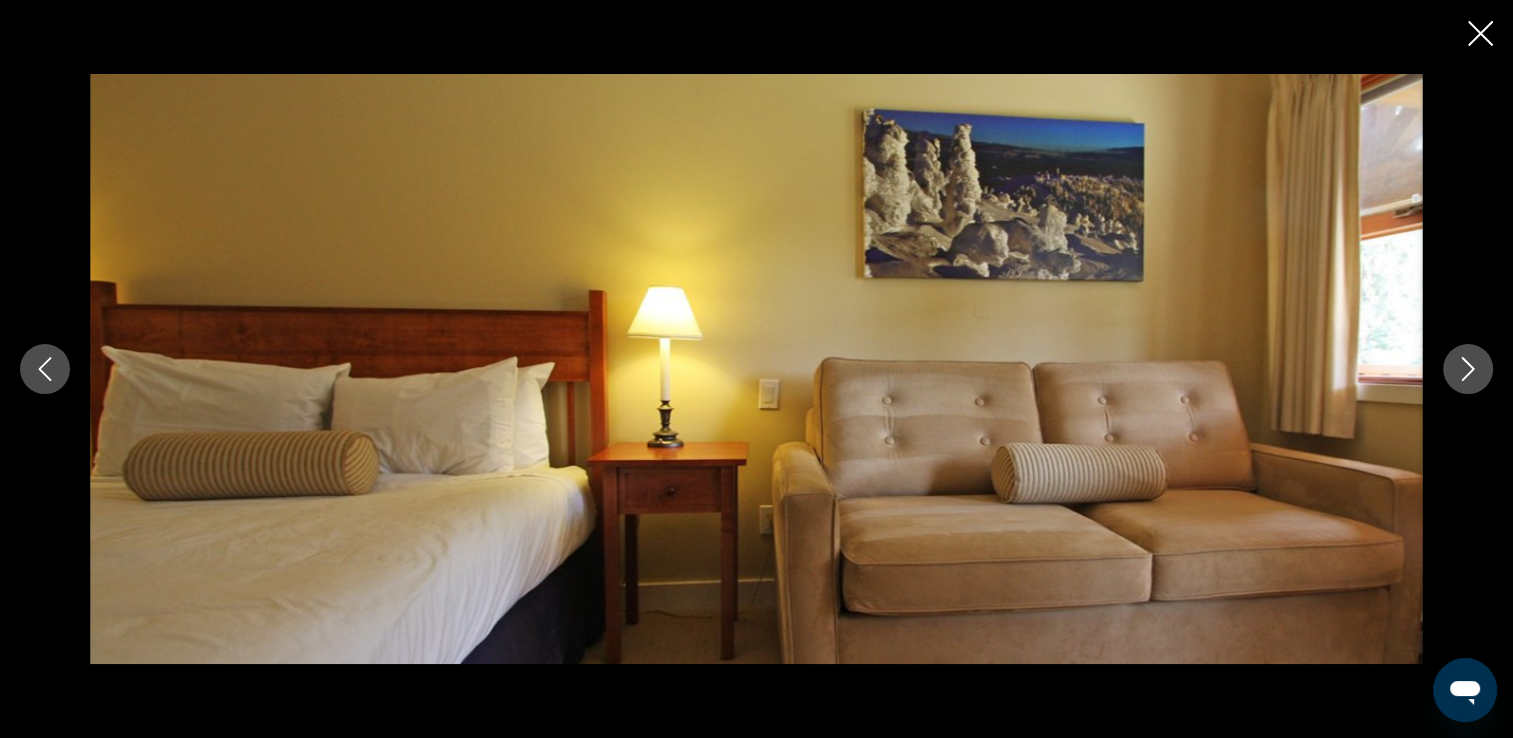 click 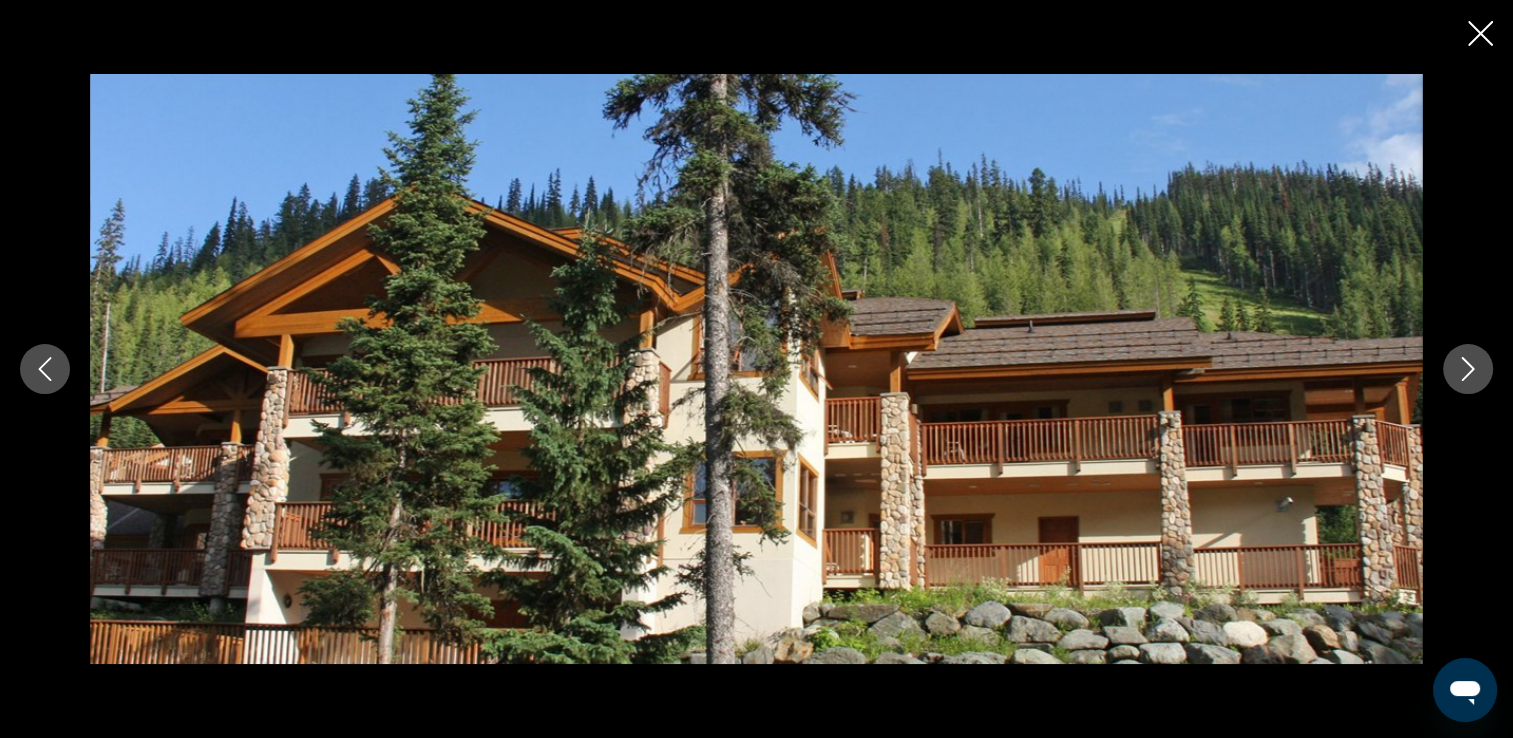 click 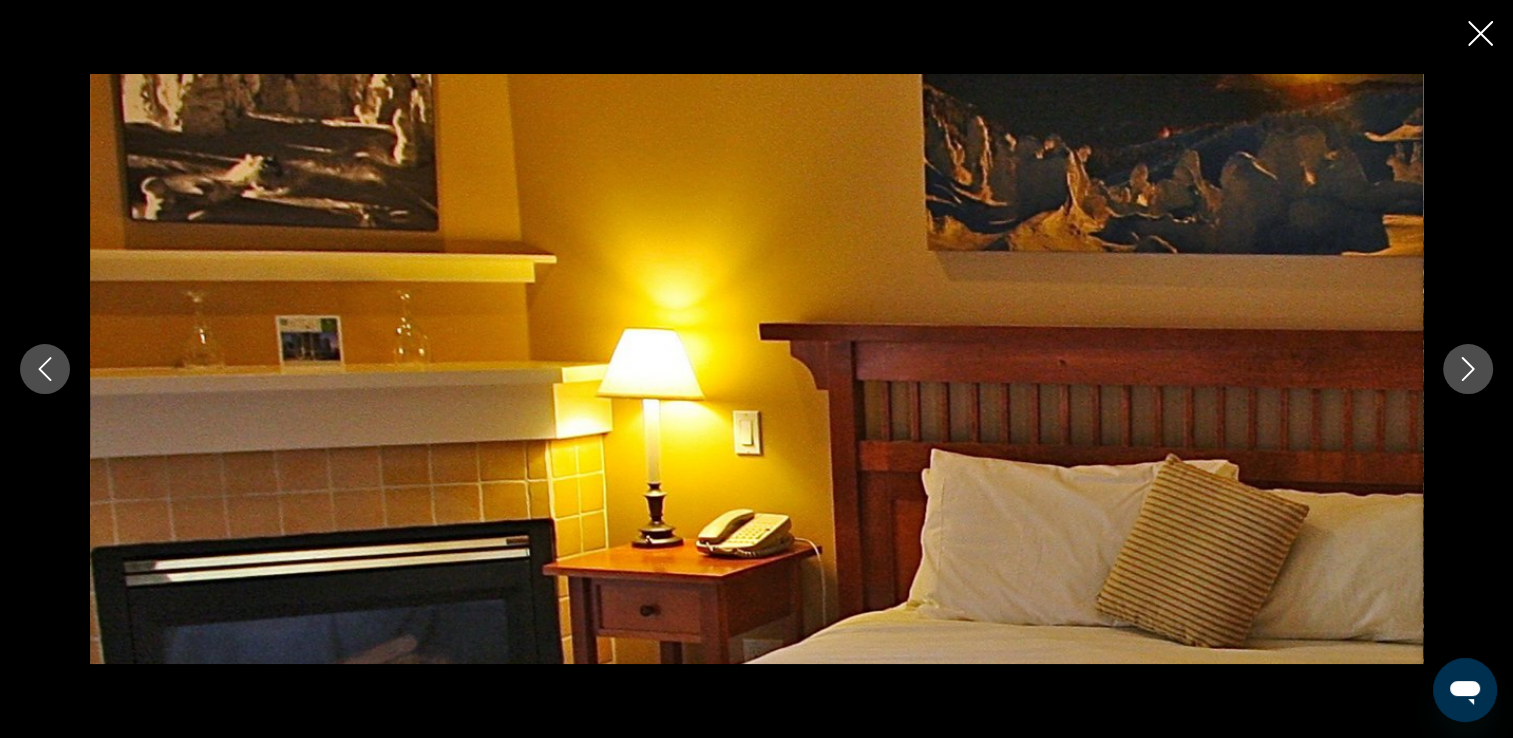 click 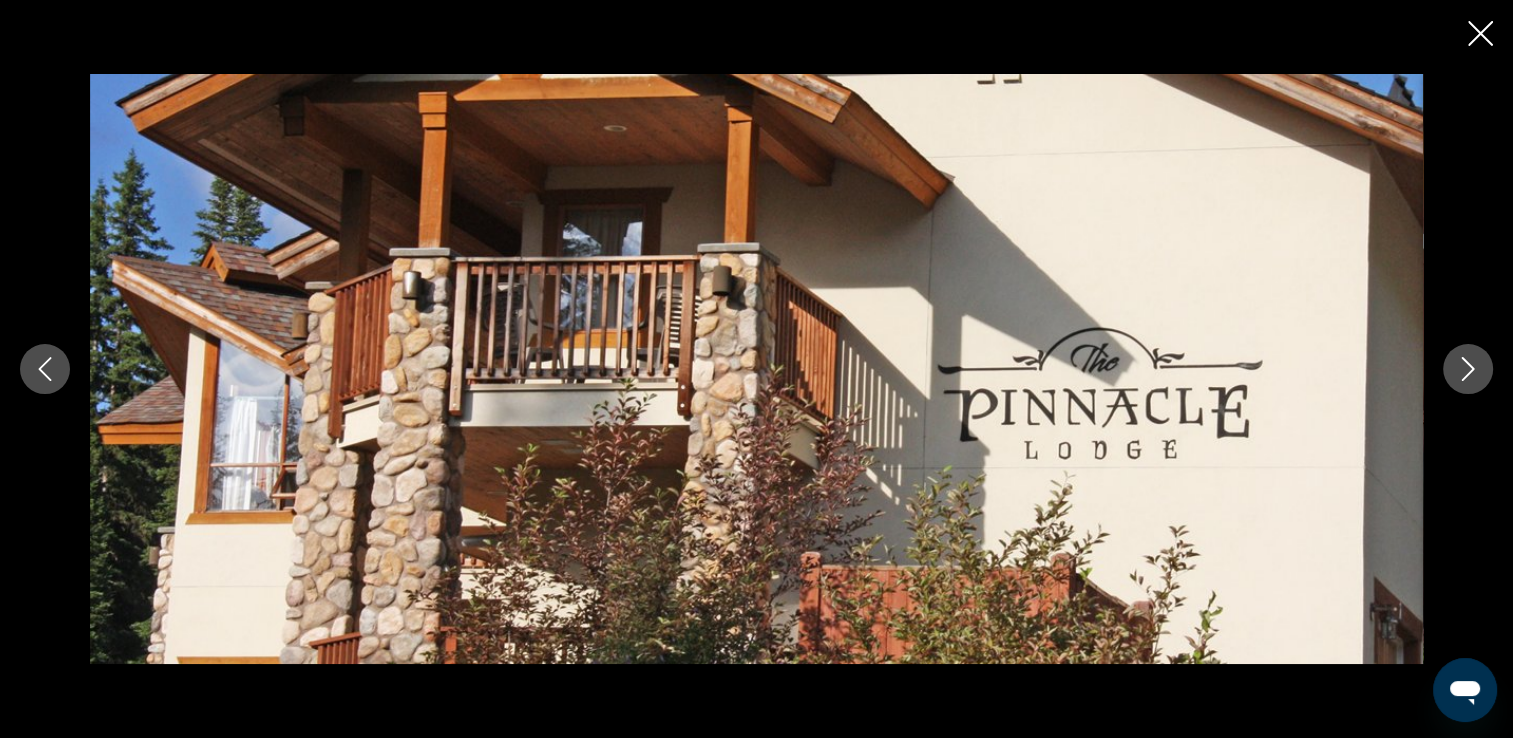 click 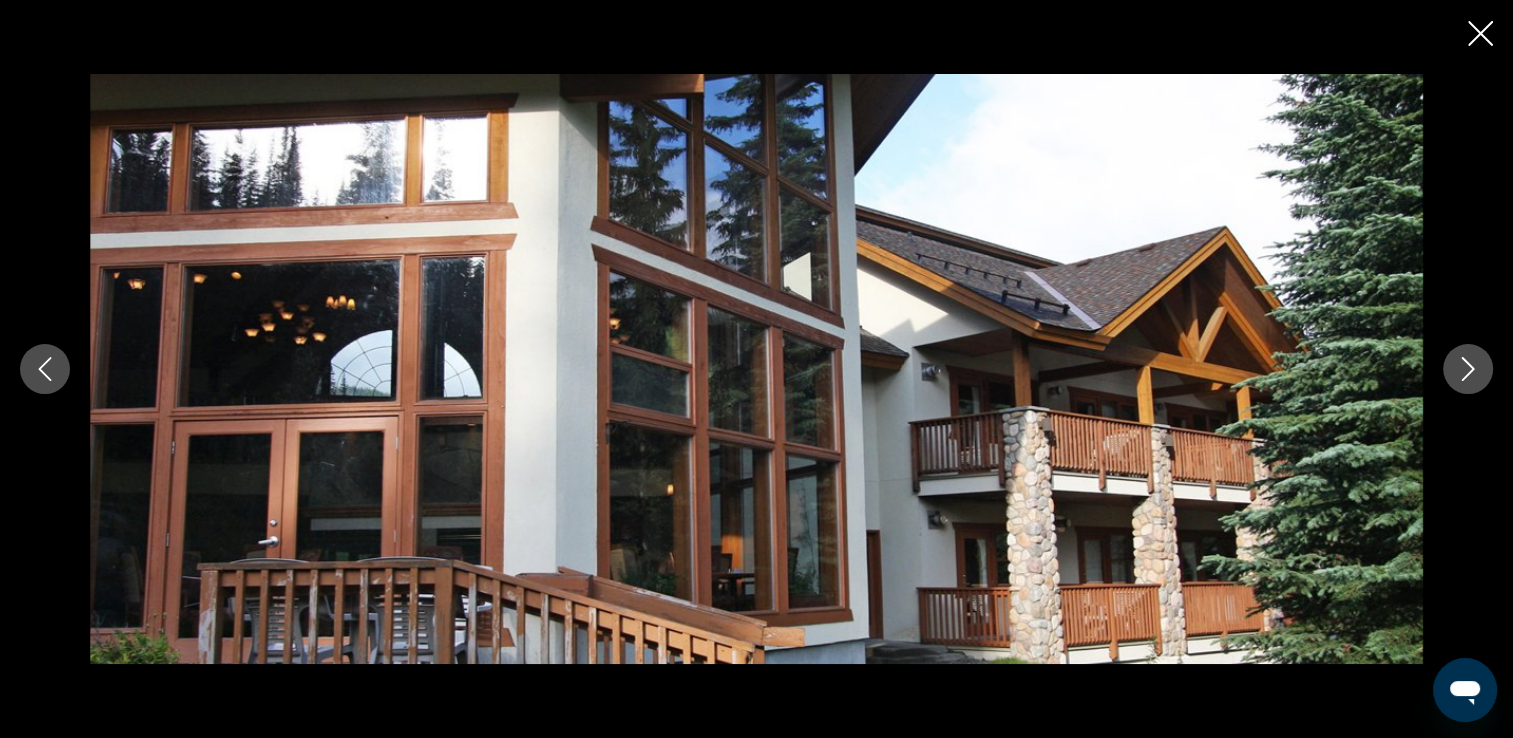 click 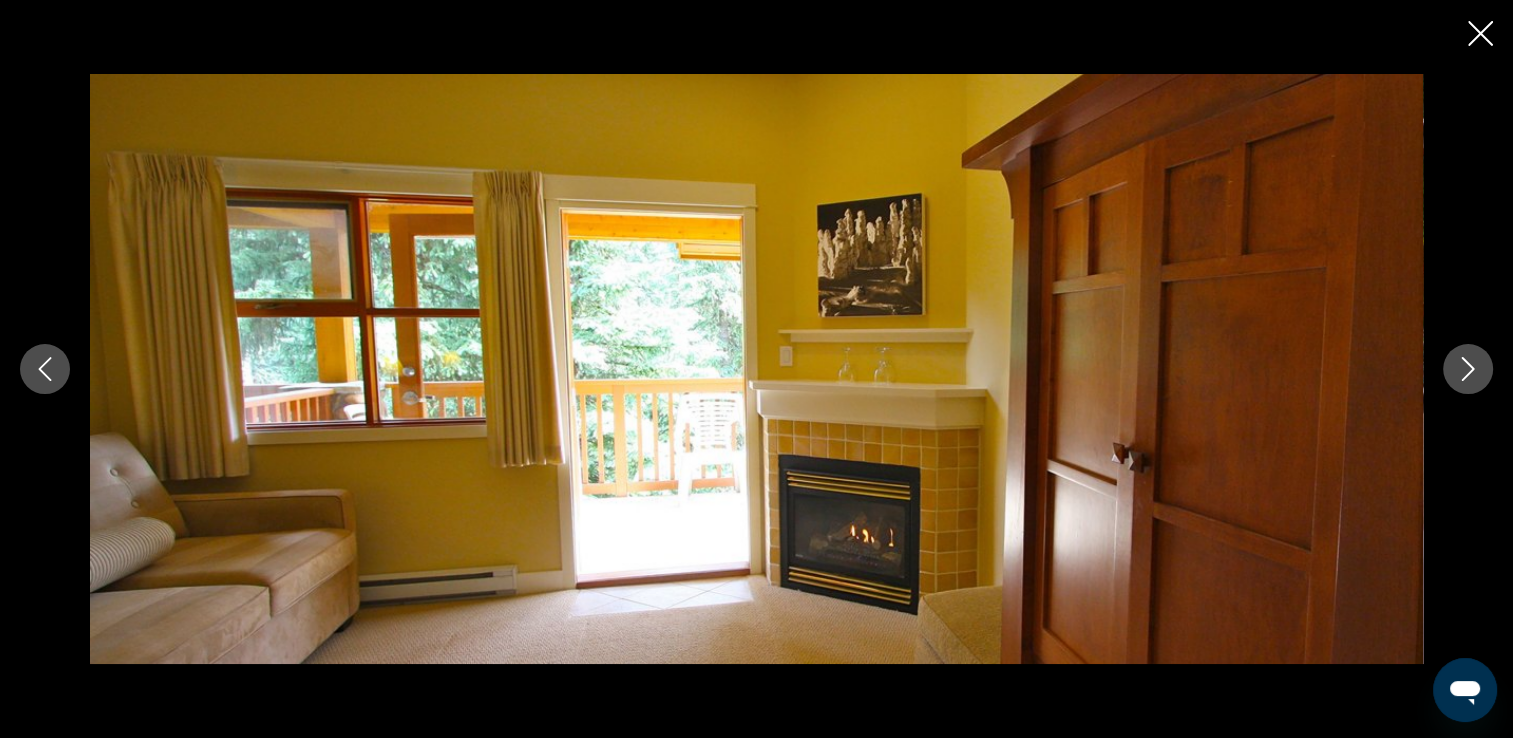 click 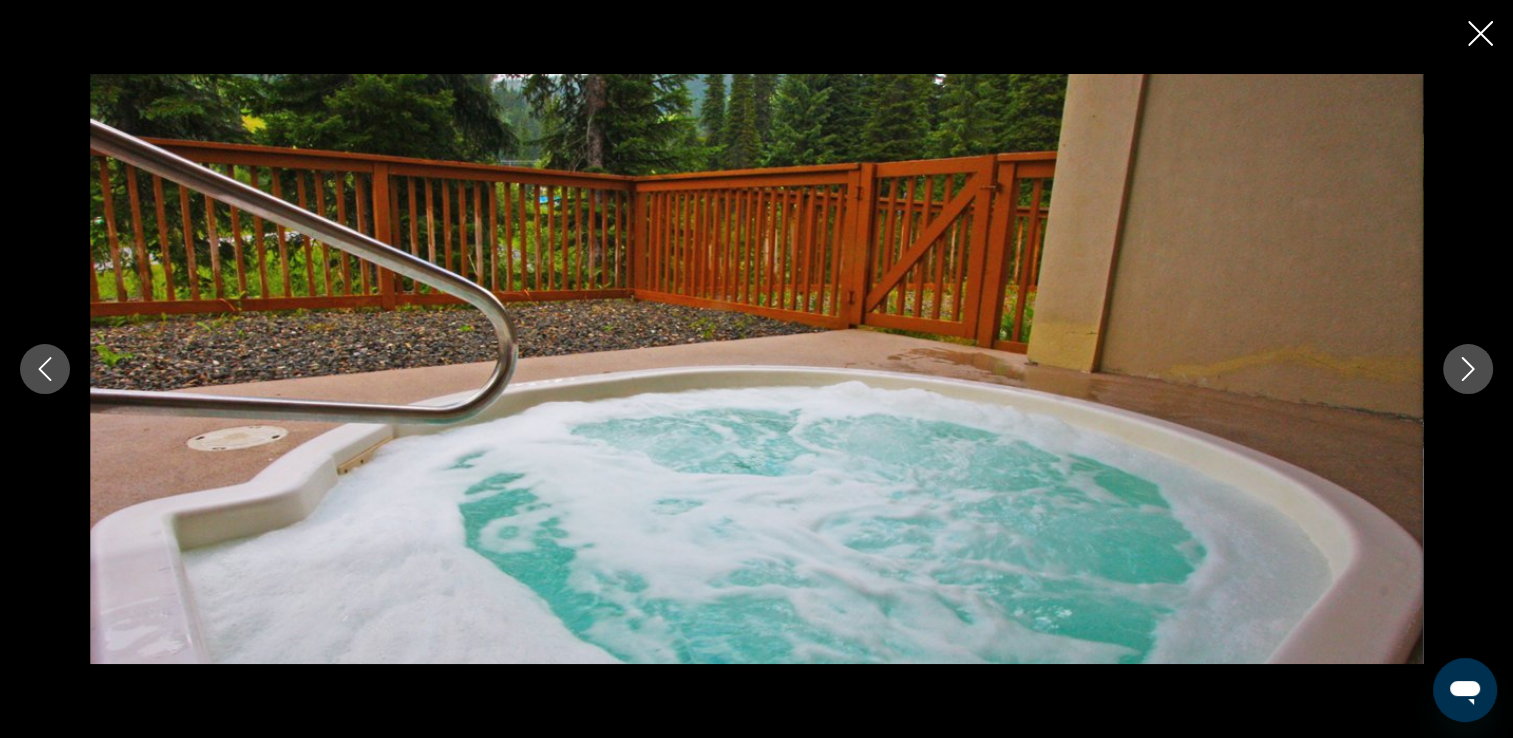 click at bounding box center (756, 369) 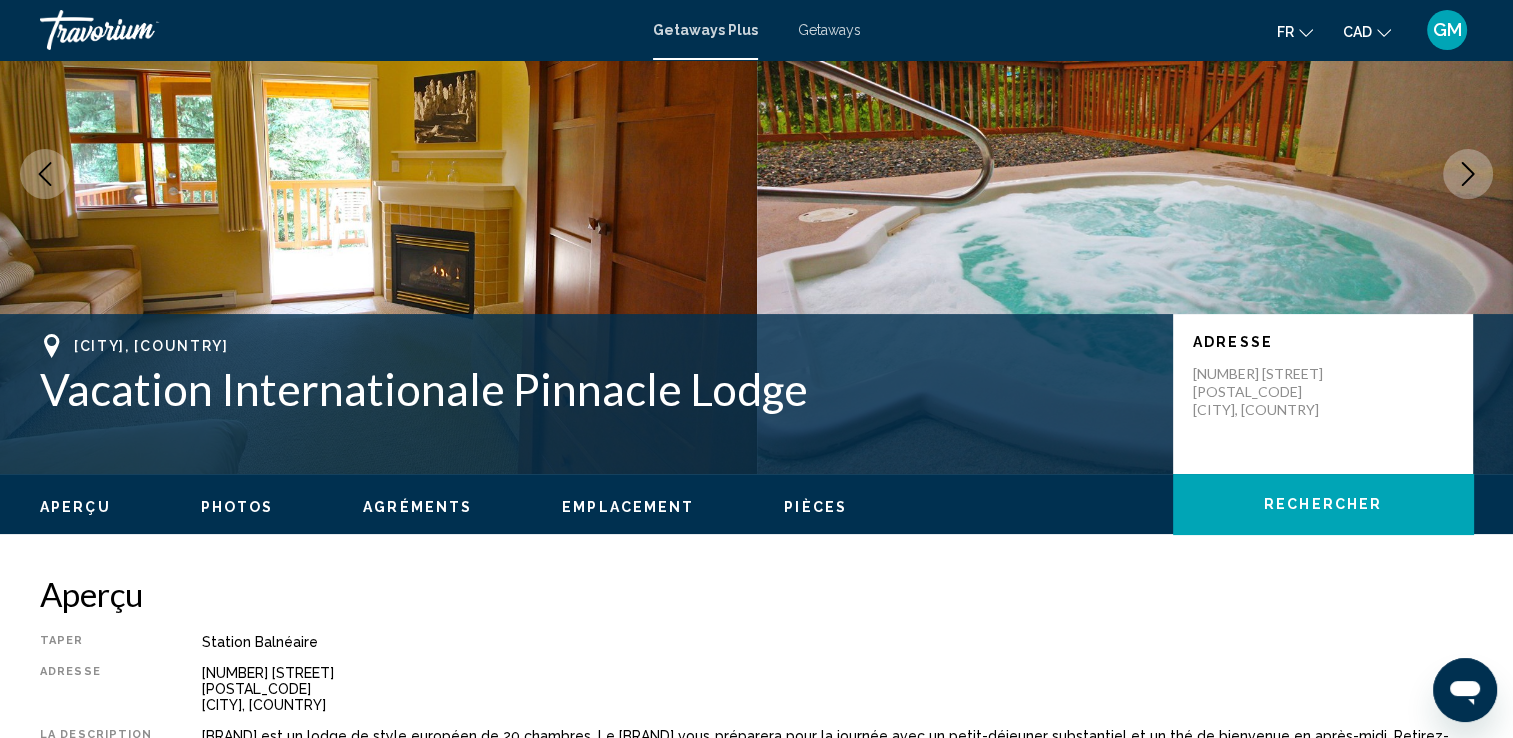 scroll, scrollTop: 0, scrollLeft: 0, axis: both 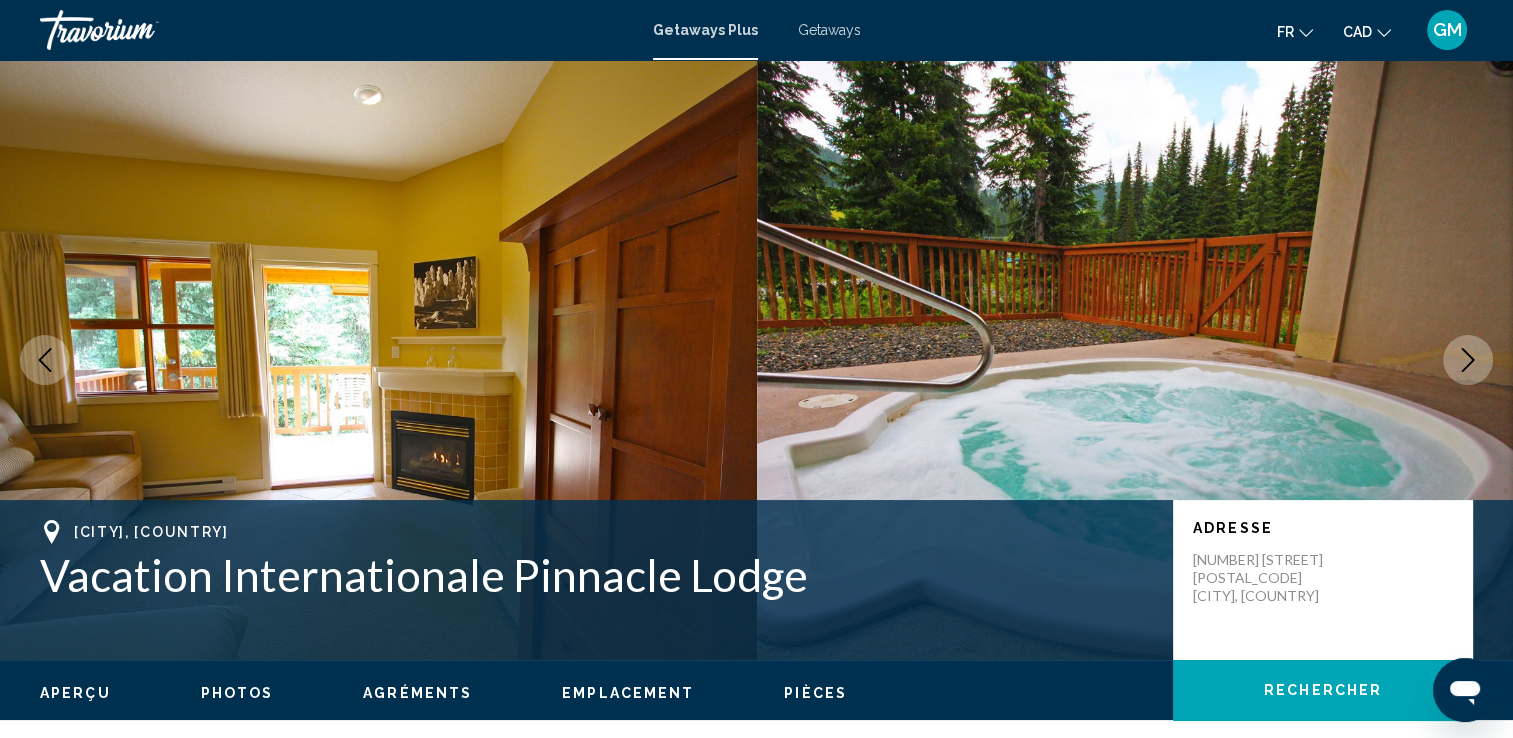click on "Getaways" at bounding box center [829, 30] 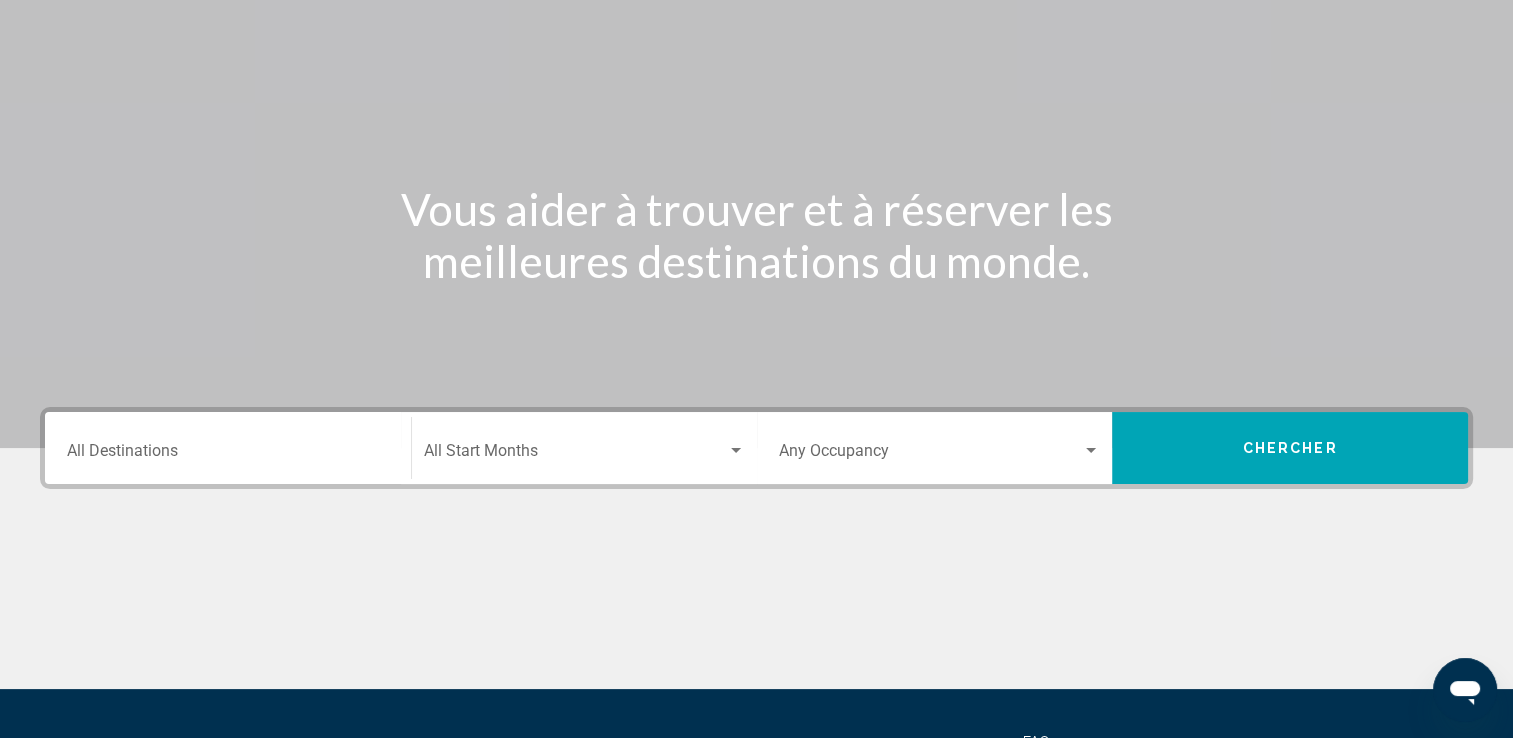 scroll, scrollTop: 0, scrollLeft: 0, axis: both 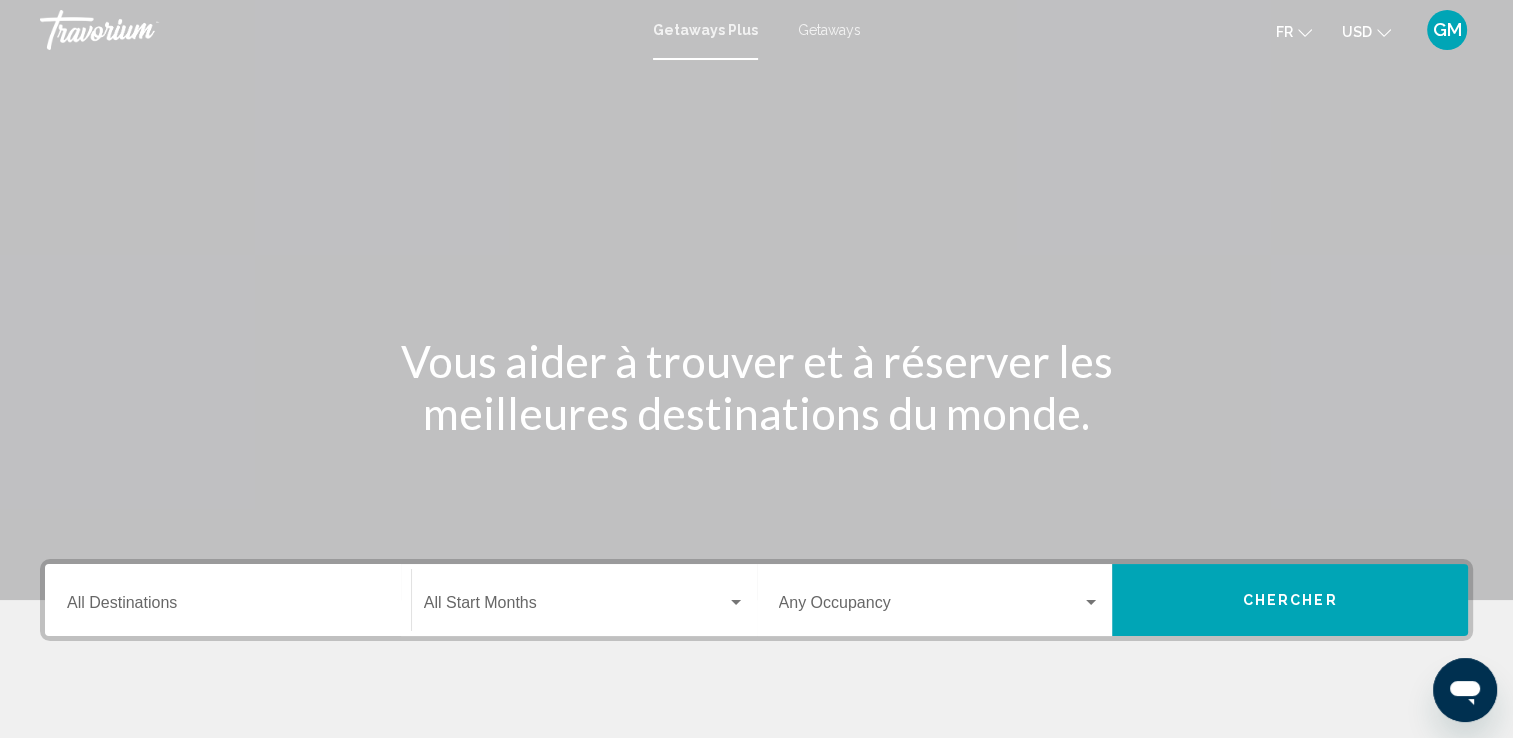 click on "Destination All Destinations" at bounding box center (228, 607) 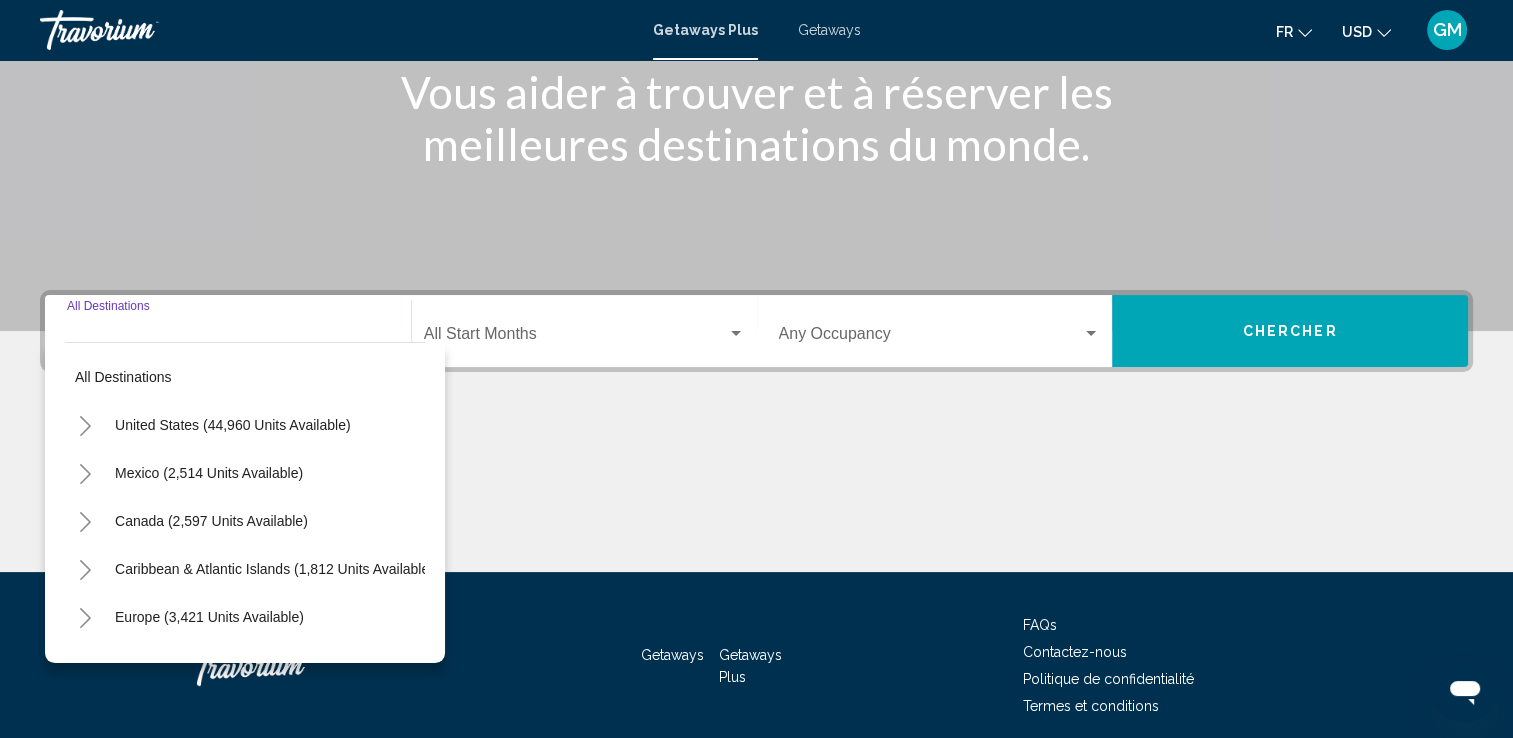 scroll, scrollTop: 347, scrollLeft: 0, axis: vertical 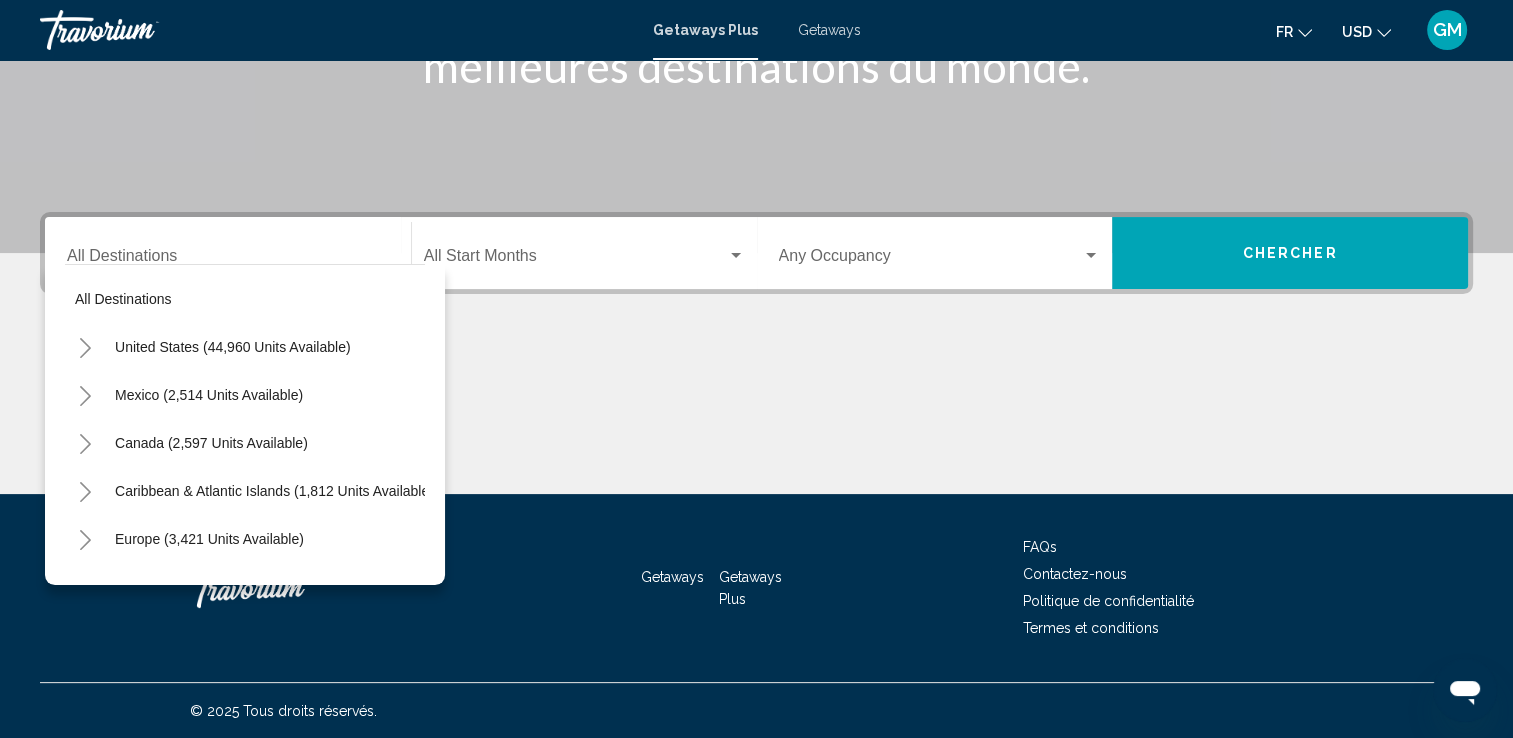 click on "Destination All Destinations" at bounding box center (228, 253) 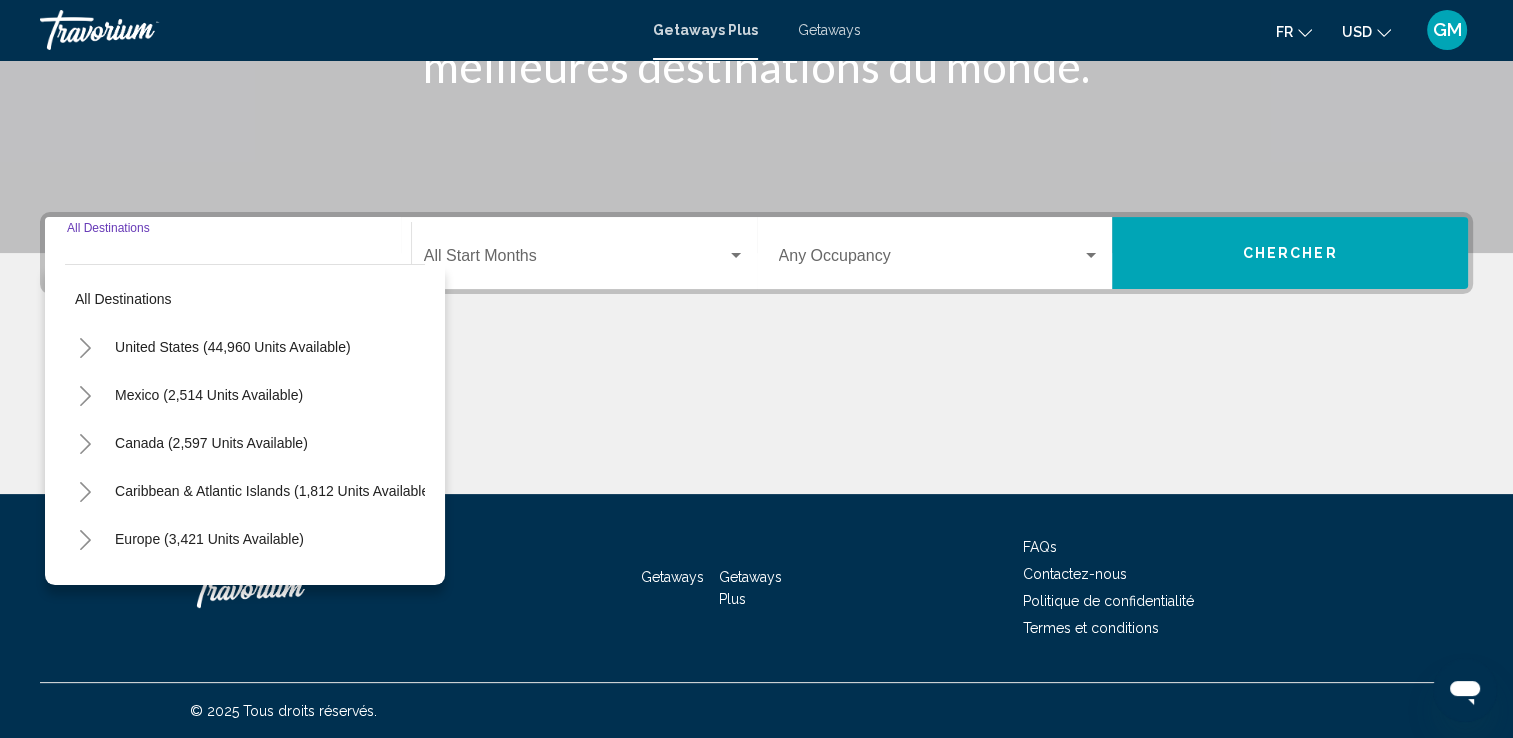 click on "Destination All Destinations" at bounding box center [228, 253] 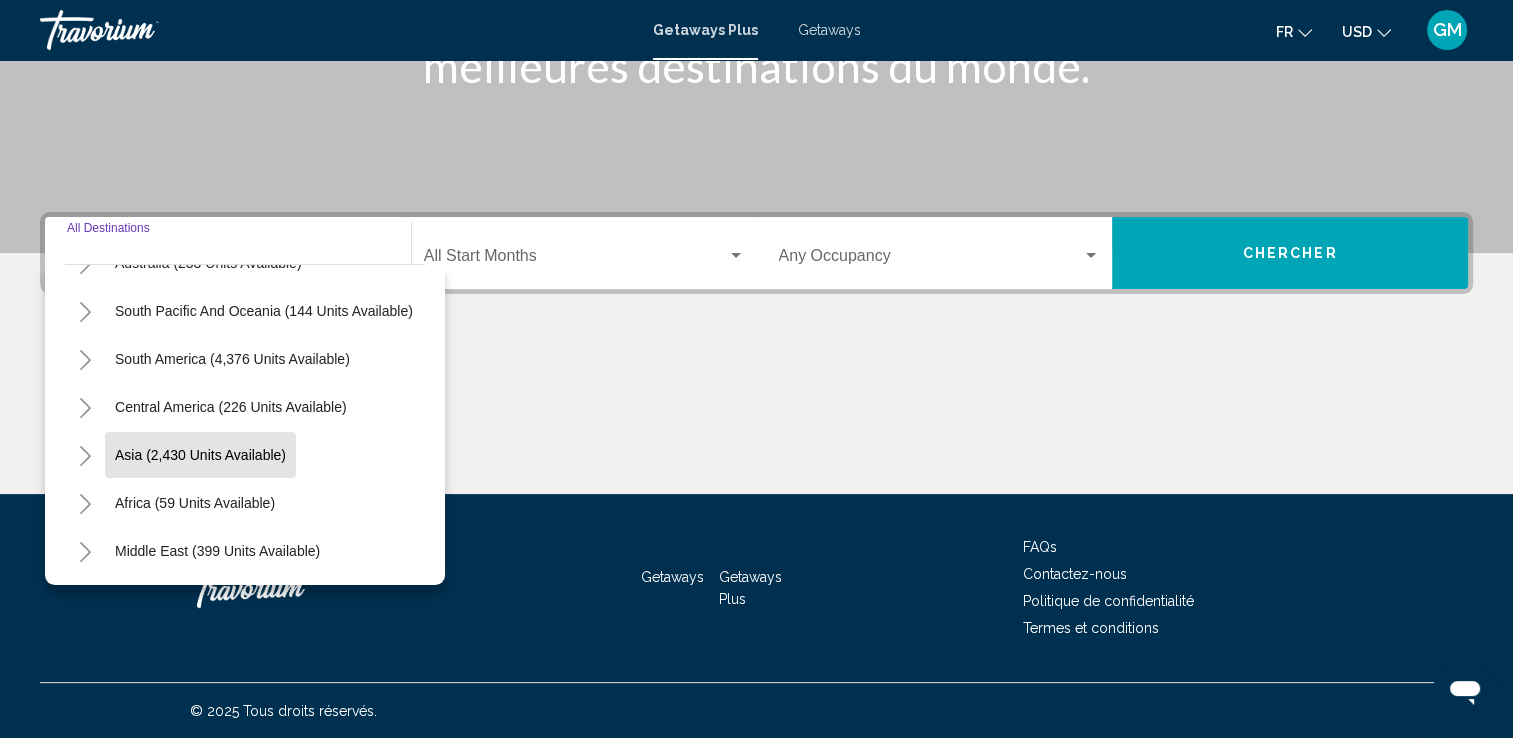 scroll, scrollTop: 0, scrollLeft: 0, axis: both 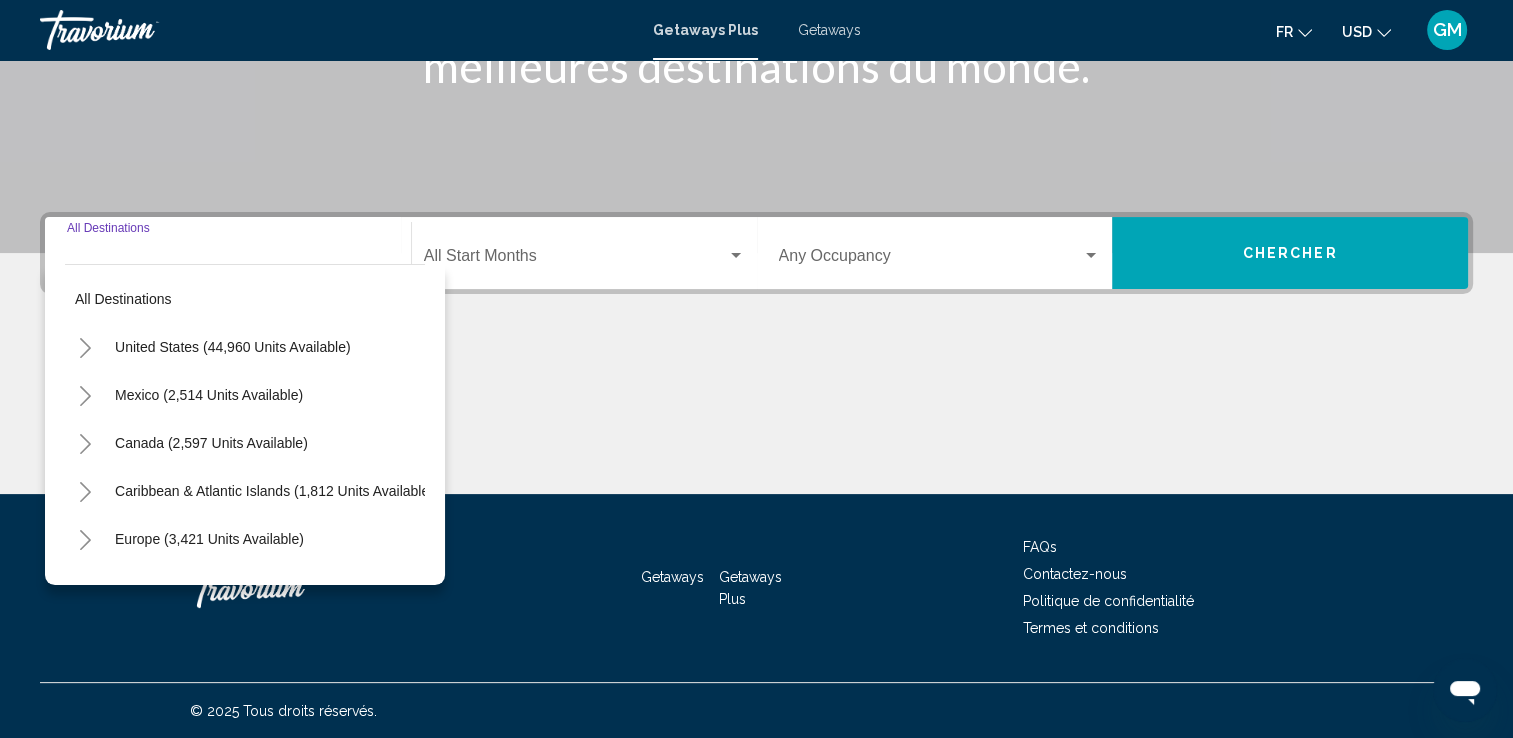 click on "Destination All Destinations" at bounding box center [228, 253] 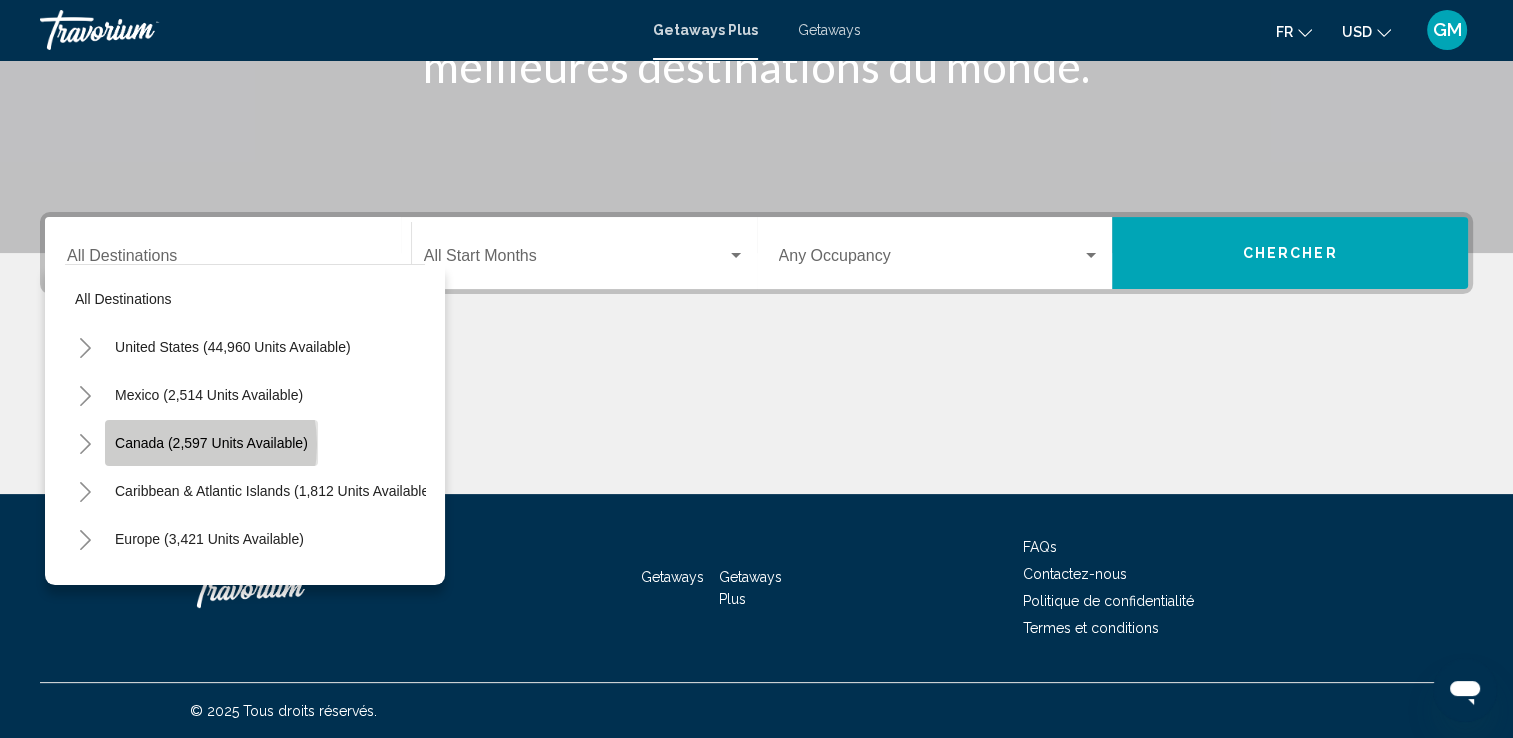 click on "Canada (2,597 units available)" 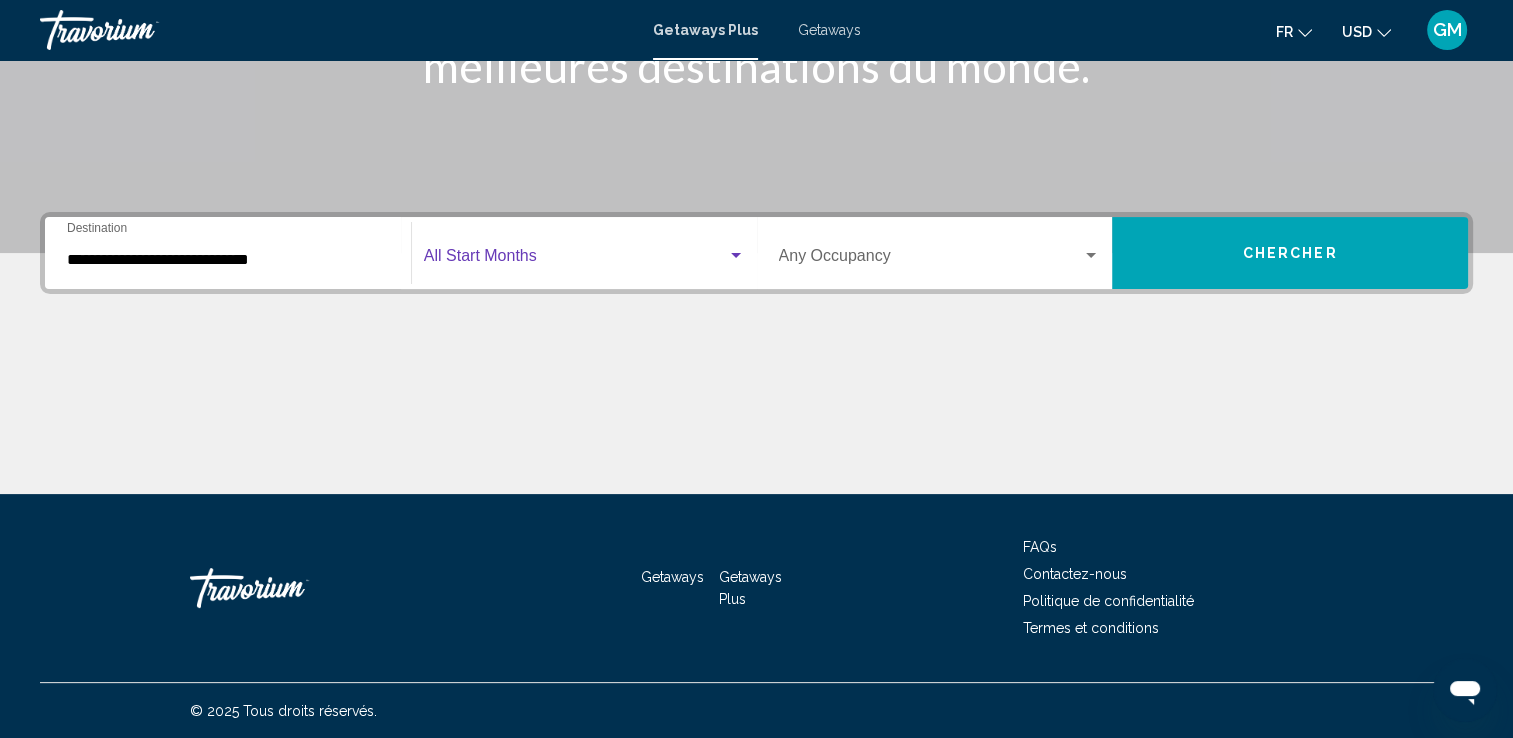click at bounding box center (736, 256) 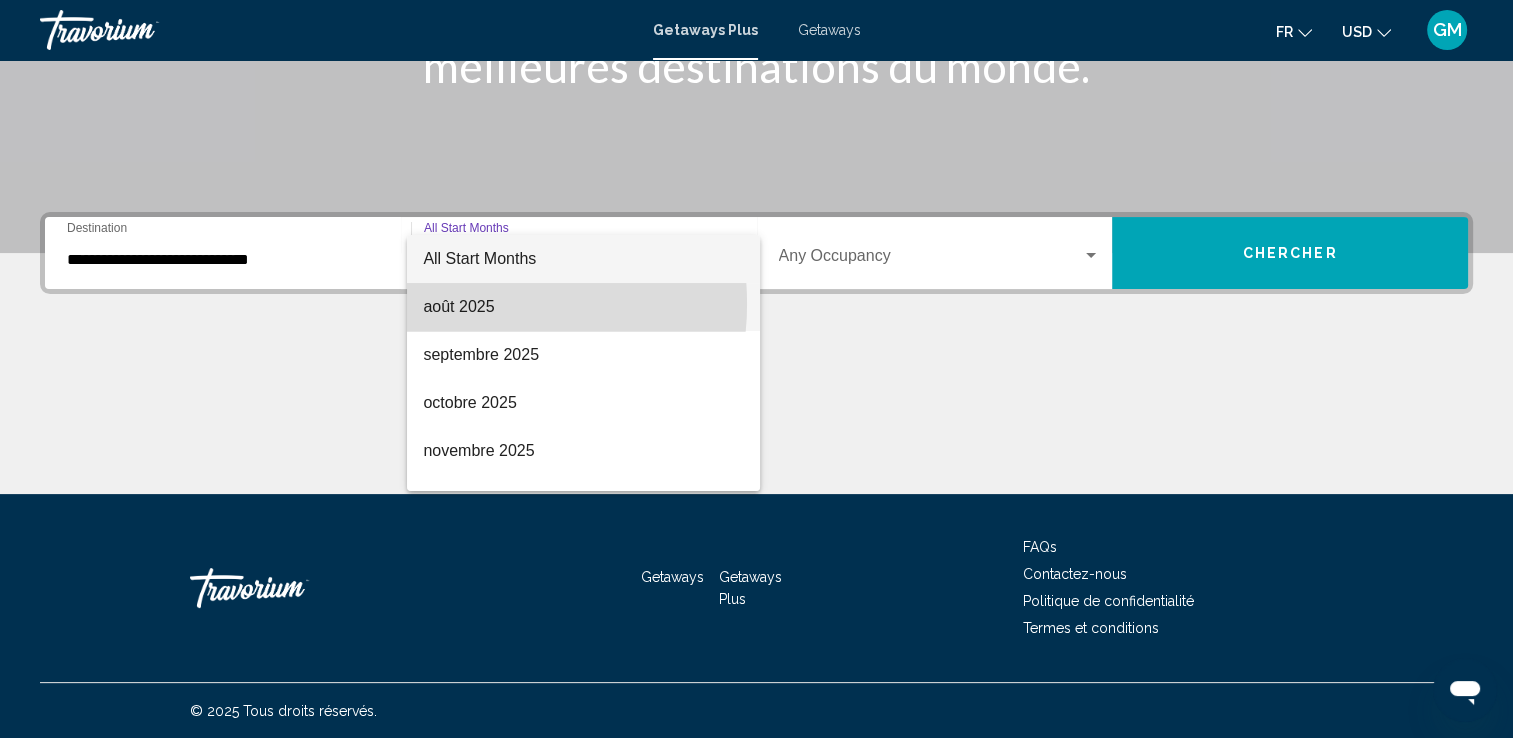 click on "août 2025" at bounding box center (583, 307) 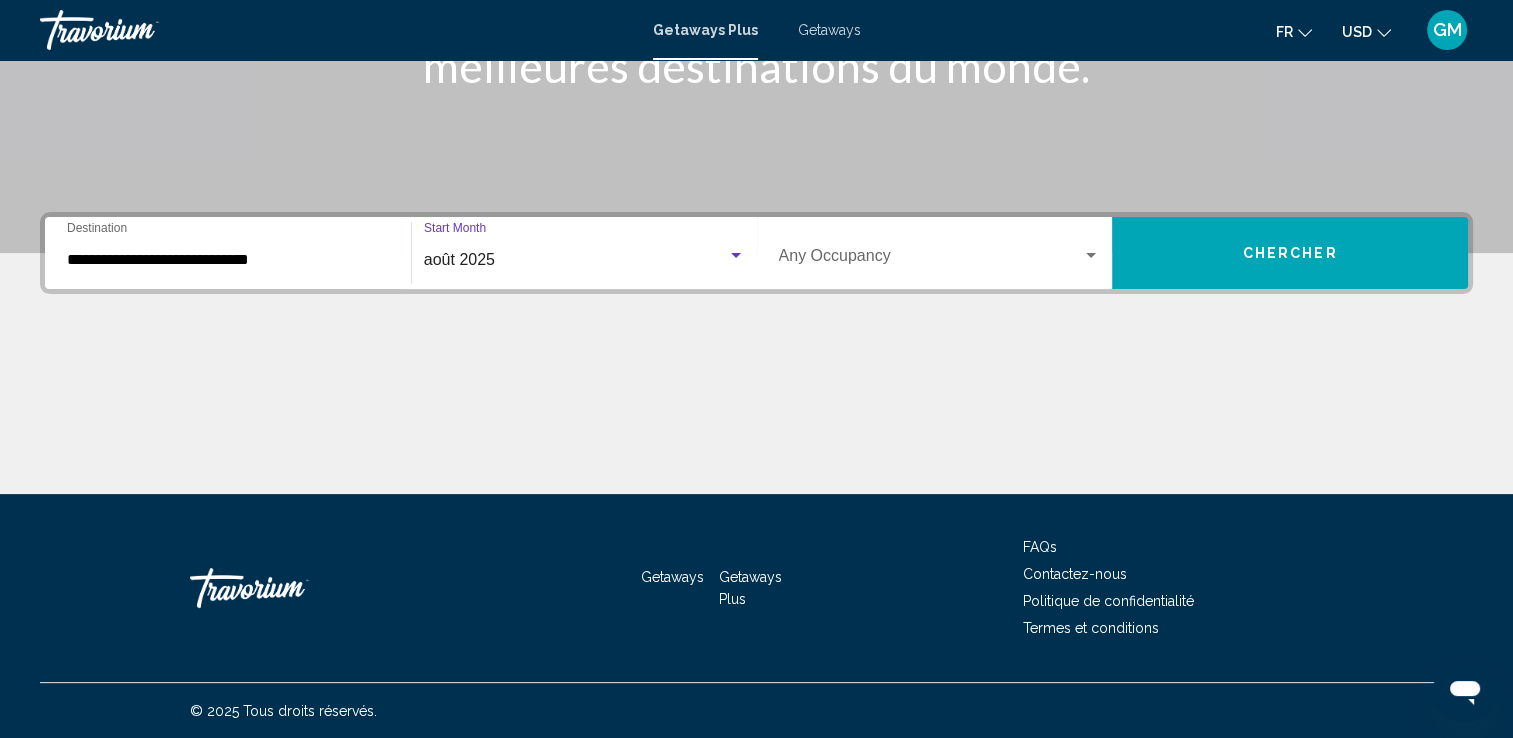 click at bounding box center [1091, 255] 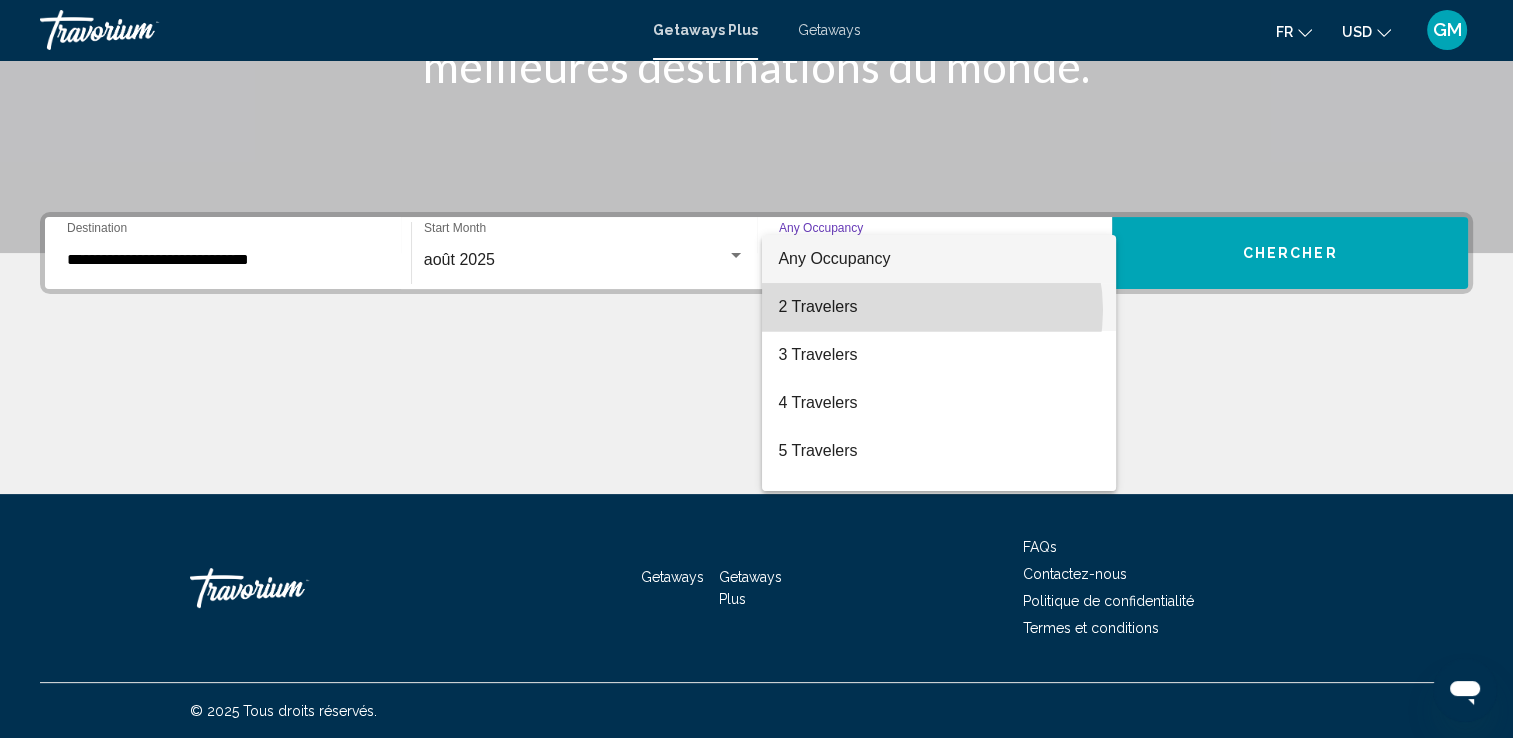 click on "2 Travelers" at bounding box center [939, 307] 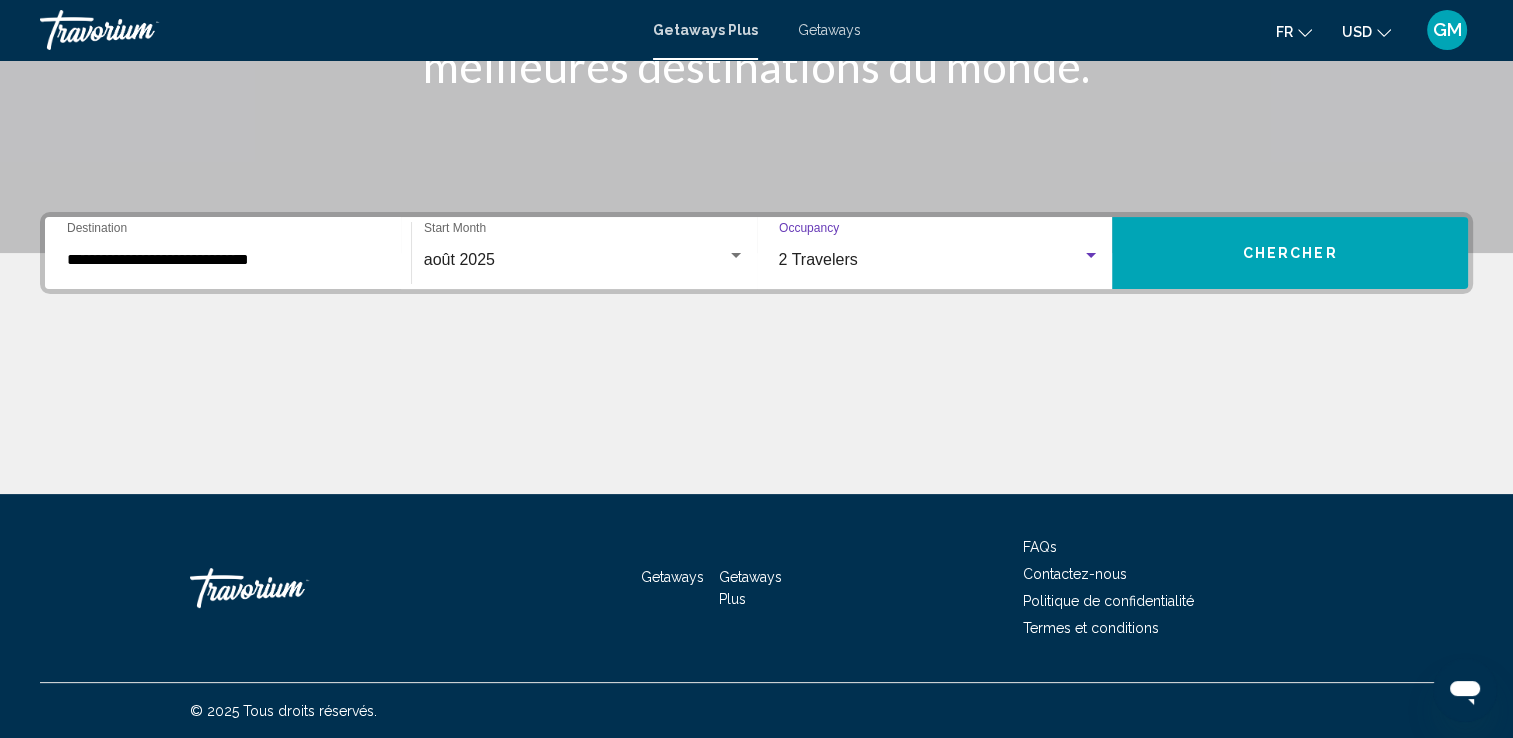 click on "Chercher" at bounding box center (1290, 253) 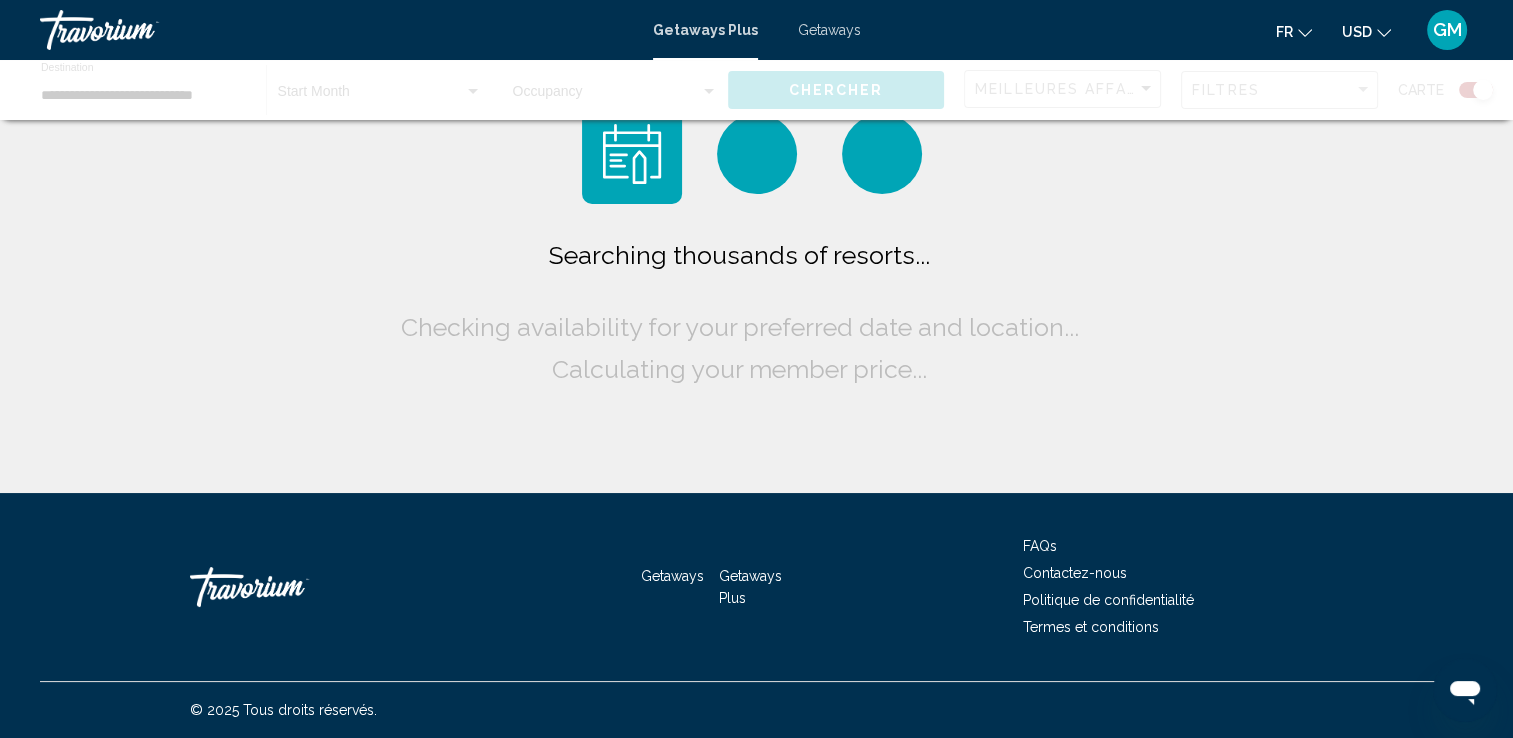 scroll, scrollTop: 0, scrollLeft: 0, axis: both 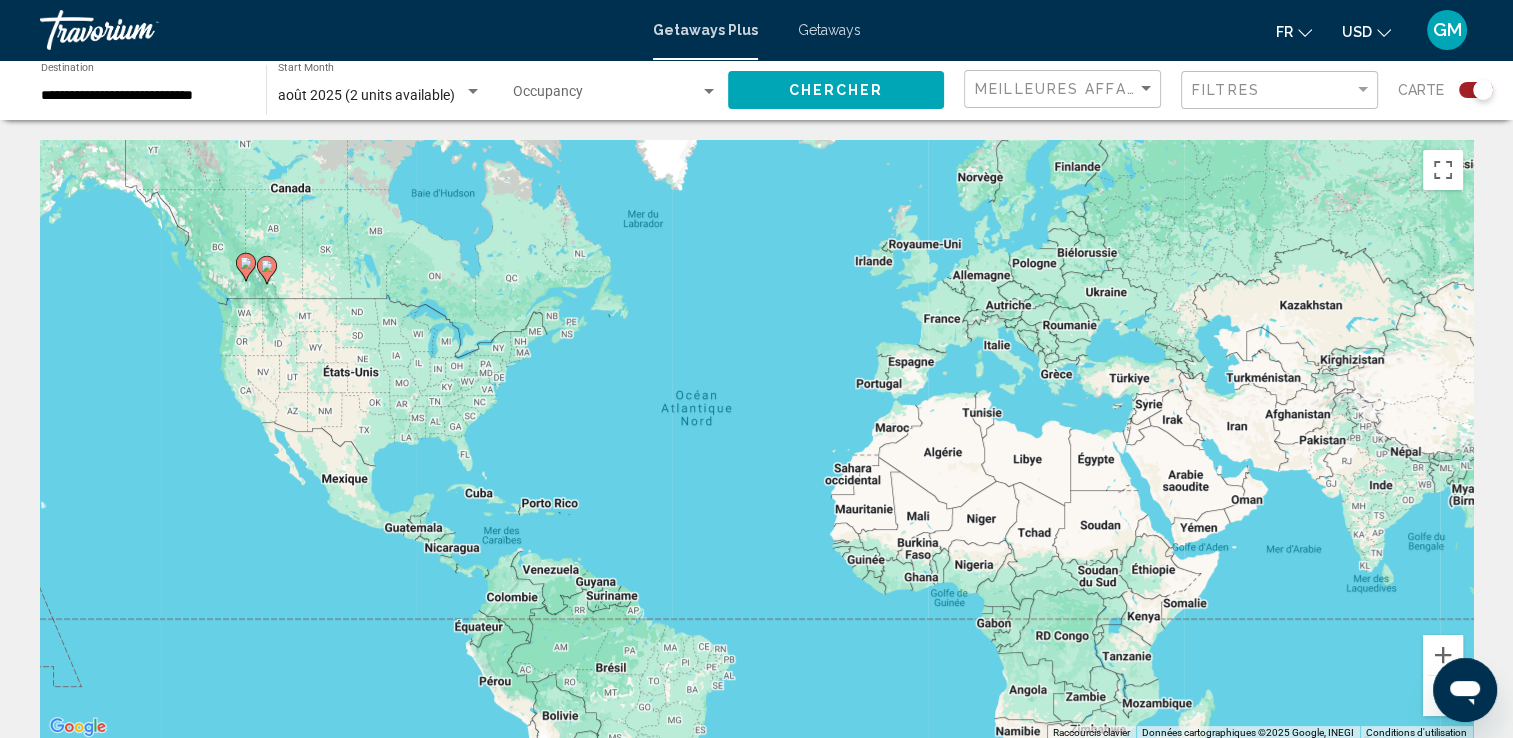 click on "Getaways" at bounding box center (829, 30) 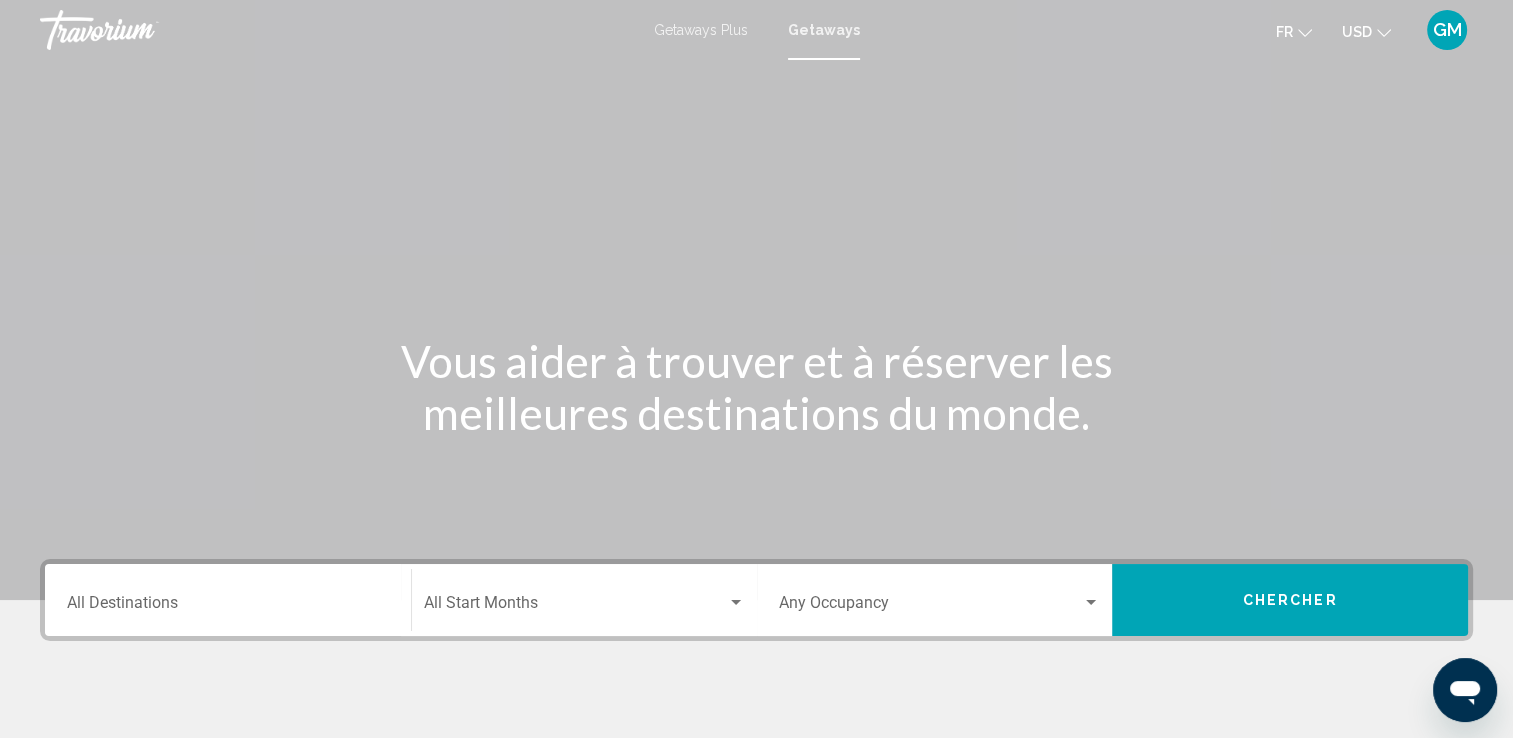 click on "Destination All Destinations" at bounding box center (228, 607) 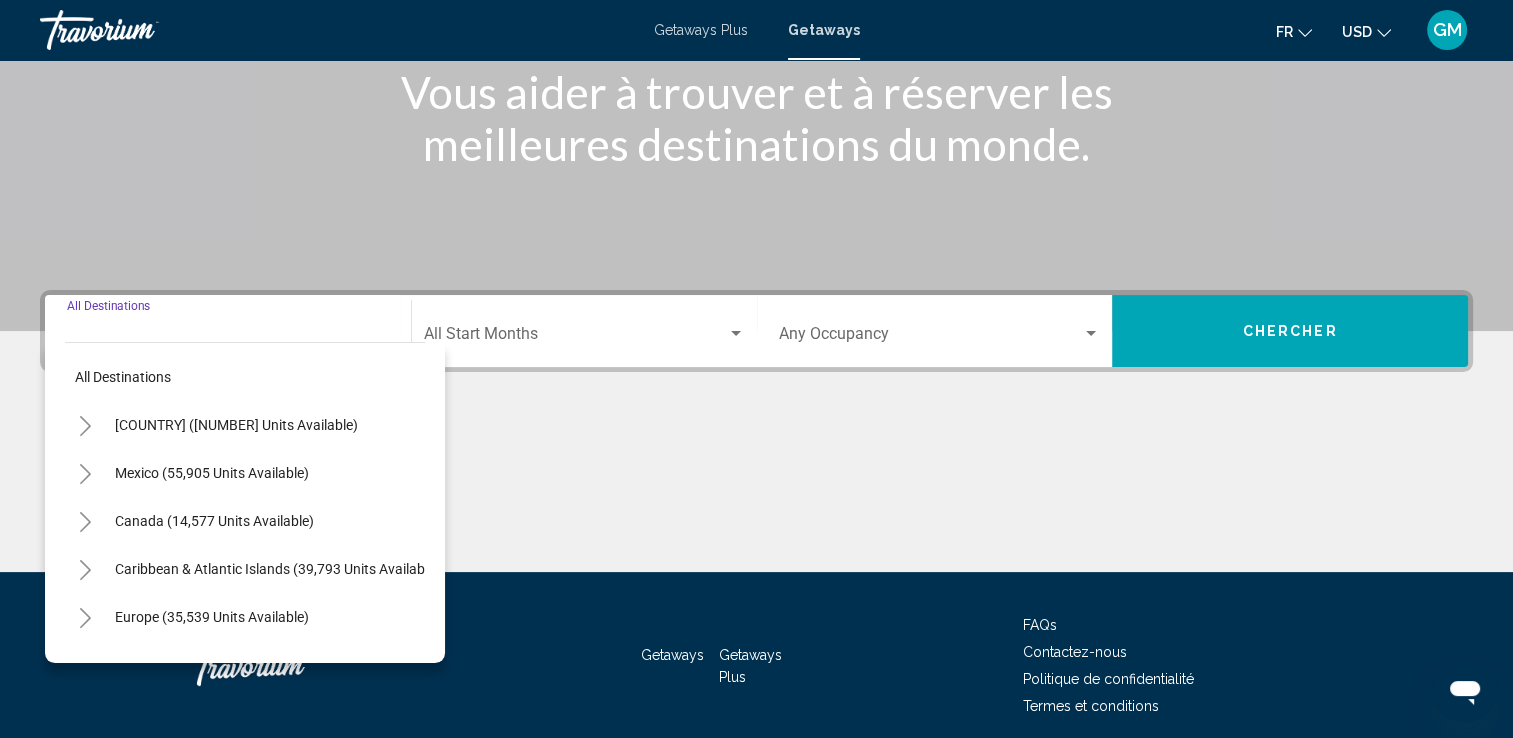 scroll, scrollTop: 347, scrollLeft: 0, axis: vertical 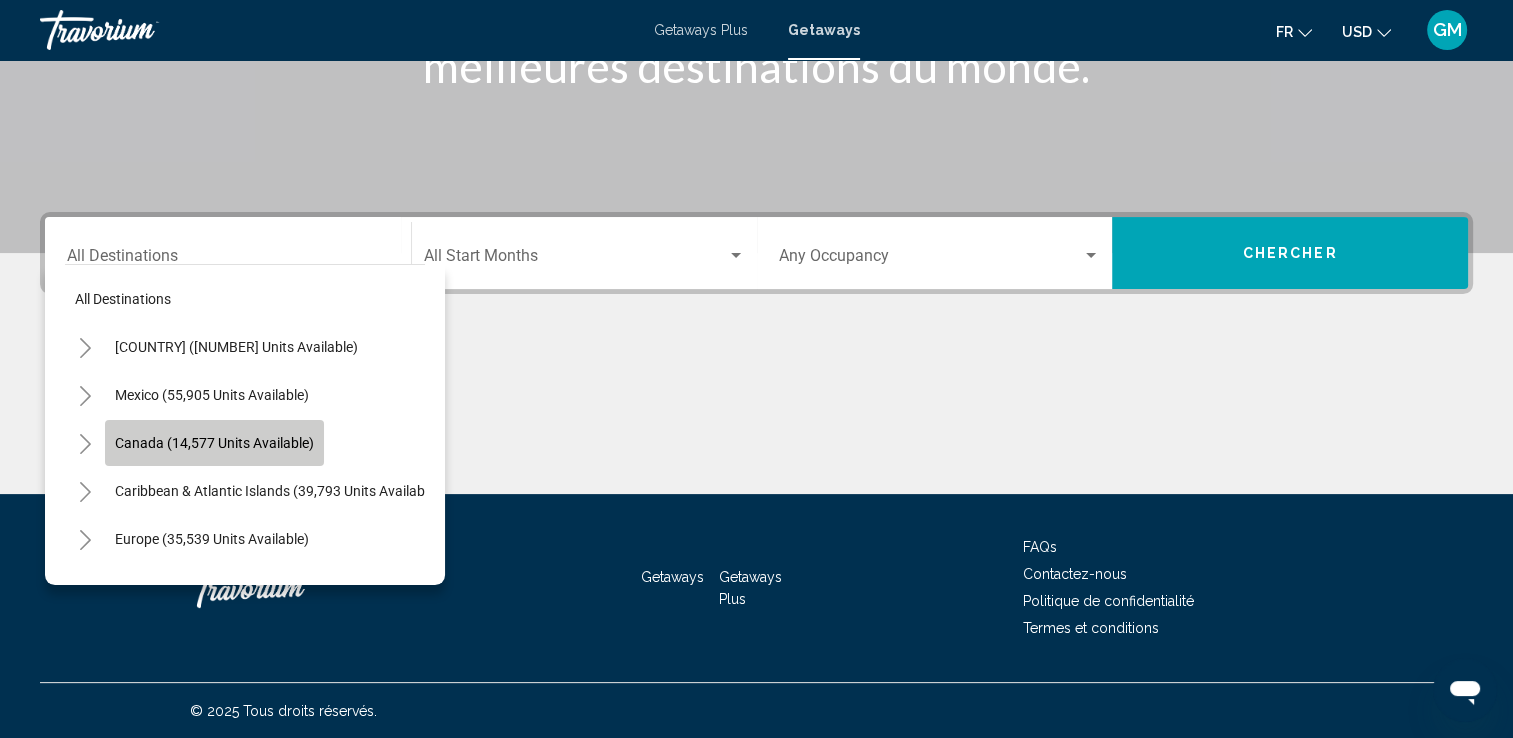 click on "Canada (14,577 units available)" 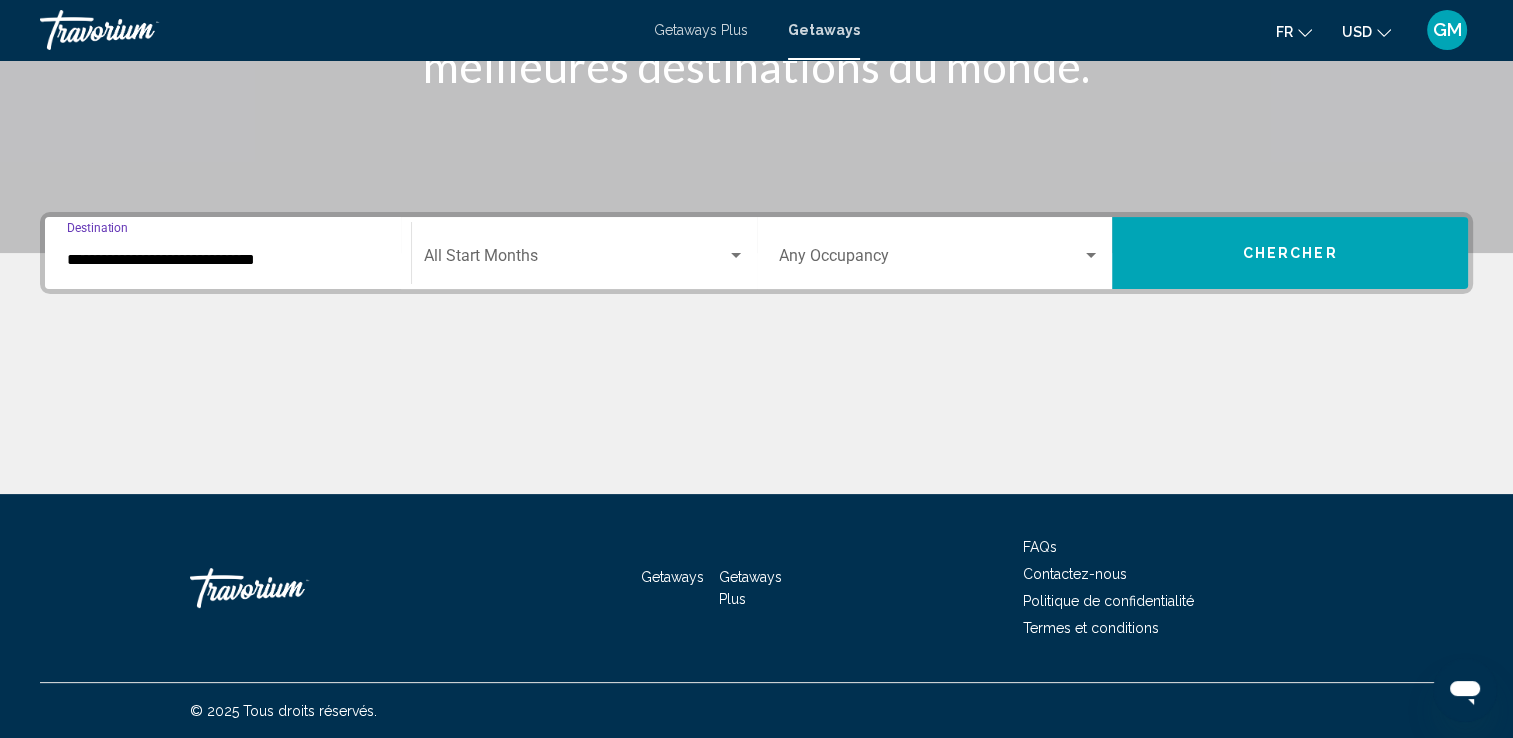 click at bounding box center [736, 255] 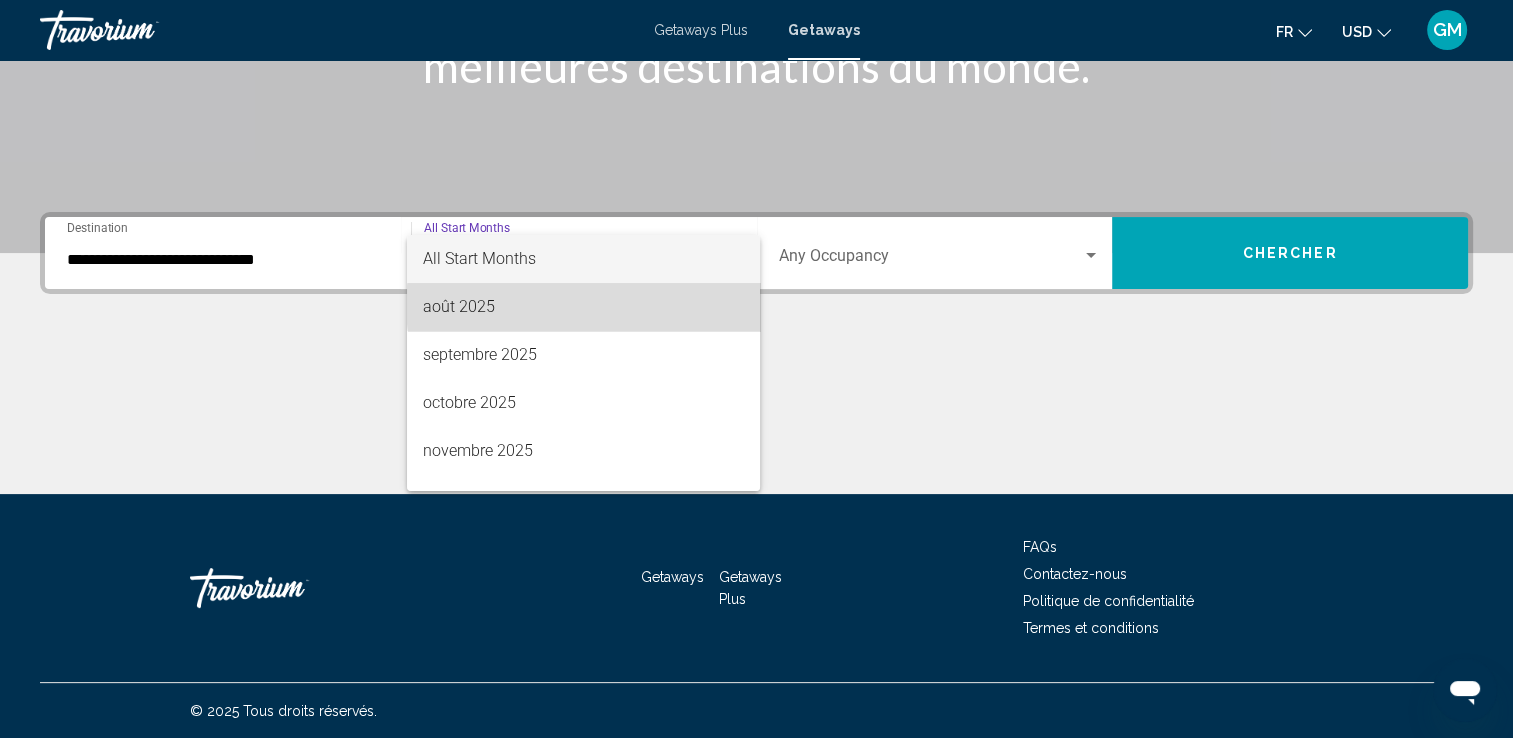 click on "août 2025" at bounding box center (583, 307) 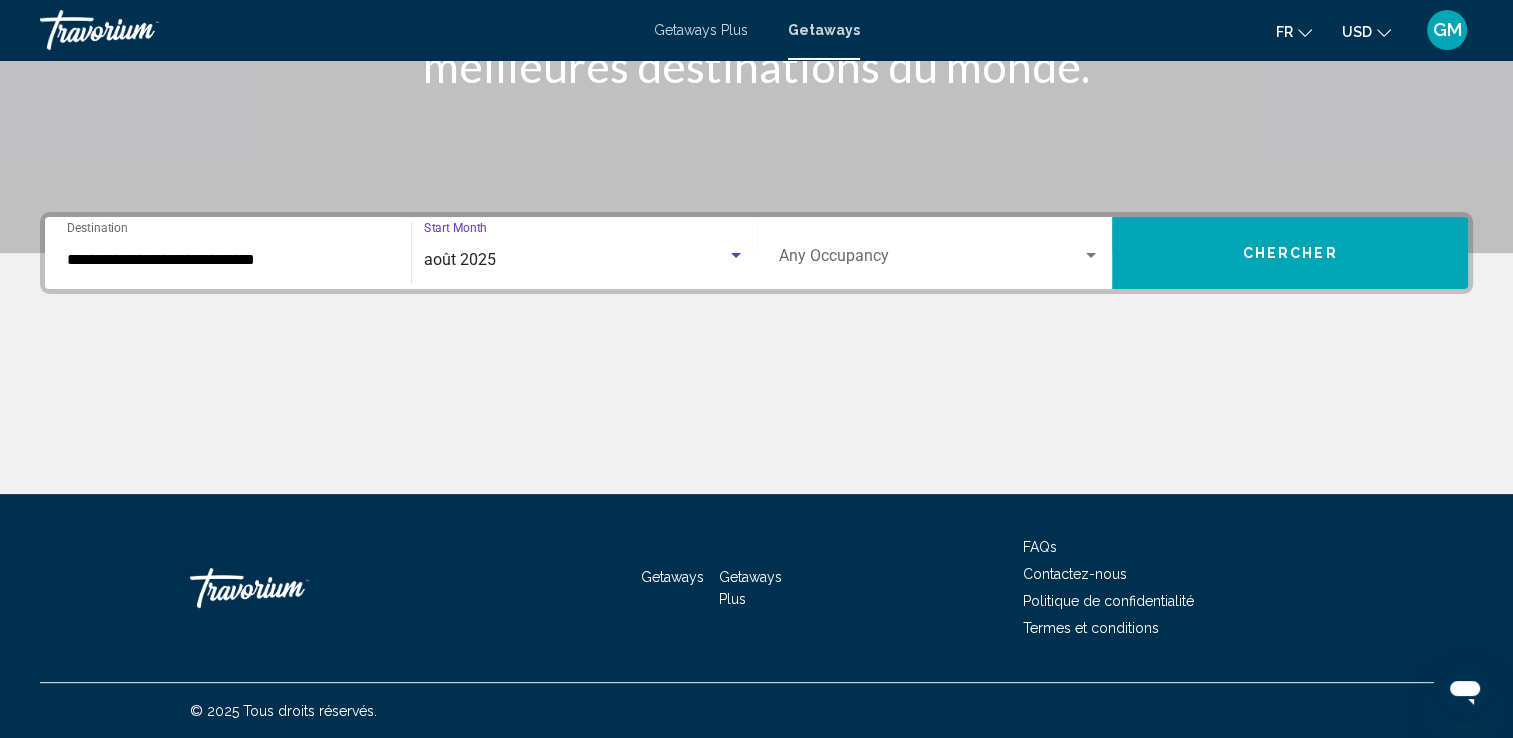 click at bounding box center [931, 260] 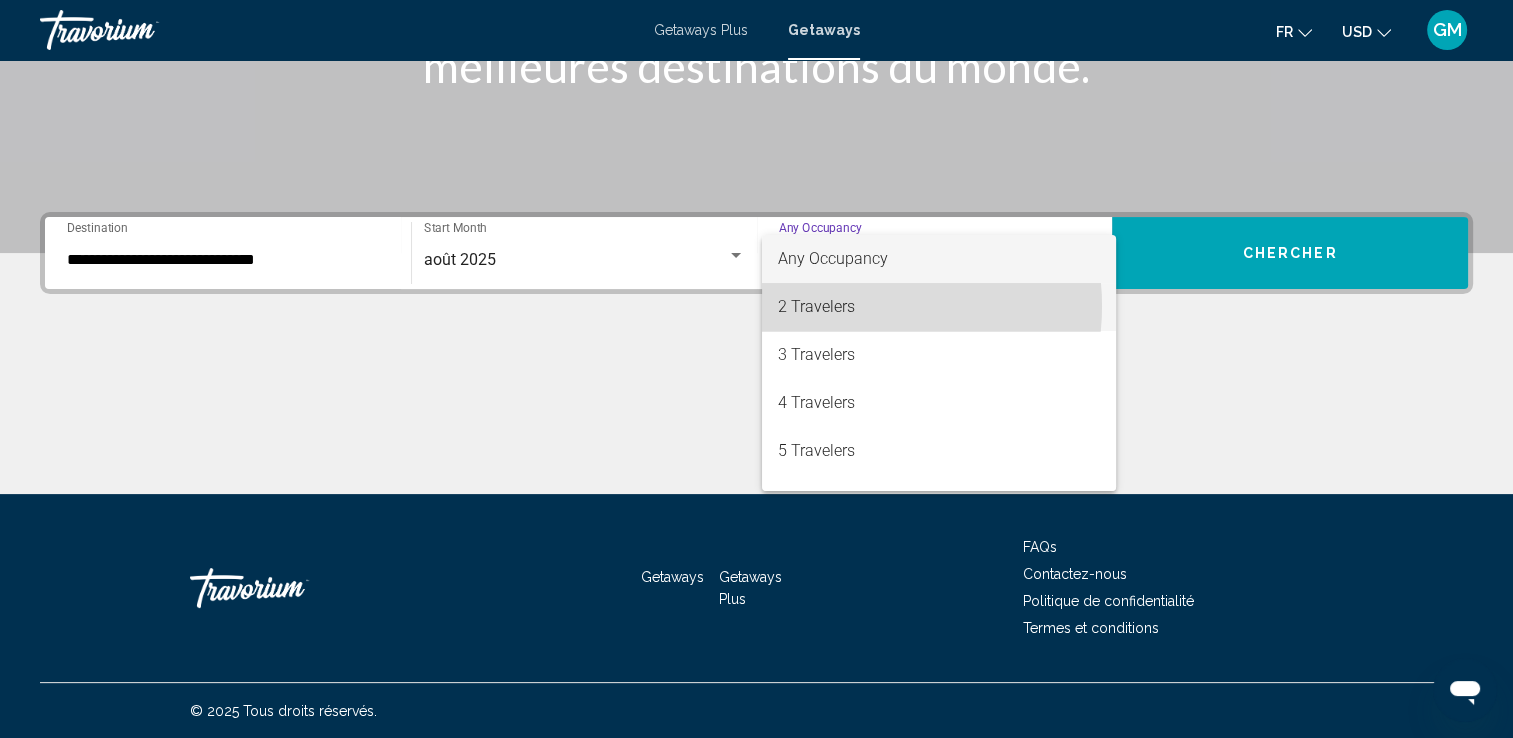 click on "2 Travelers" at bounding box center (939, 307) 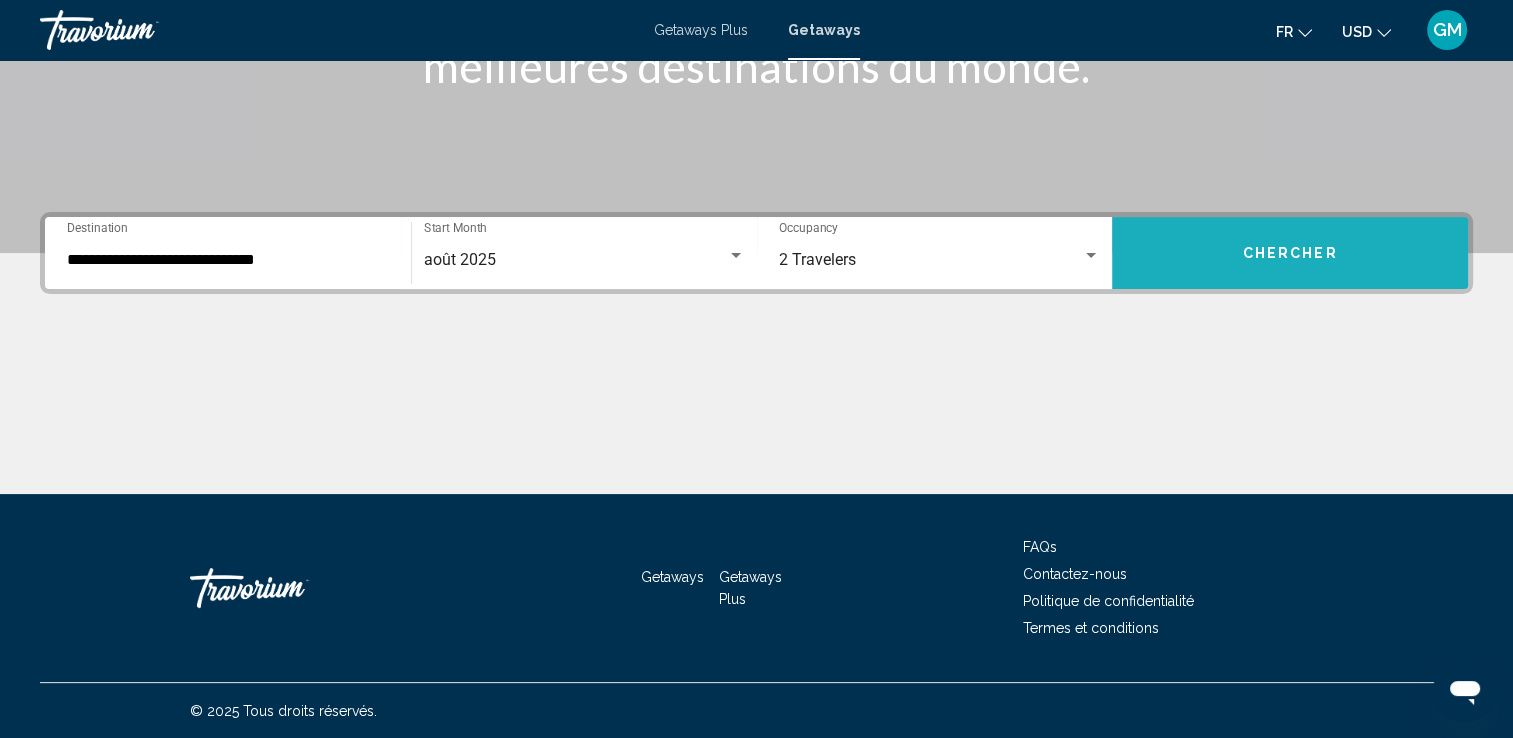 click on "Chercher" at bounding box center (1290, 253) 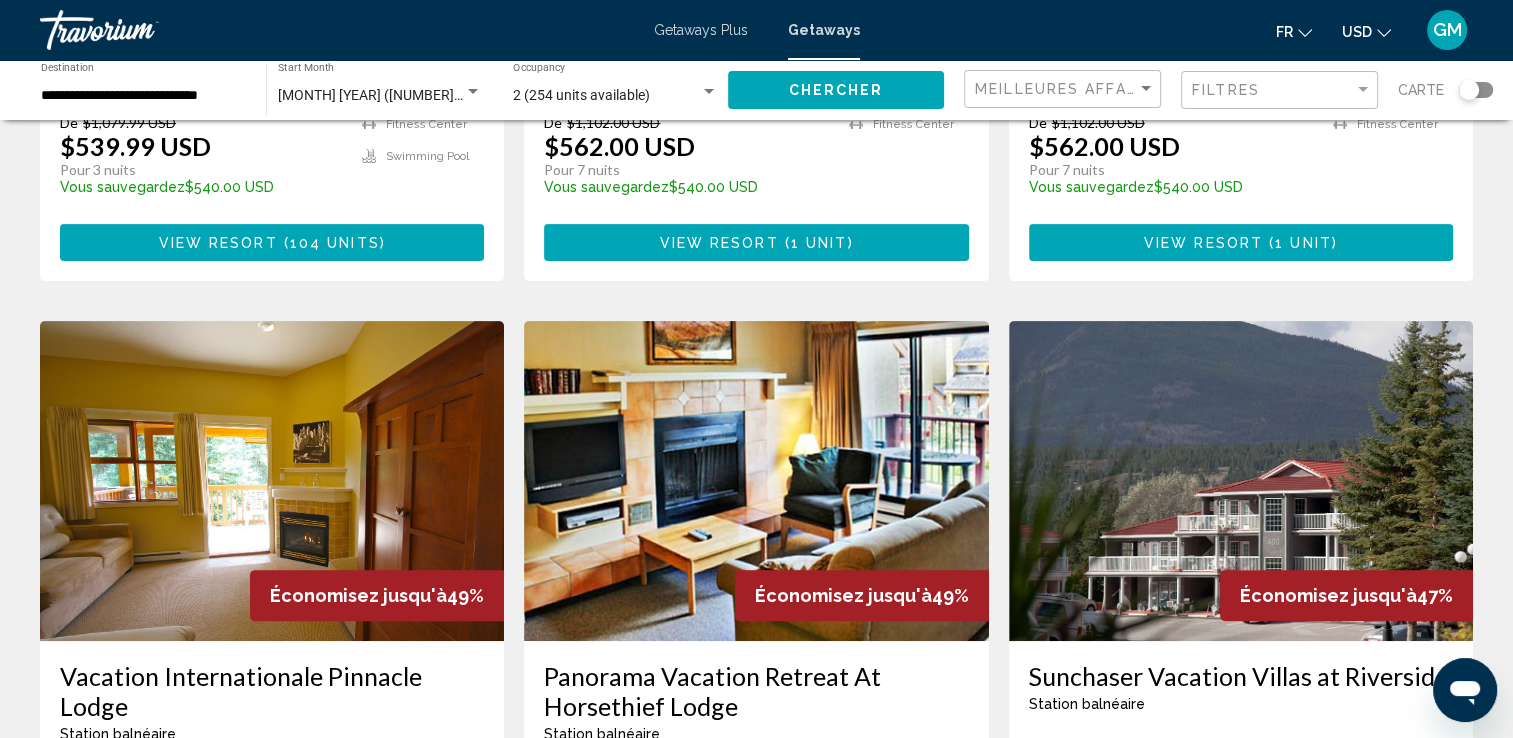 scroll, scrollTop: 0, scrollLeft: 0, axis: both 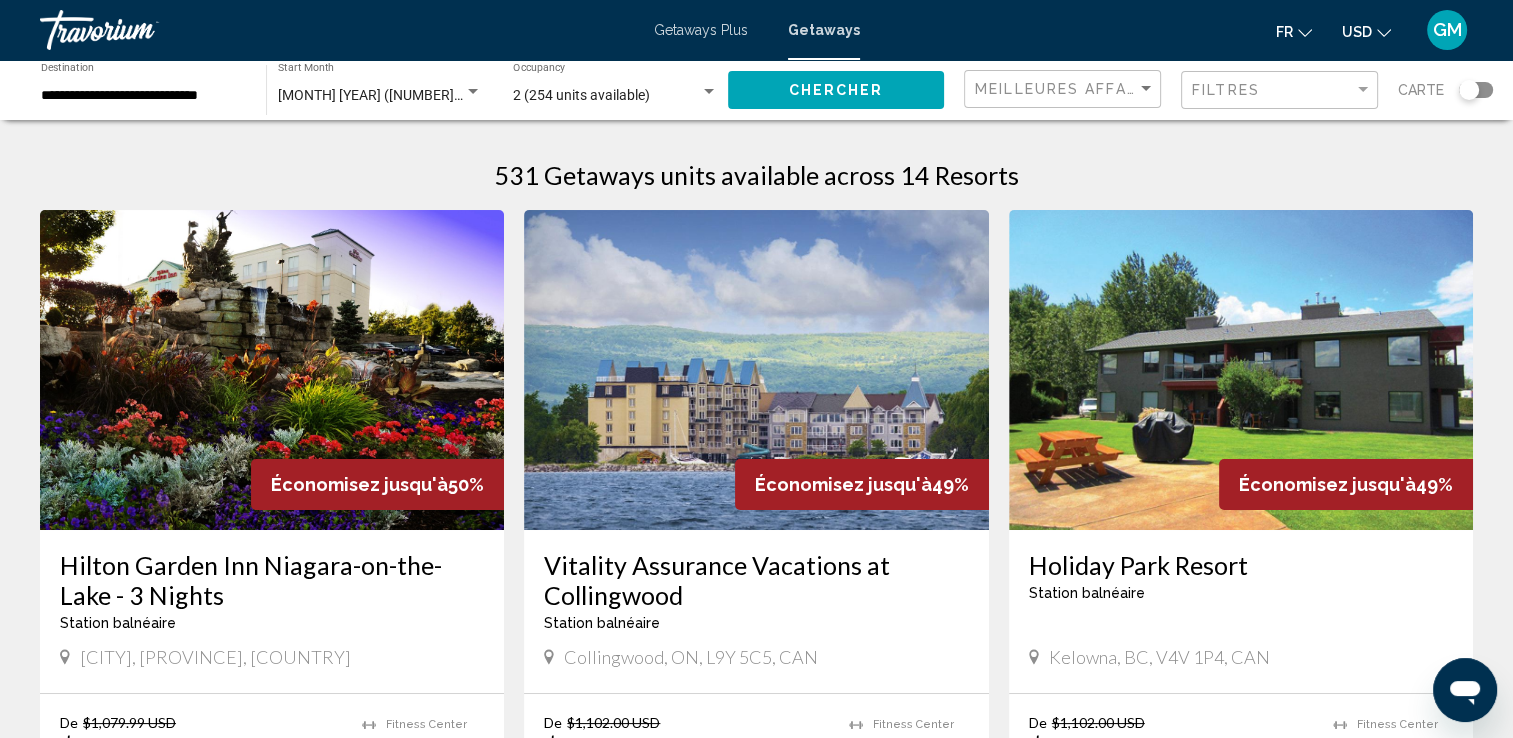 click 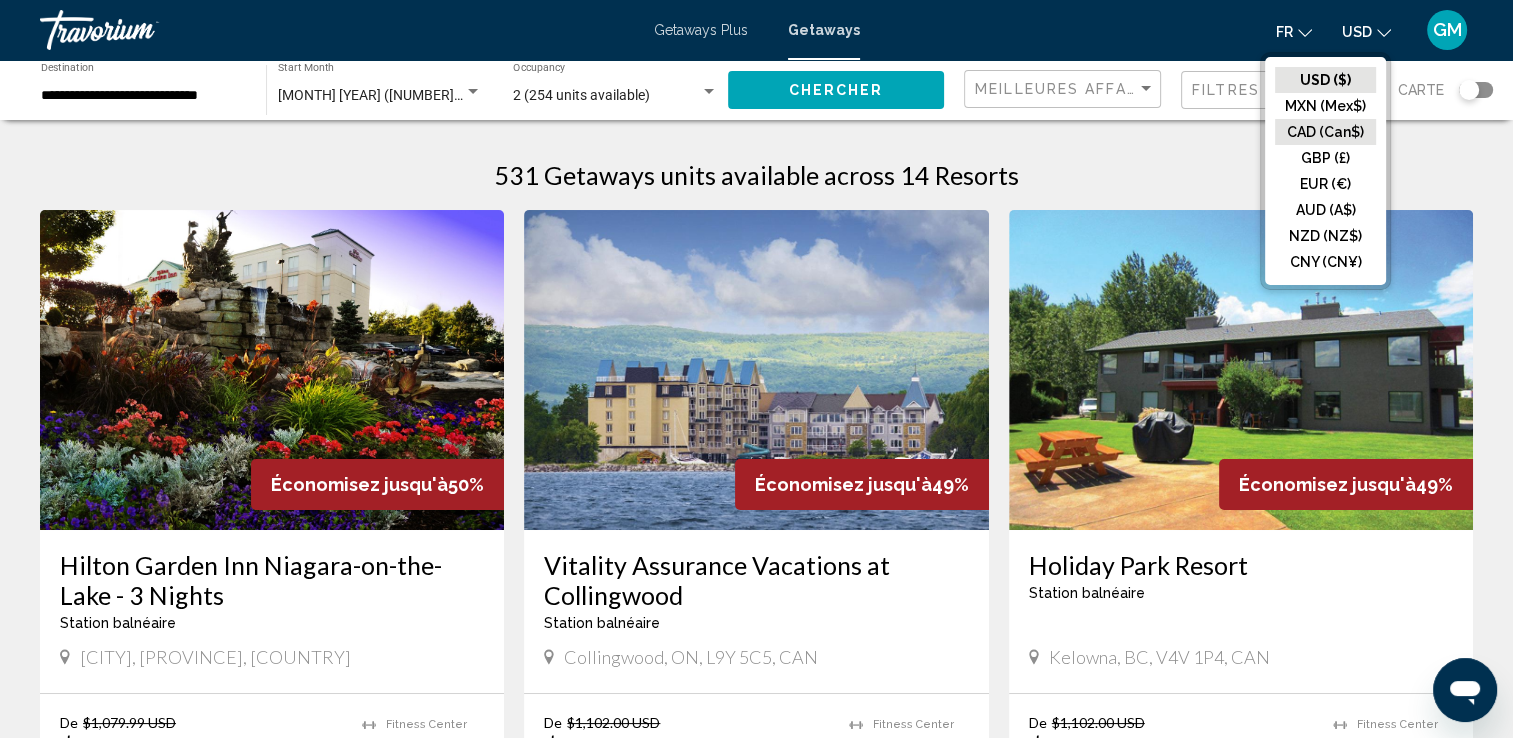 click on "CAD (Can$)" 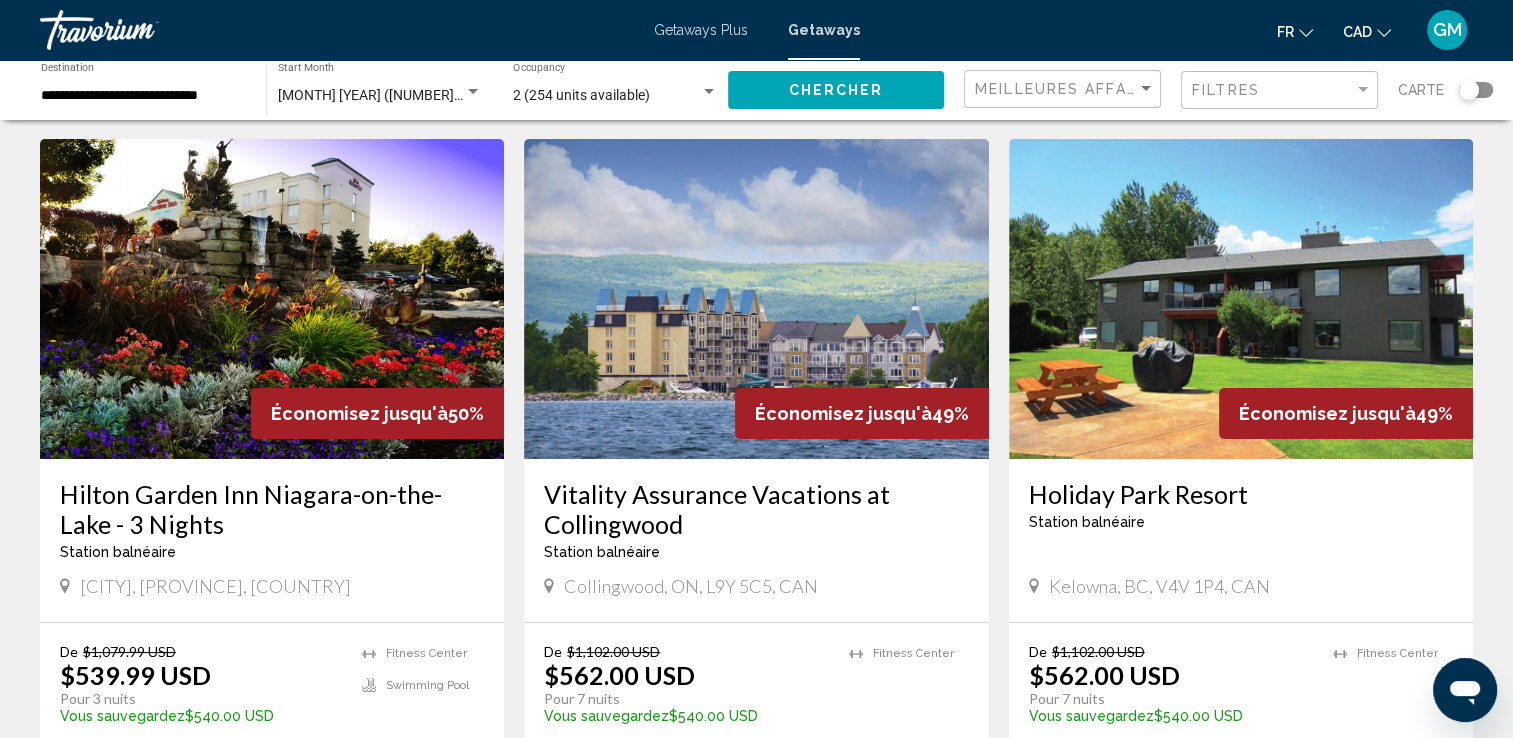 scroll, scrollTop: 0, scrollLeft: 0, axis: both 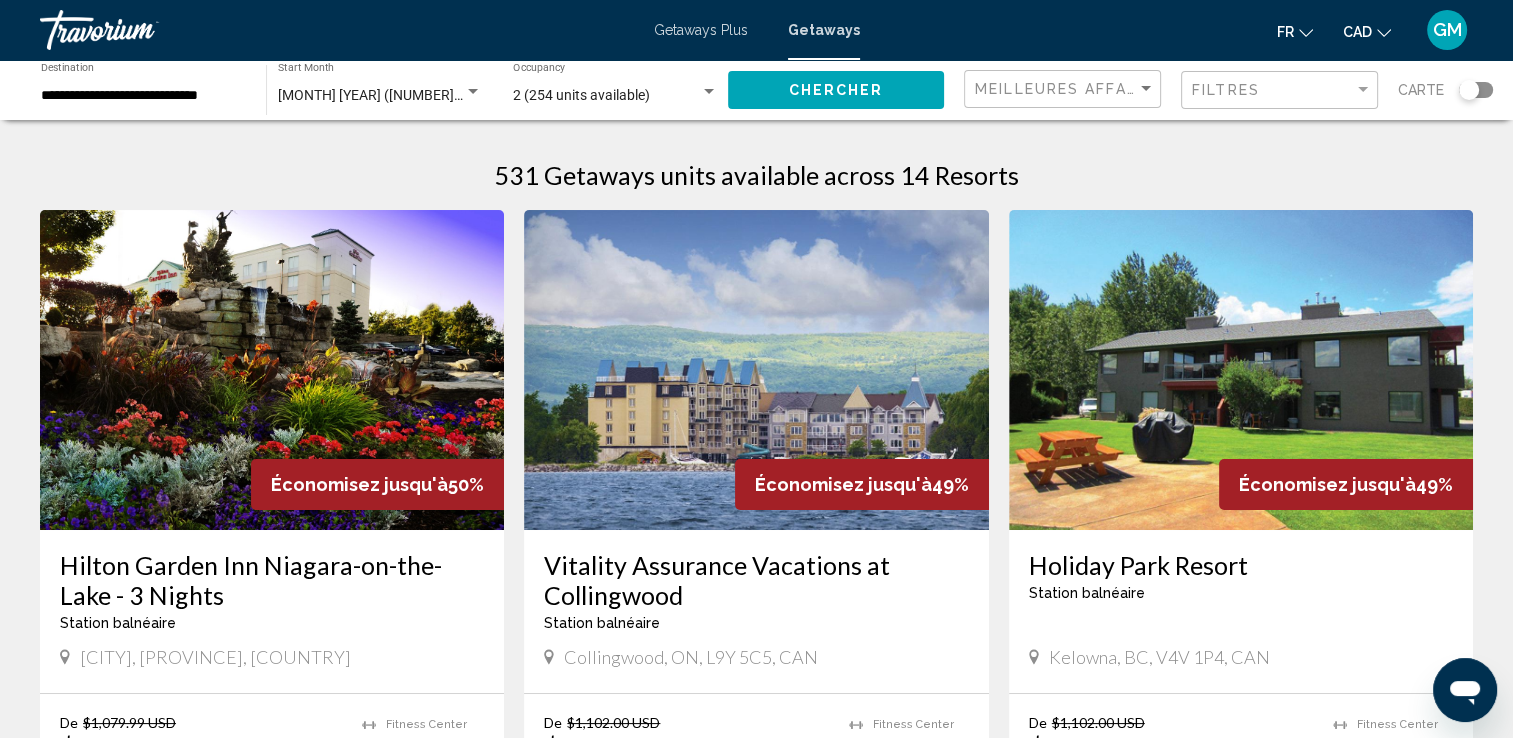 click on "CAD" 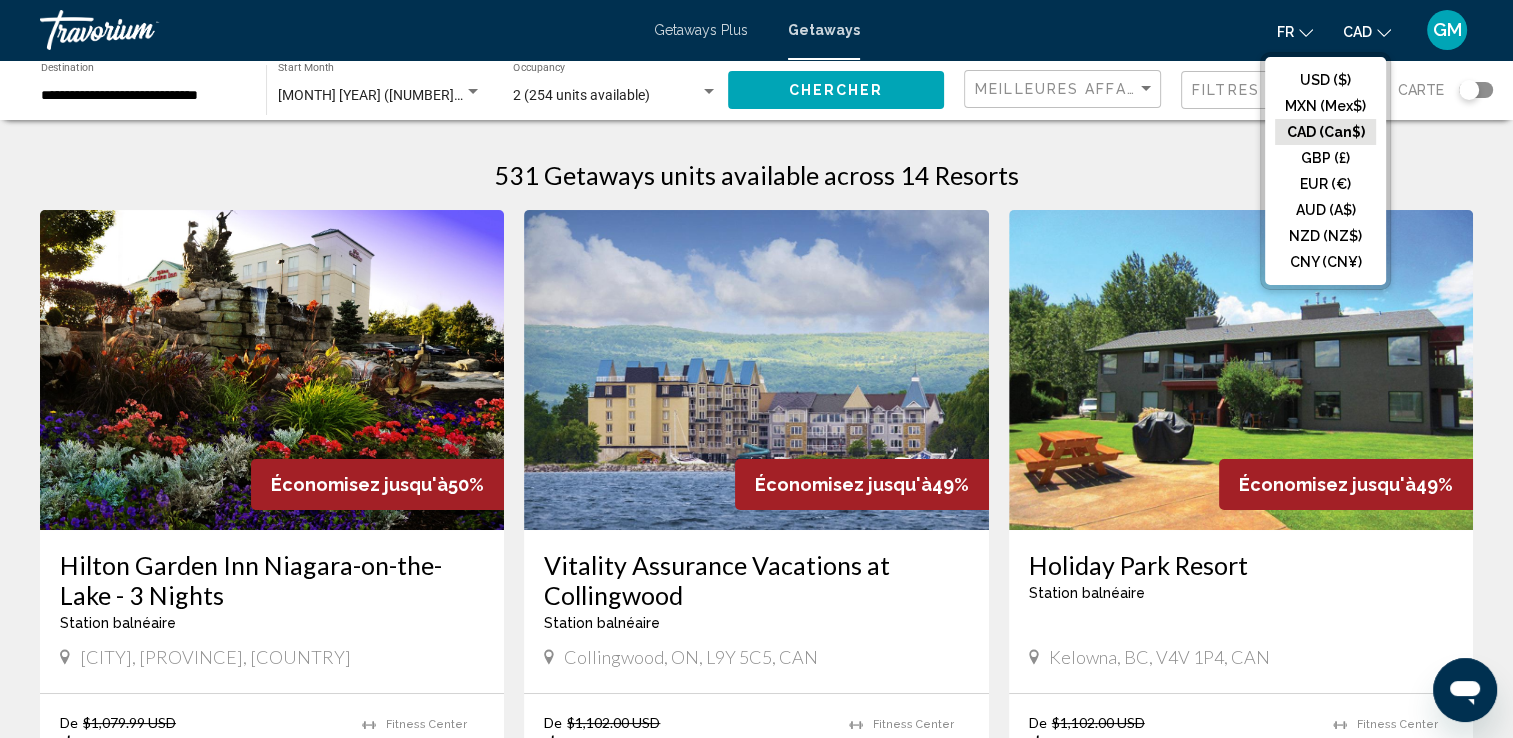 click on "CAD (Can$)" 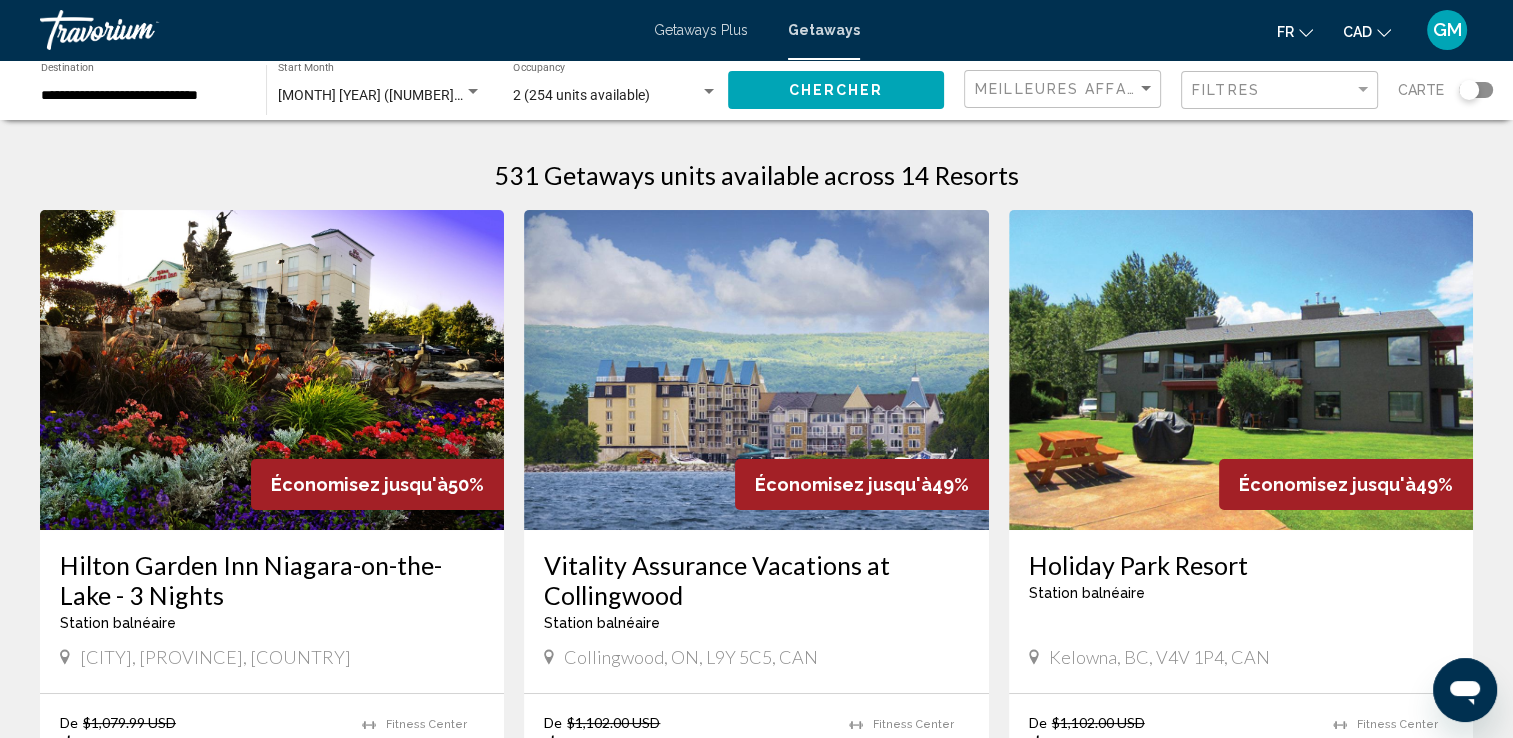 click on "CAD" 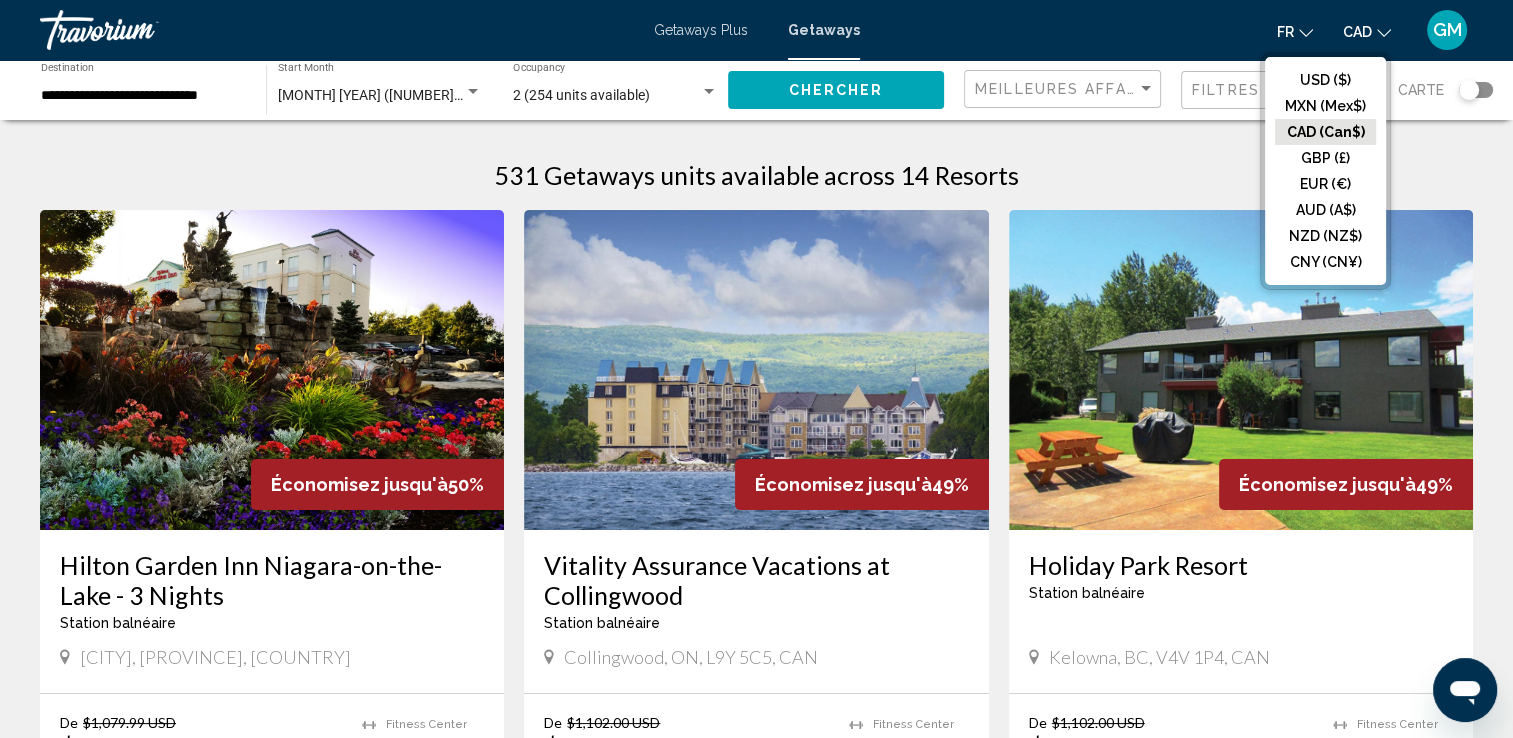 click on "CAD" 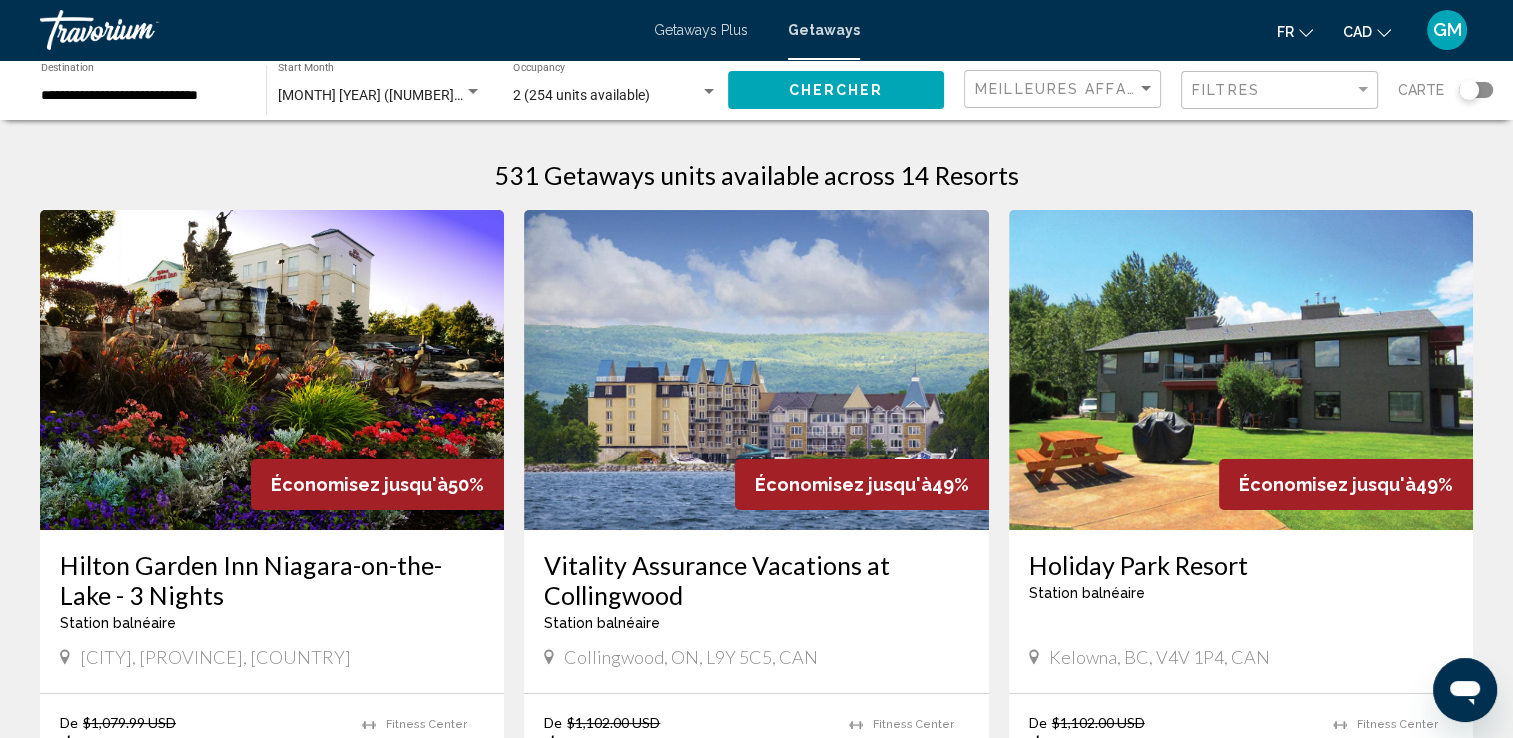 click on "CAD" 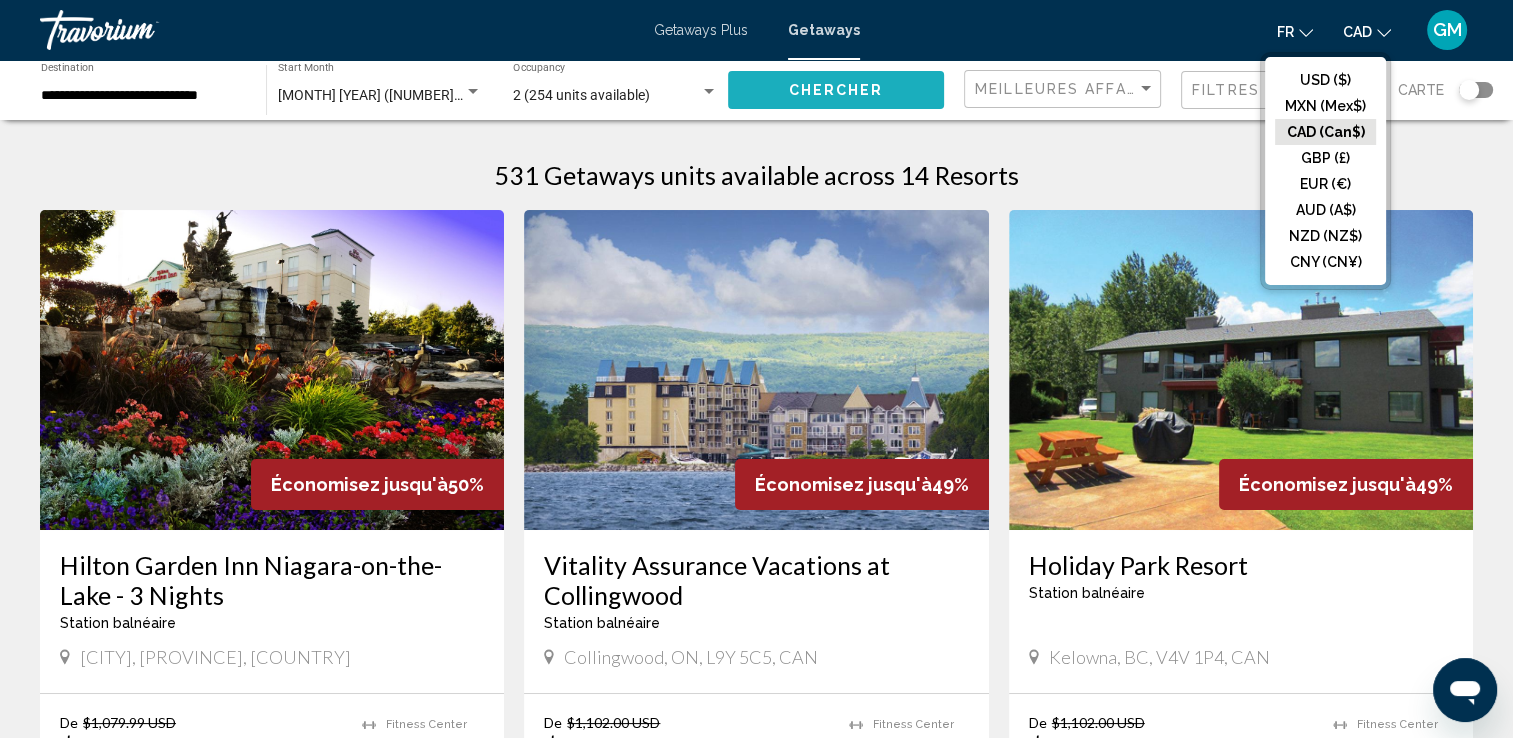 click on "Chercher" 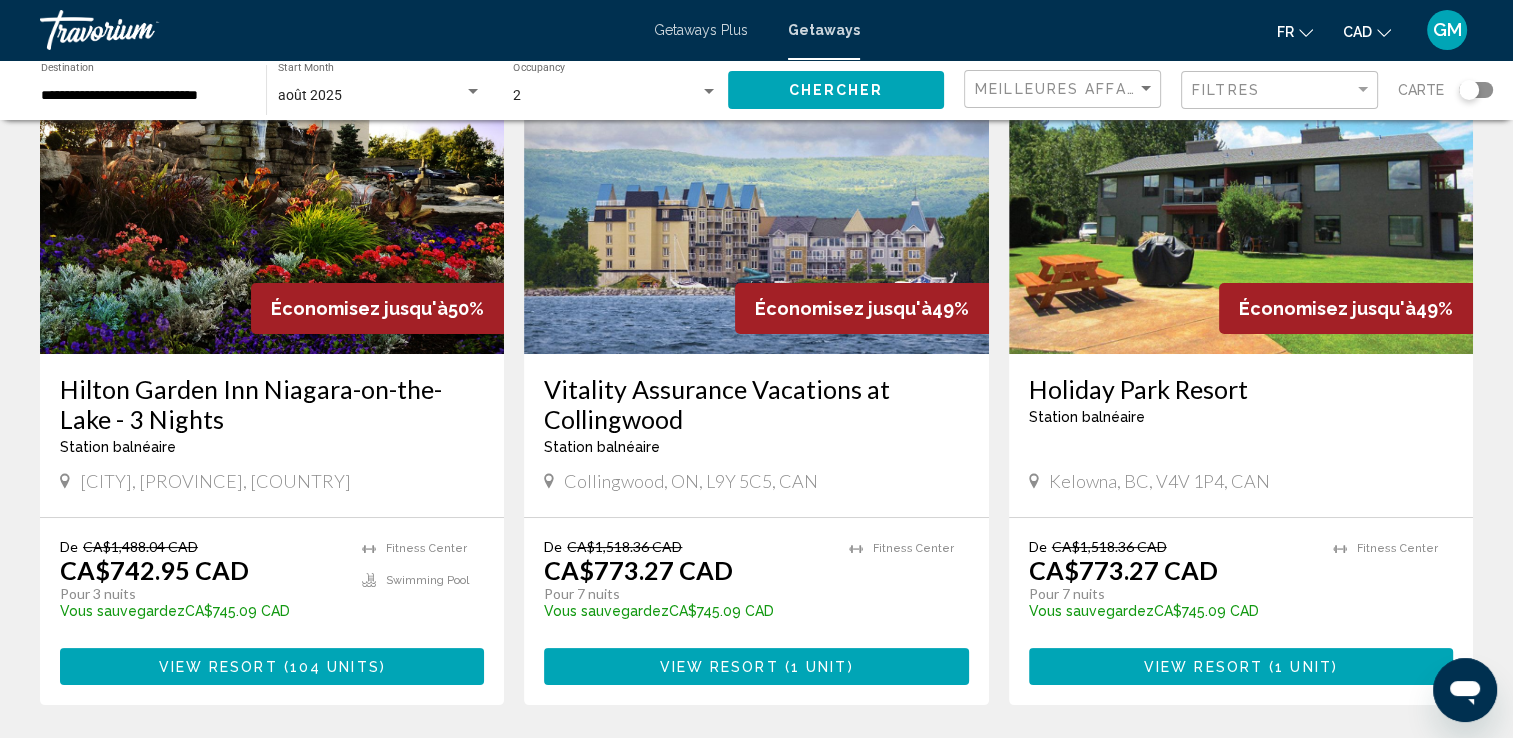 scroll, scrollTop: 200, scrollLeft: 0, axis: vertical 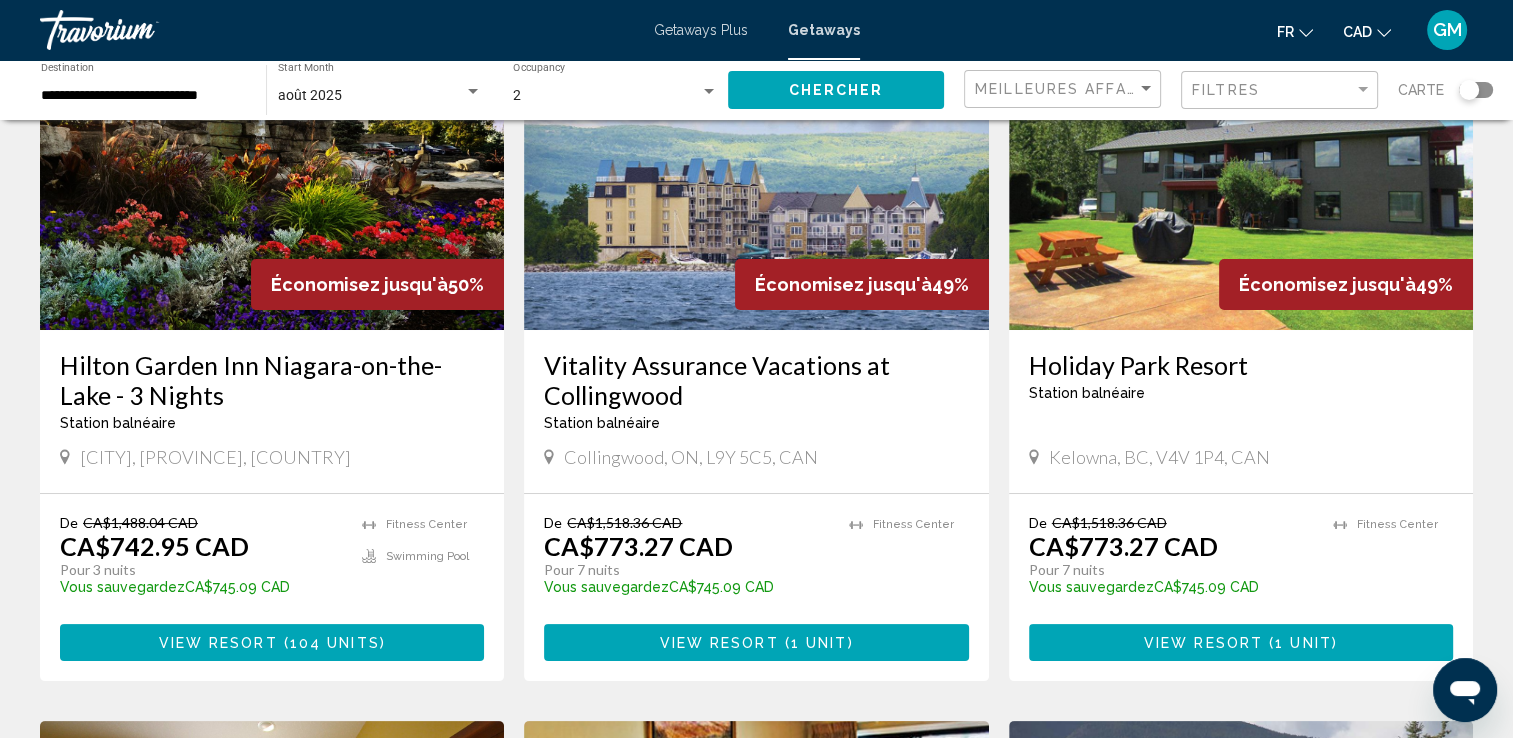 click on "Hilton Garden Inn Niagara-on-the-Lake - 3 Nights" at bounding box center (272, 380) 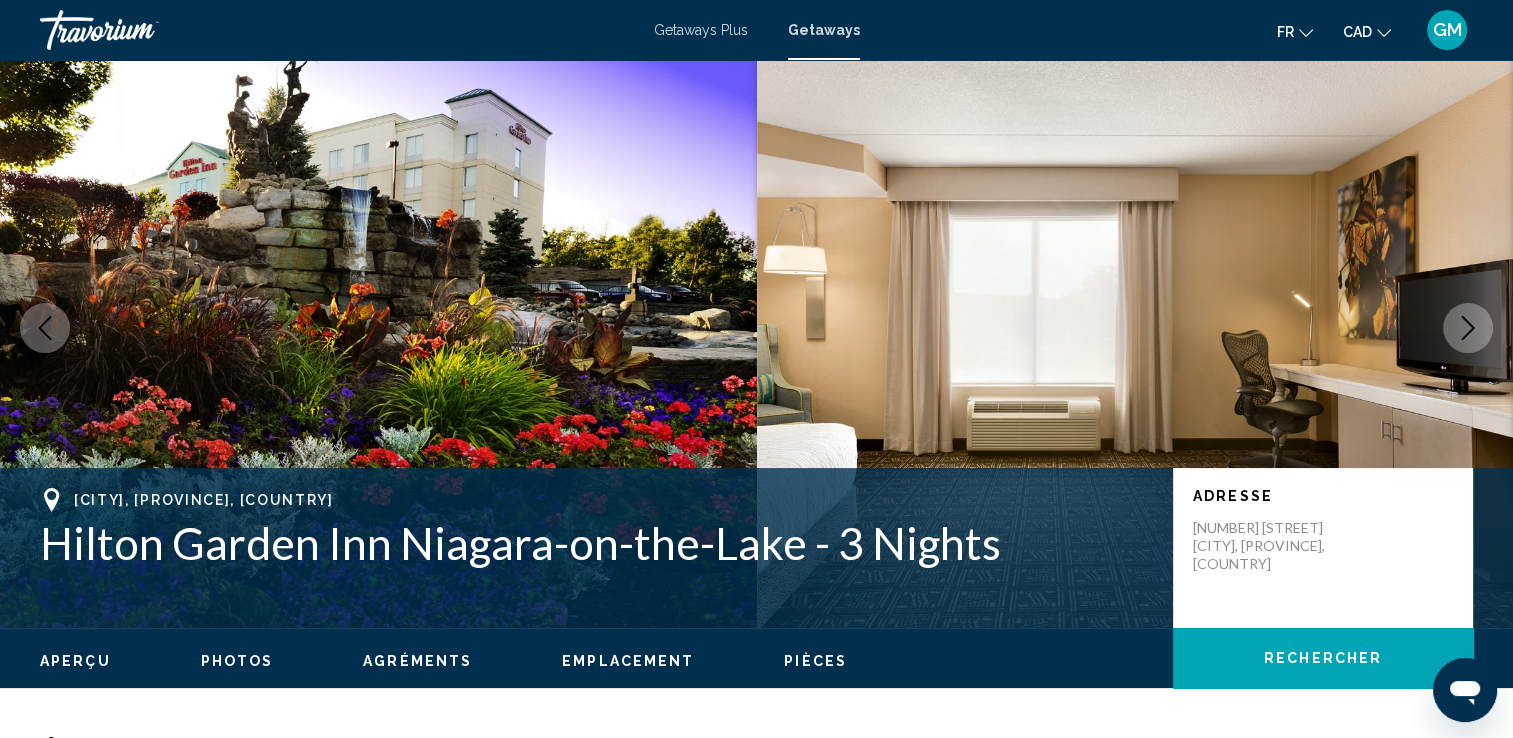 scroll, scrollTop: 0, scrollLeft: 0, axis: both 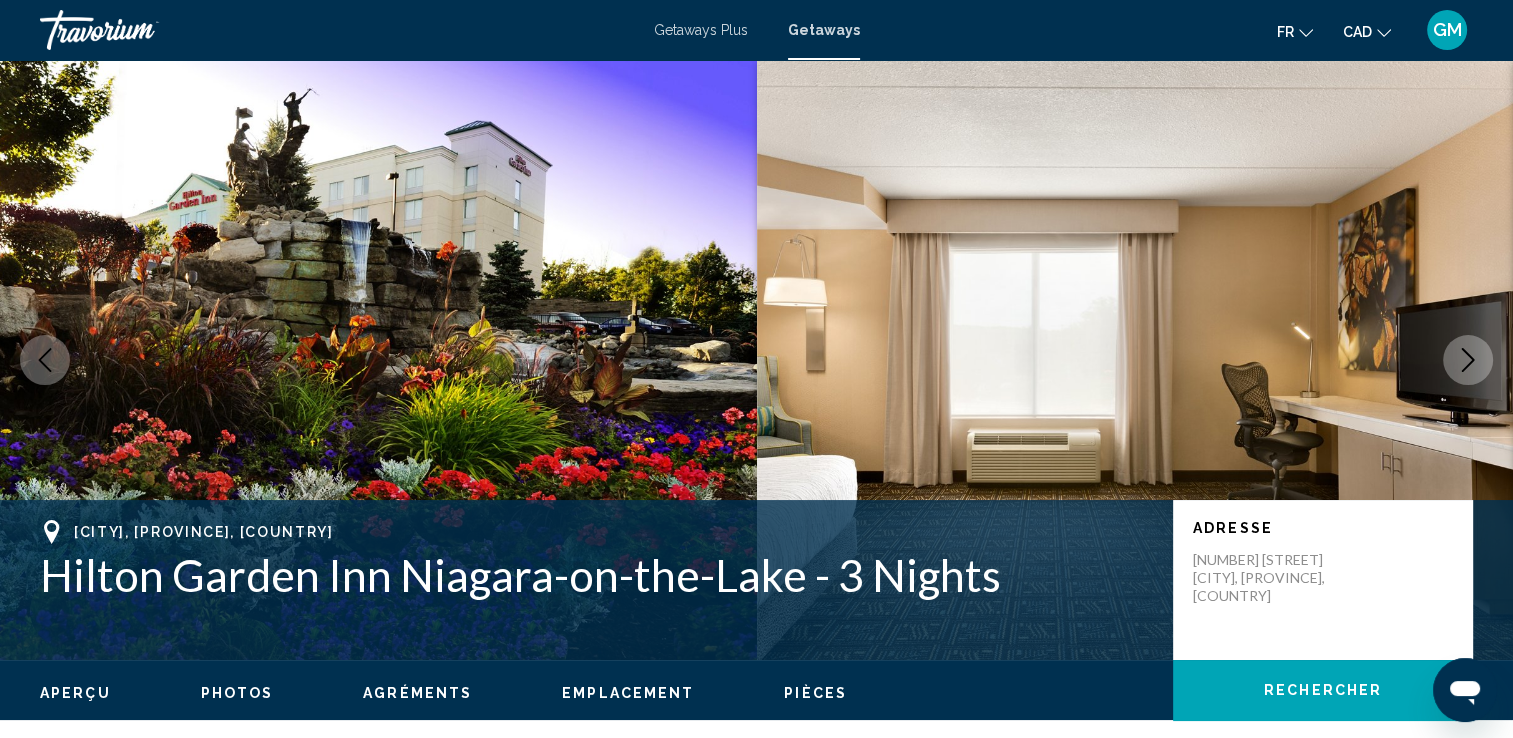 click 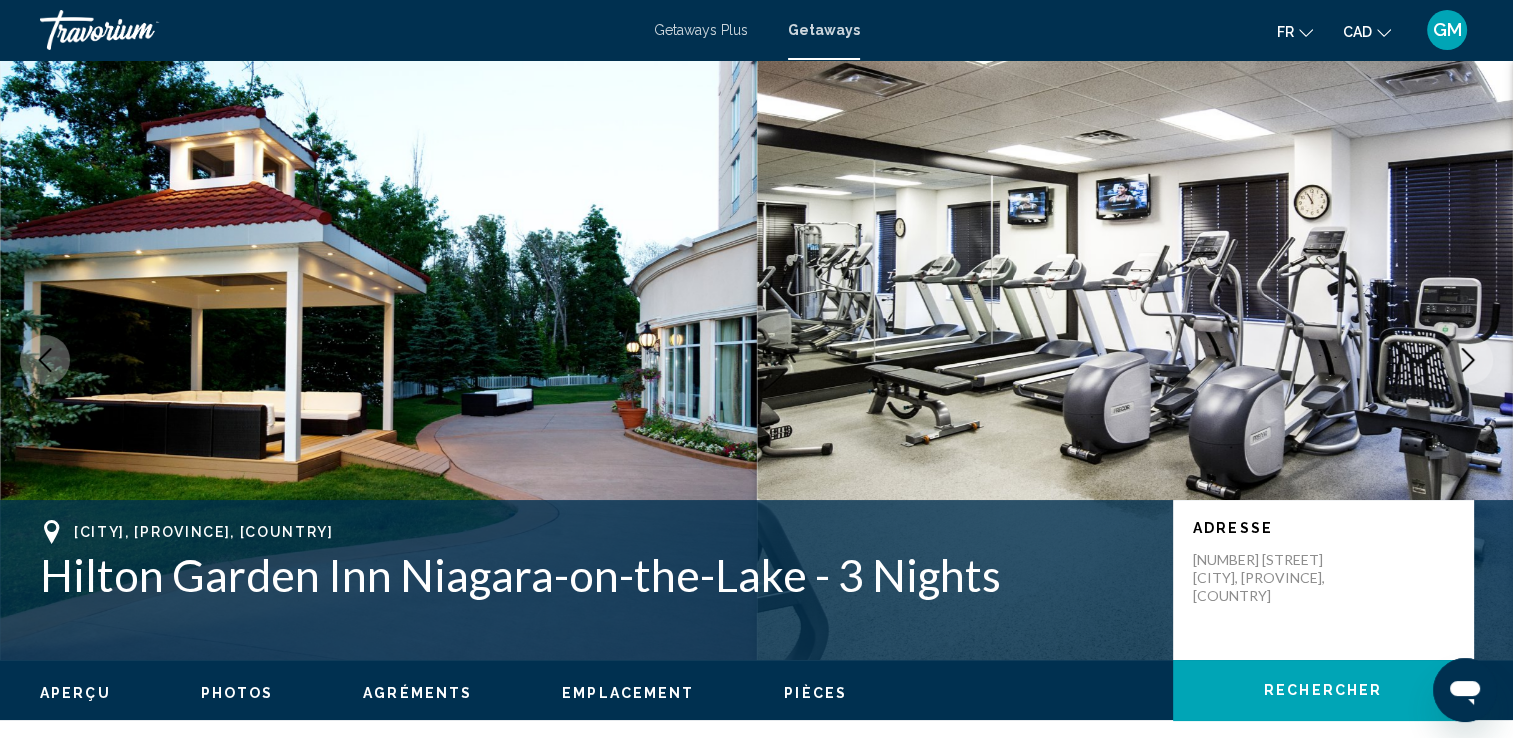 click 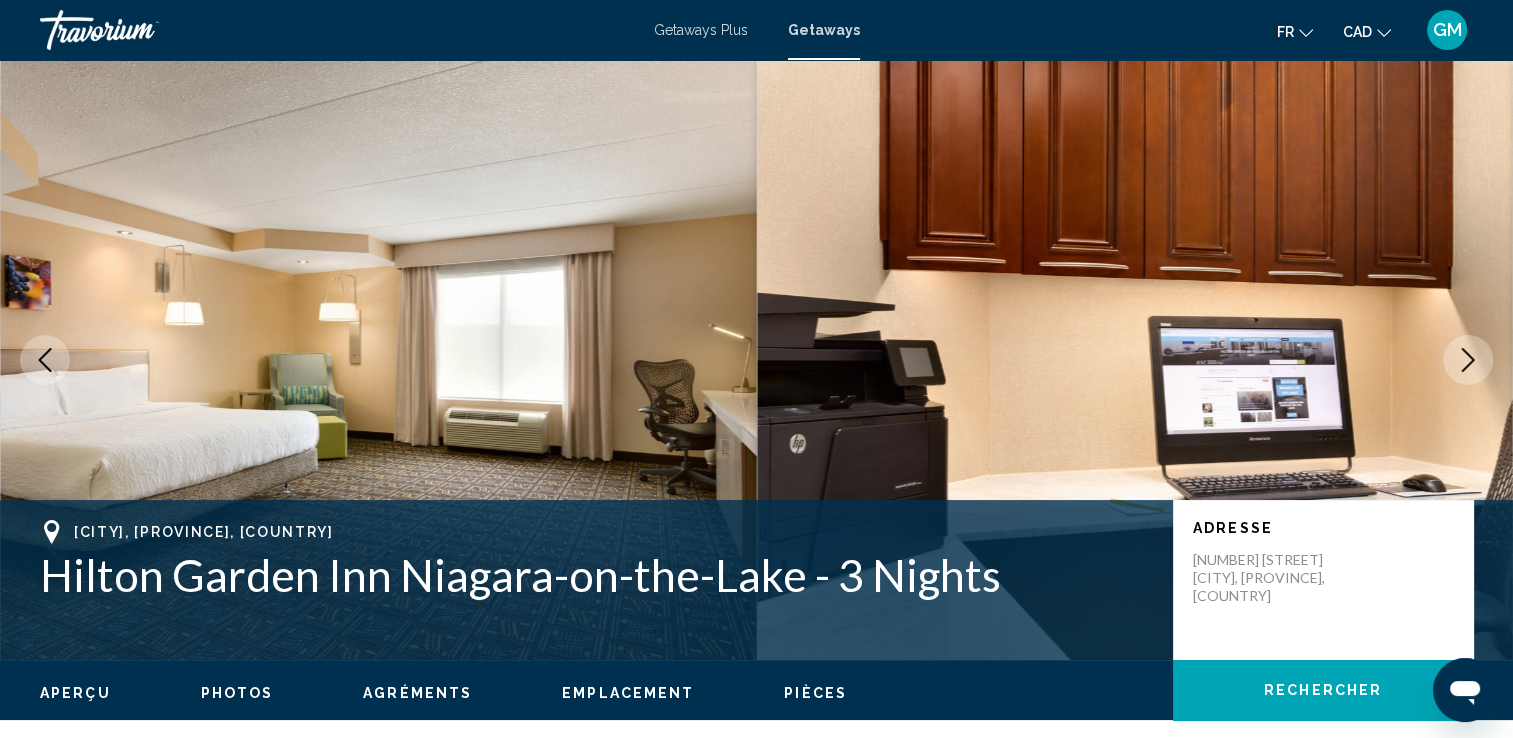 click 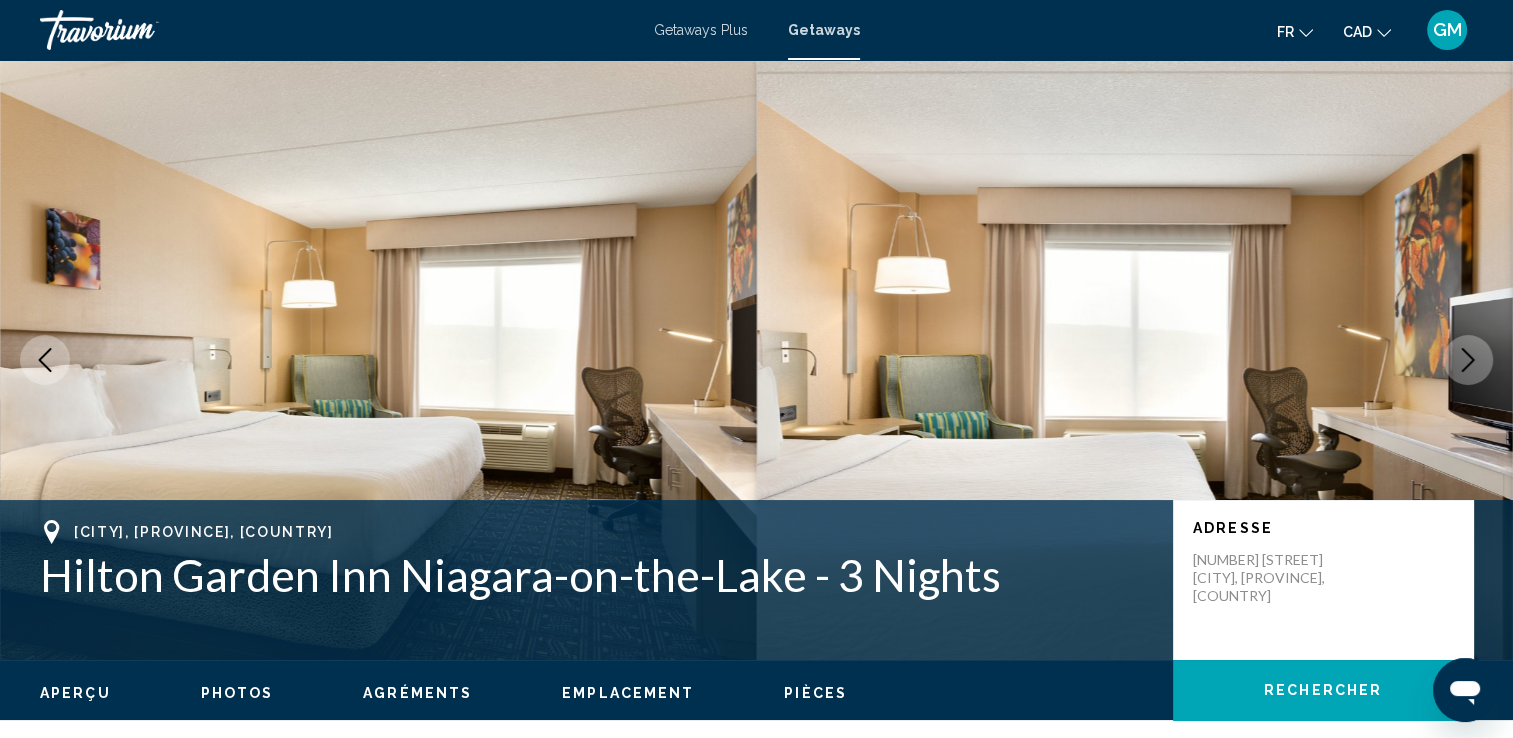 click 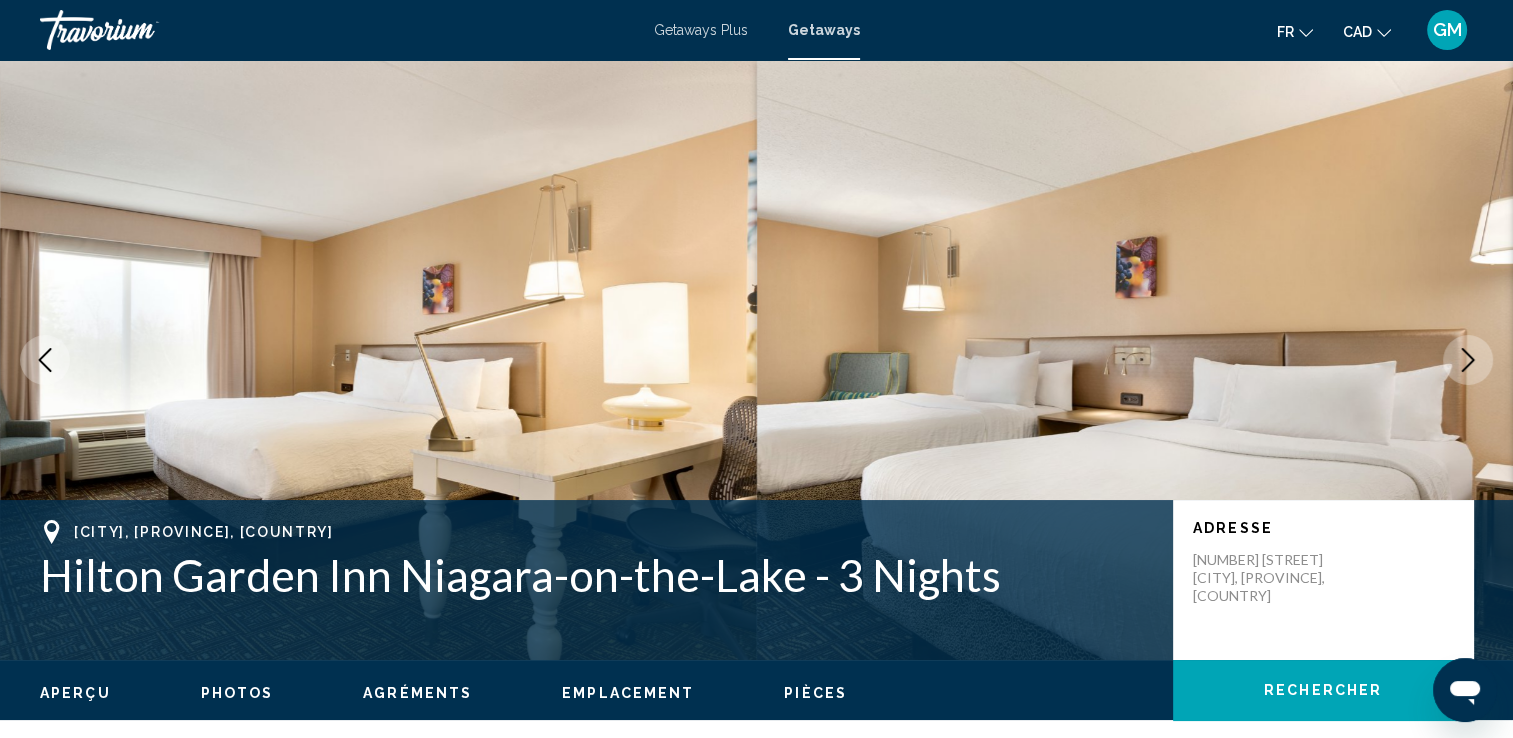 click 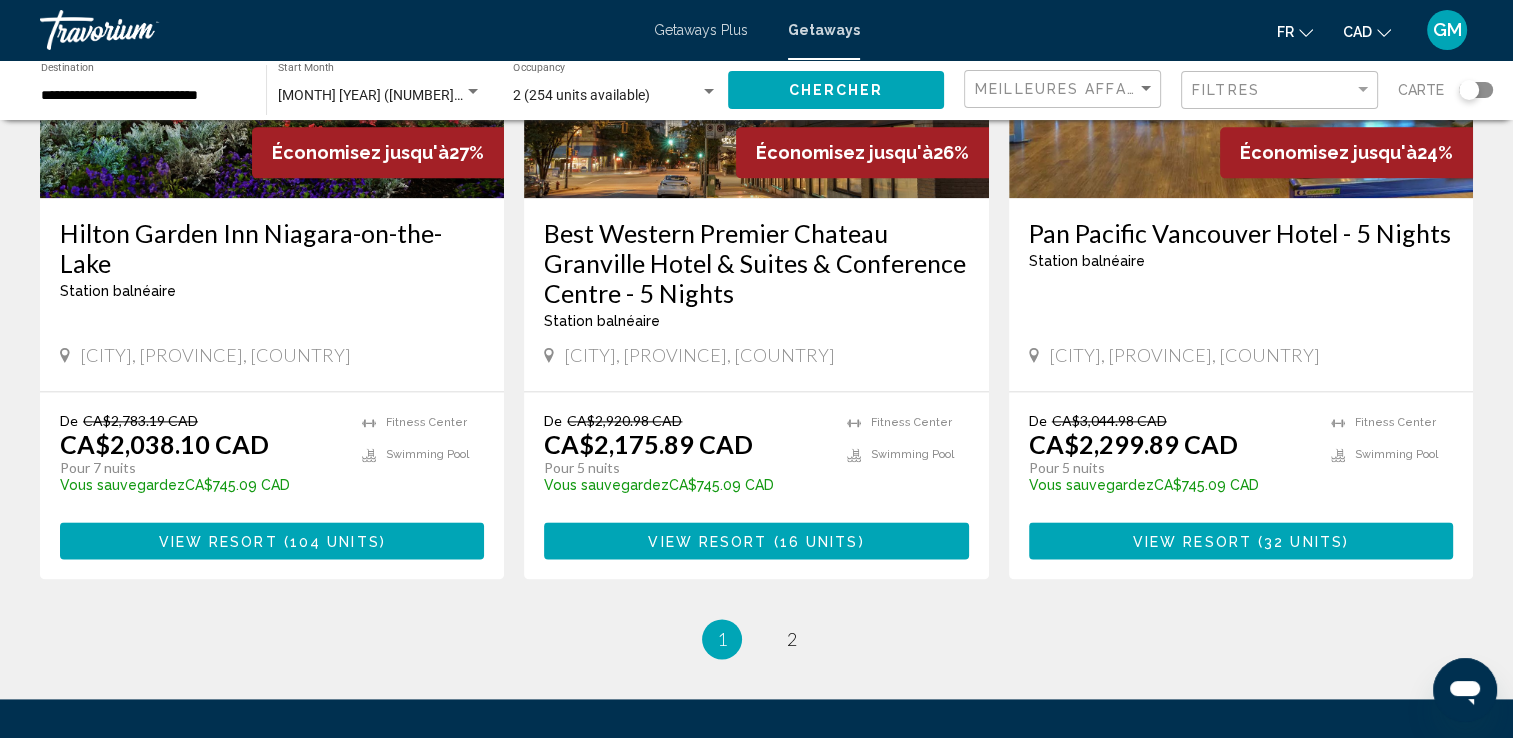 scroll, scrollTop: 2698, scrollLeft: 0, axis: vertical 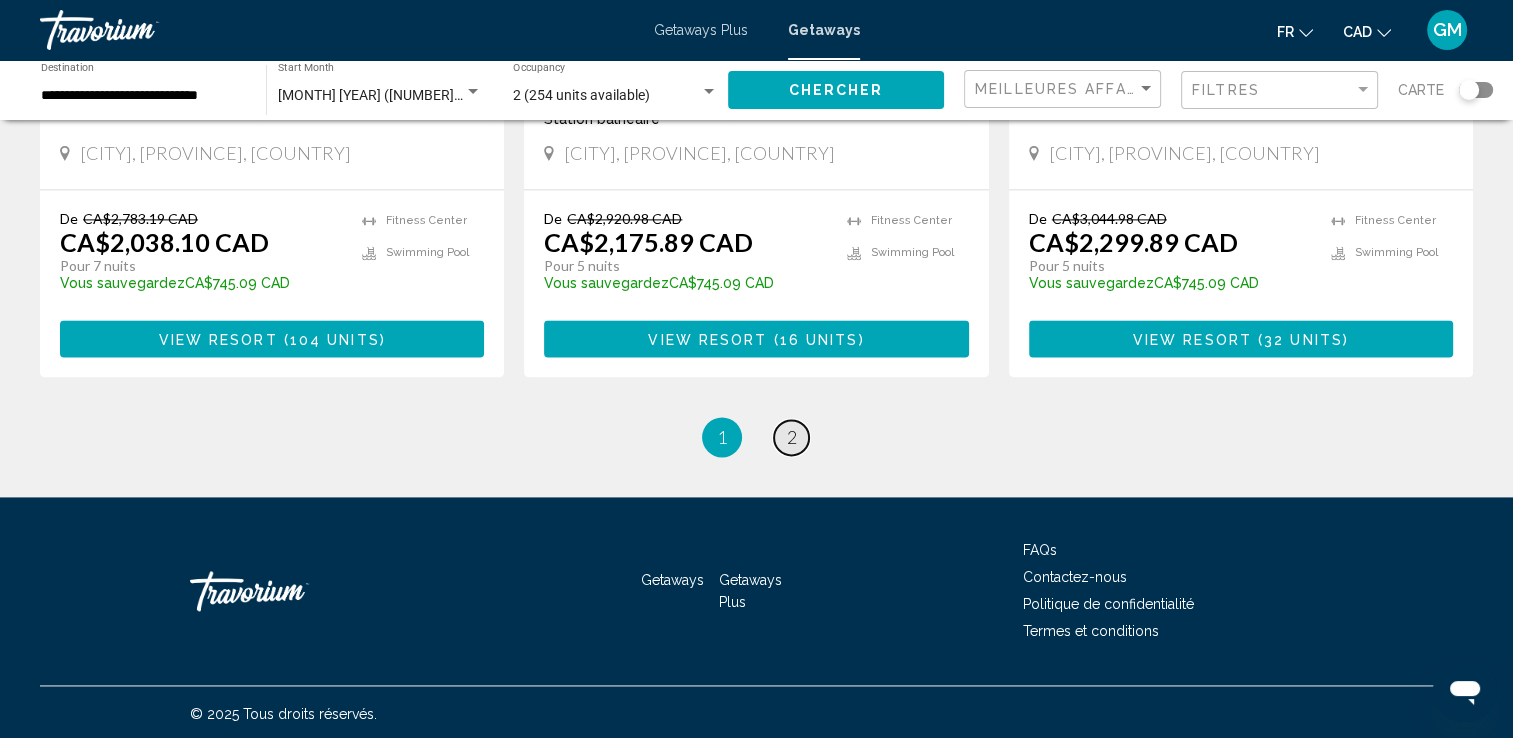 click on "2" at bounding box center [792, 437] 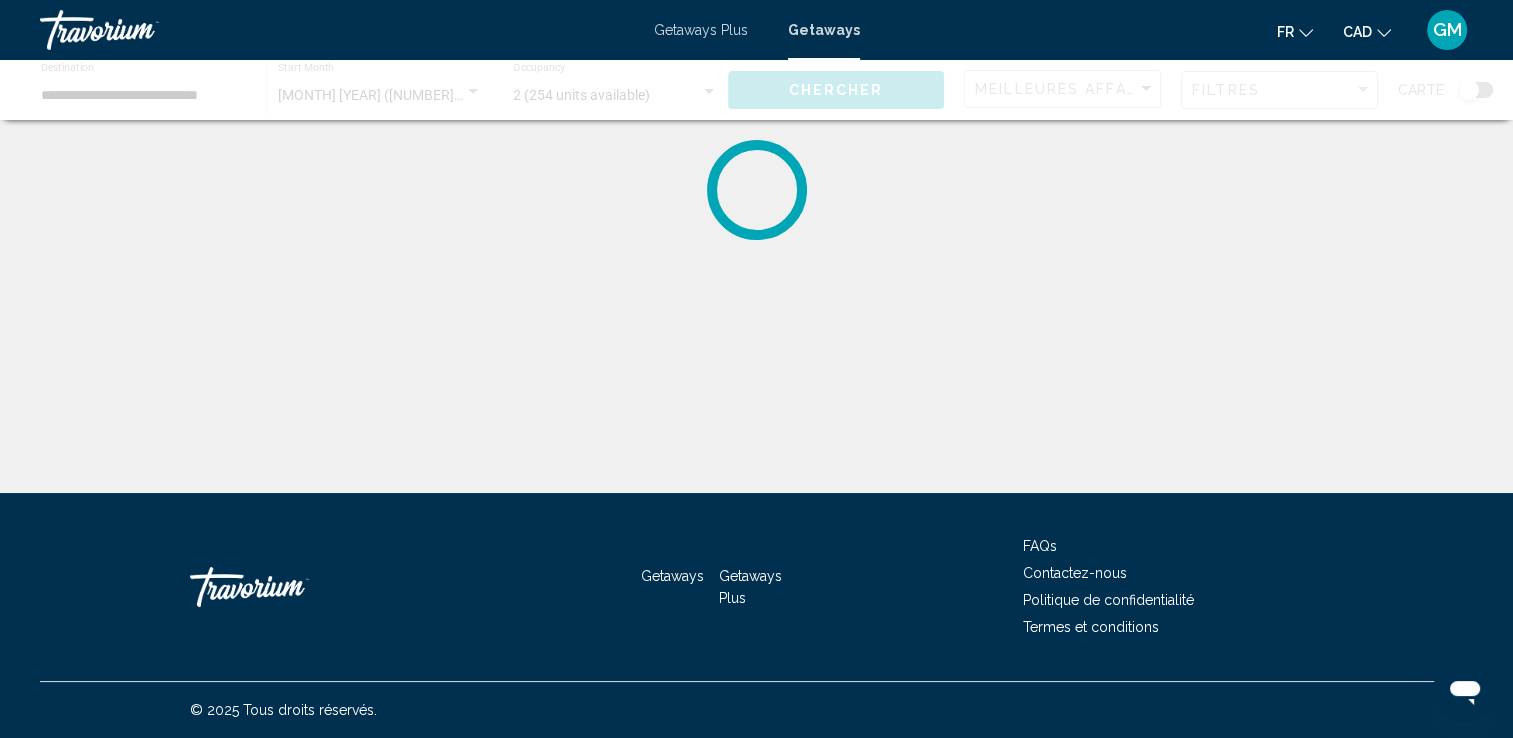 scroll, scrollTop: 0, scrollLeft: 0, axis: both 